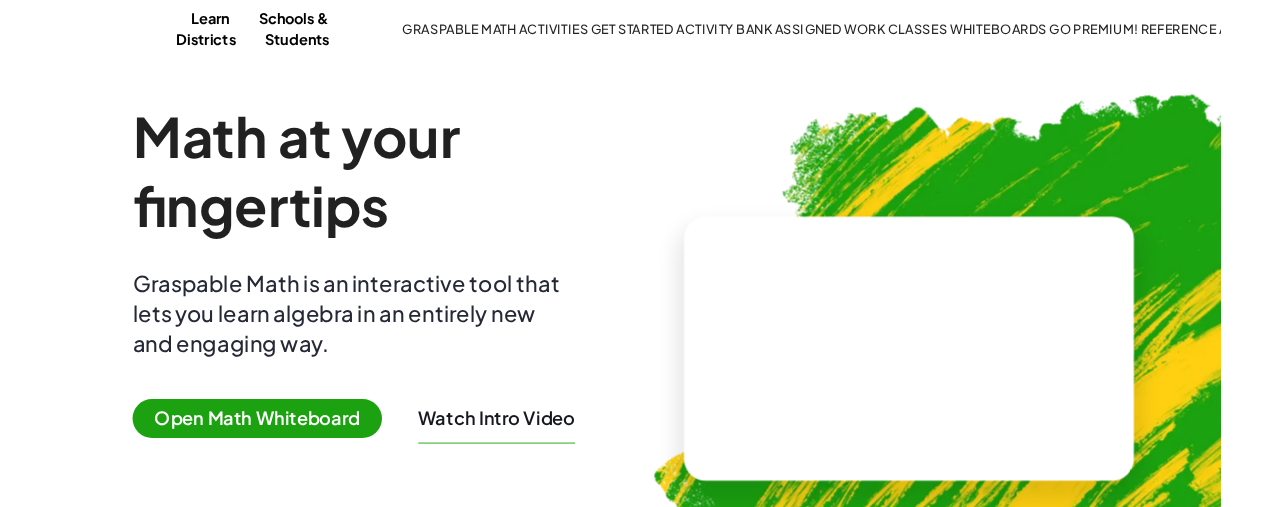 scroll, scrollTop: 0, scrollLeft: 0, axis: both 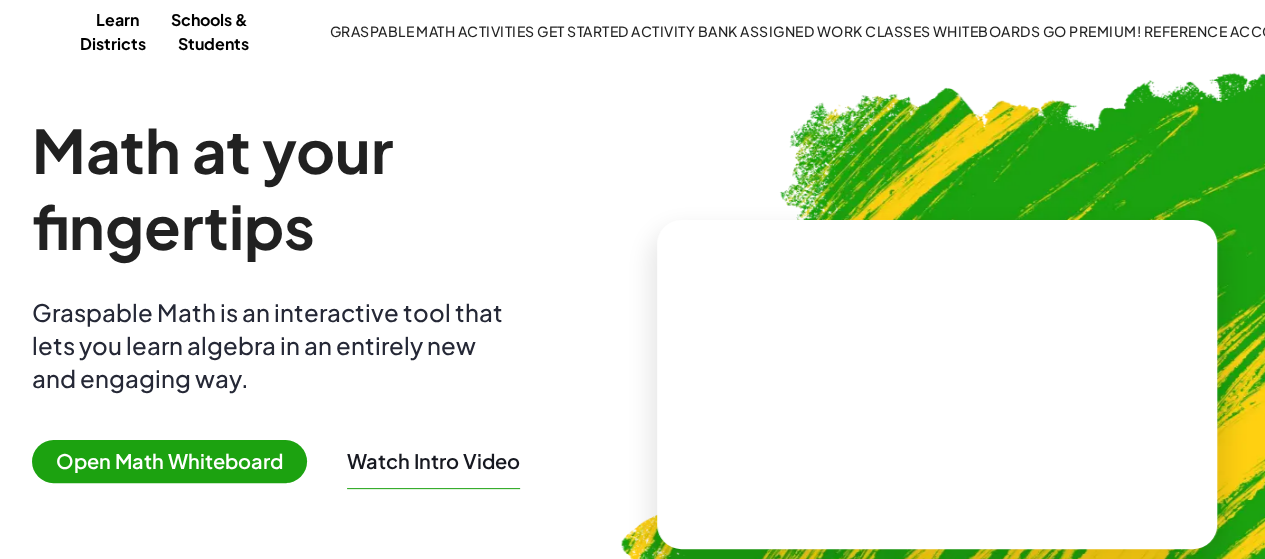 click on "Open Math Whiteboard" at bounding box center (169, 461) 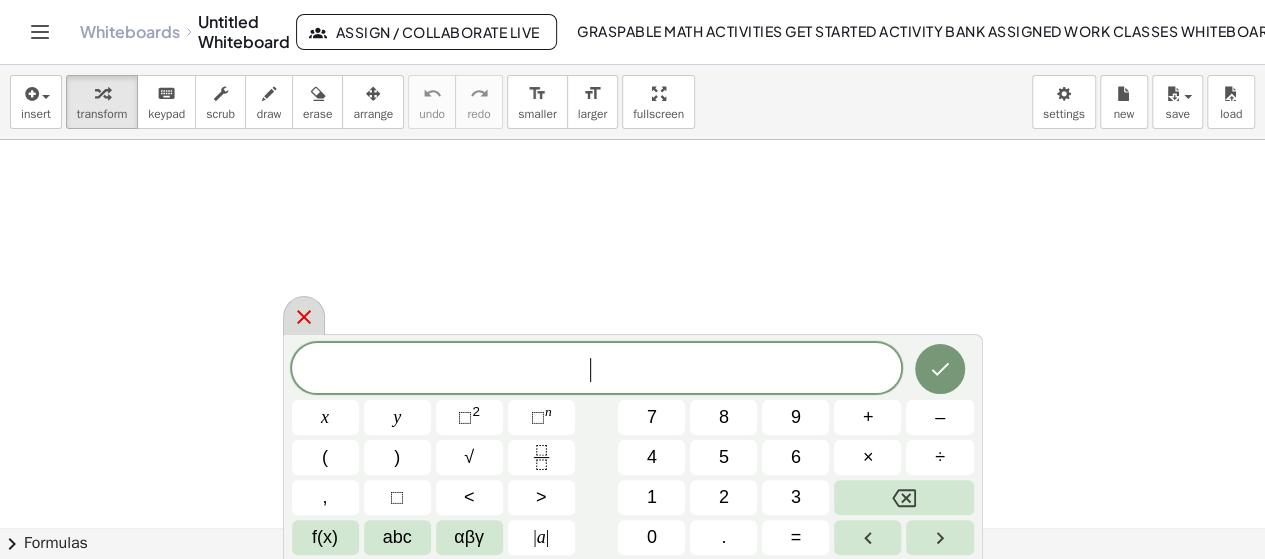 click at bounding box center [304, 315] 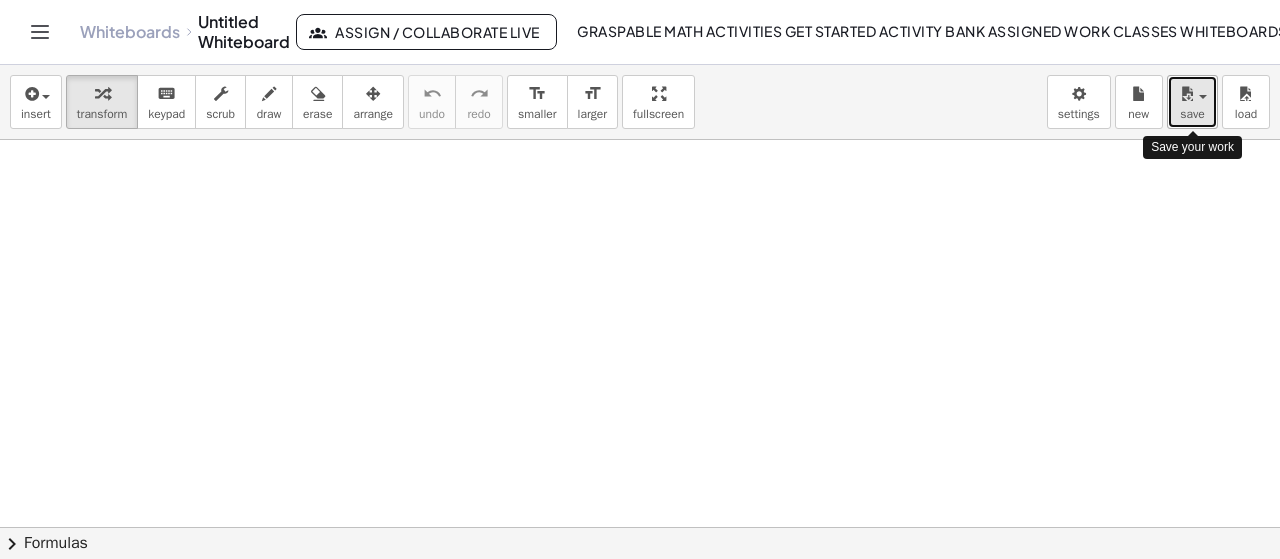 click on "save" at bounding box center [1192, 102] 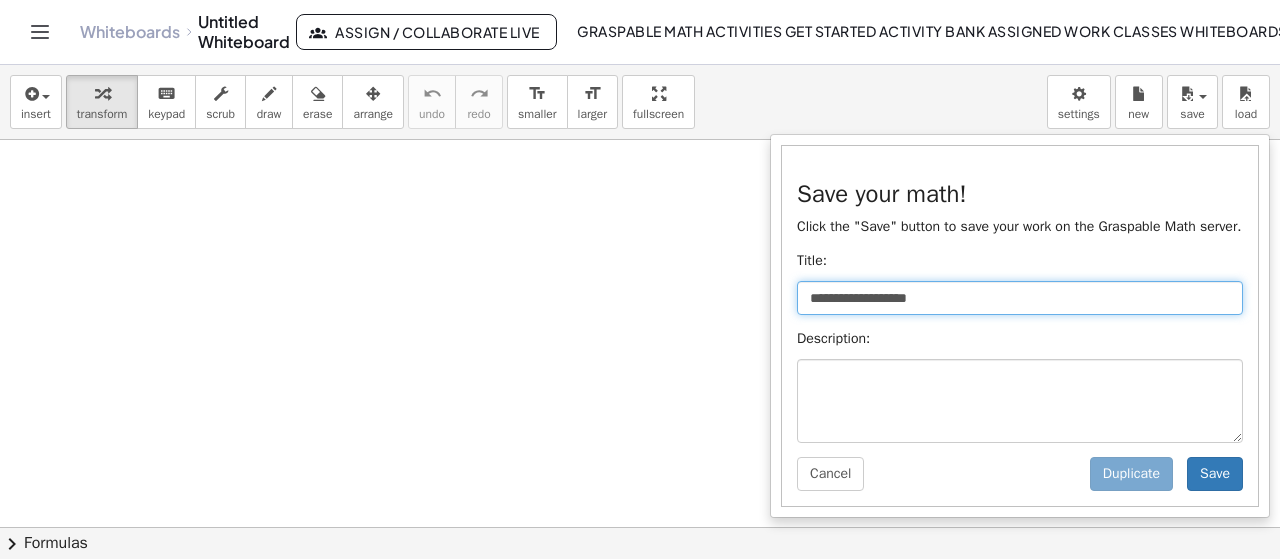 click on "**********" at bounding box center (1020, 298) 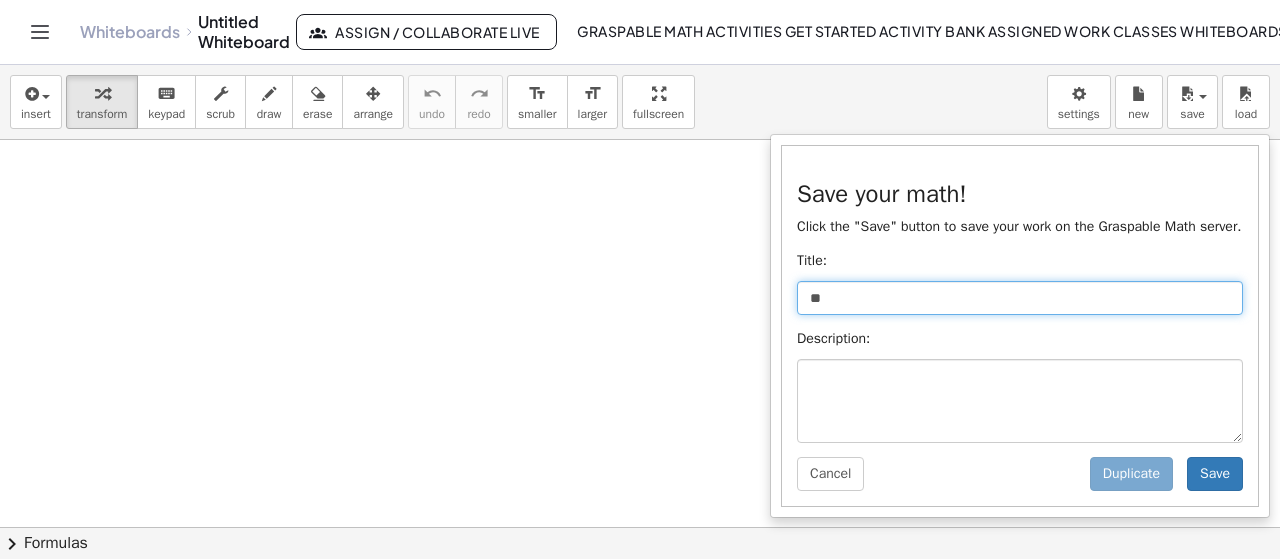 type on "*" 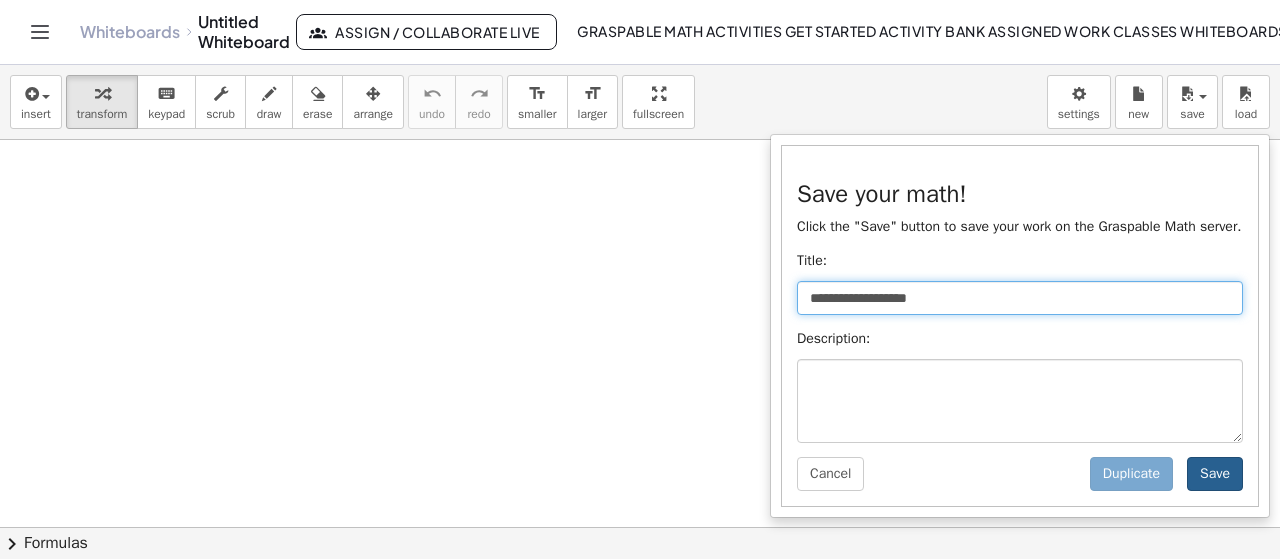 type on "**********" 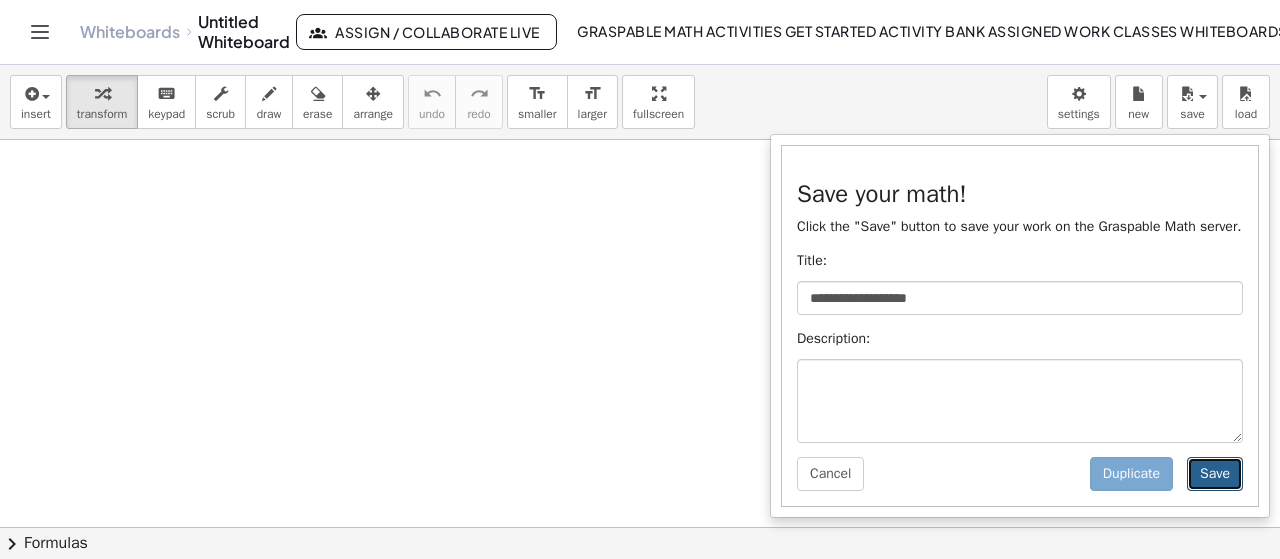 click on "Save" at bounding box center (1215, 474) 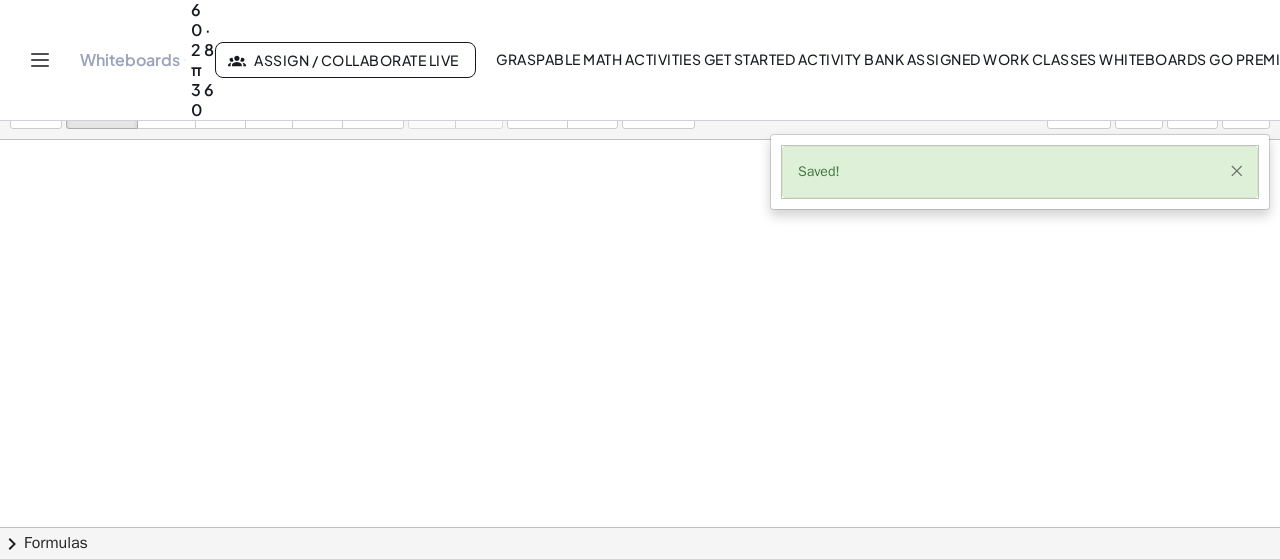click on "×" at bounding box center [1236, 170] 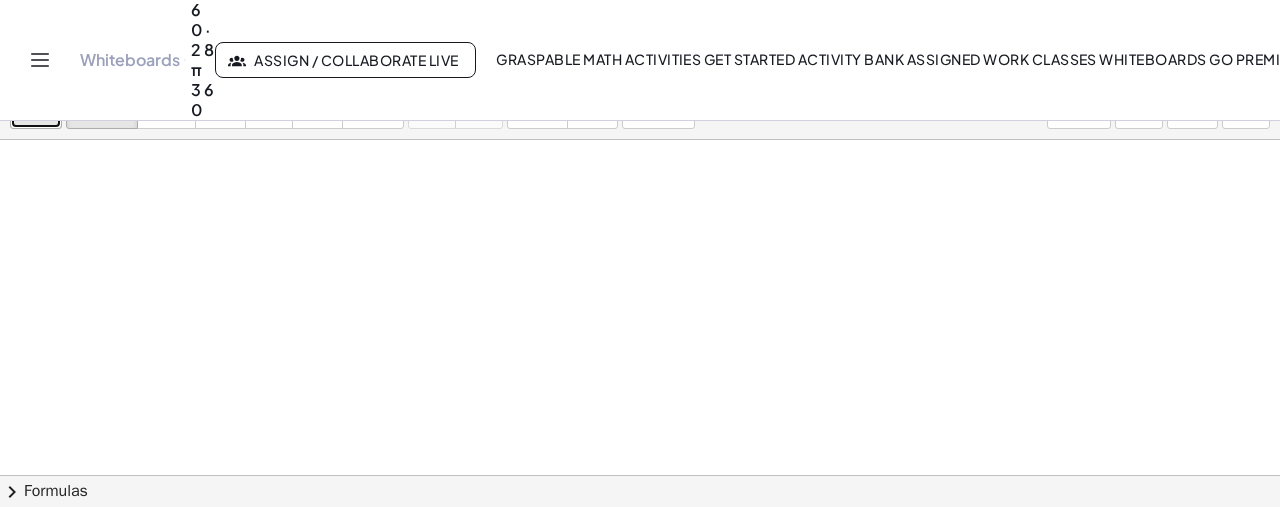click at bounding box center [41, 96] 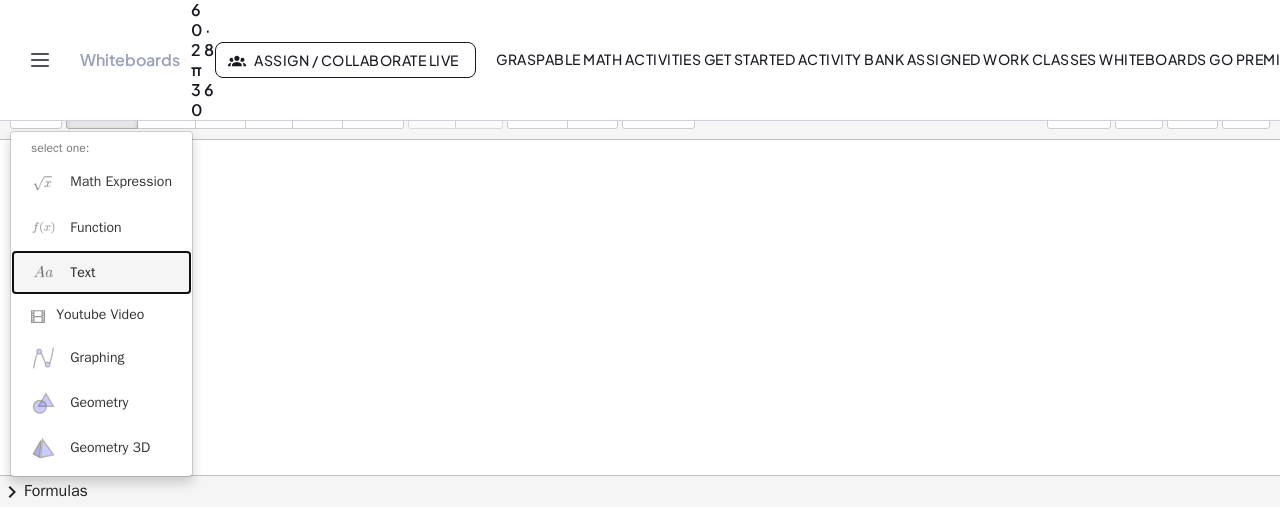 click on "Text" at bounding box center [101, 272] 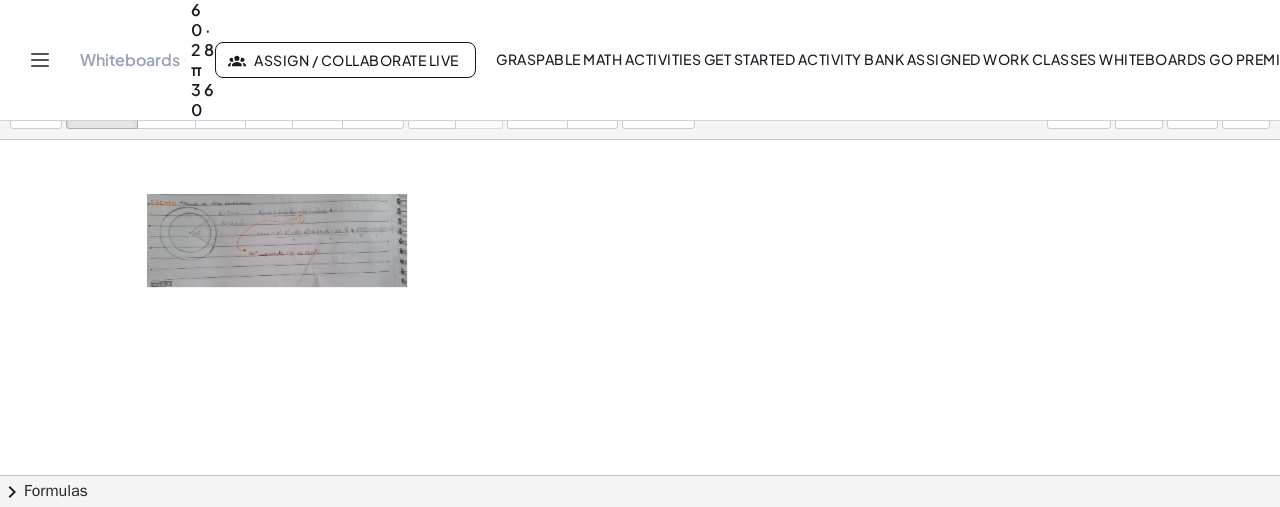 type 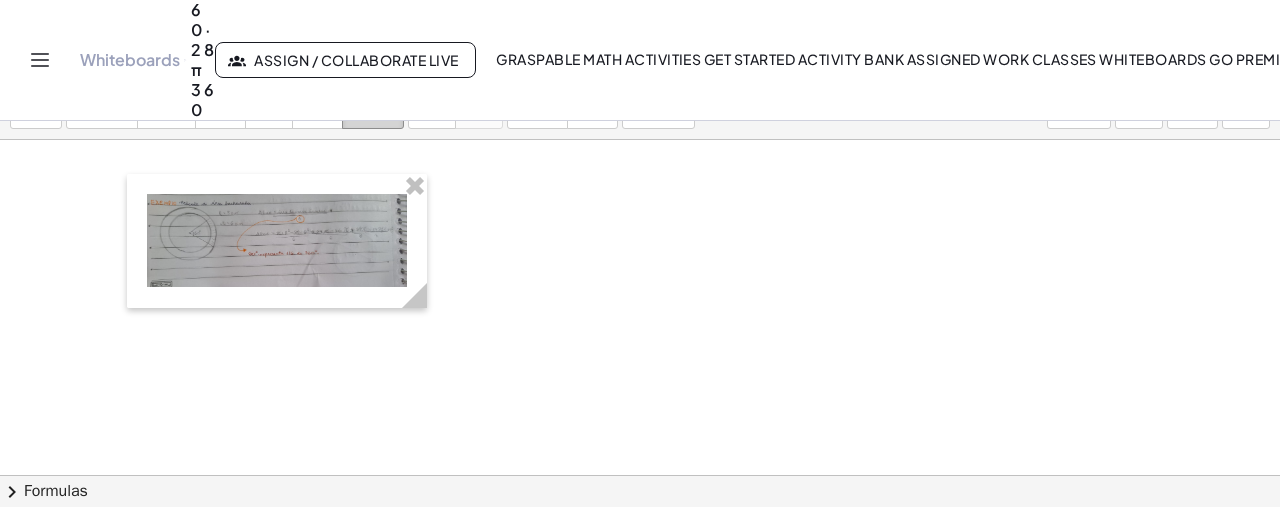click at bounding box center [373, 94] 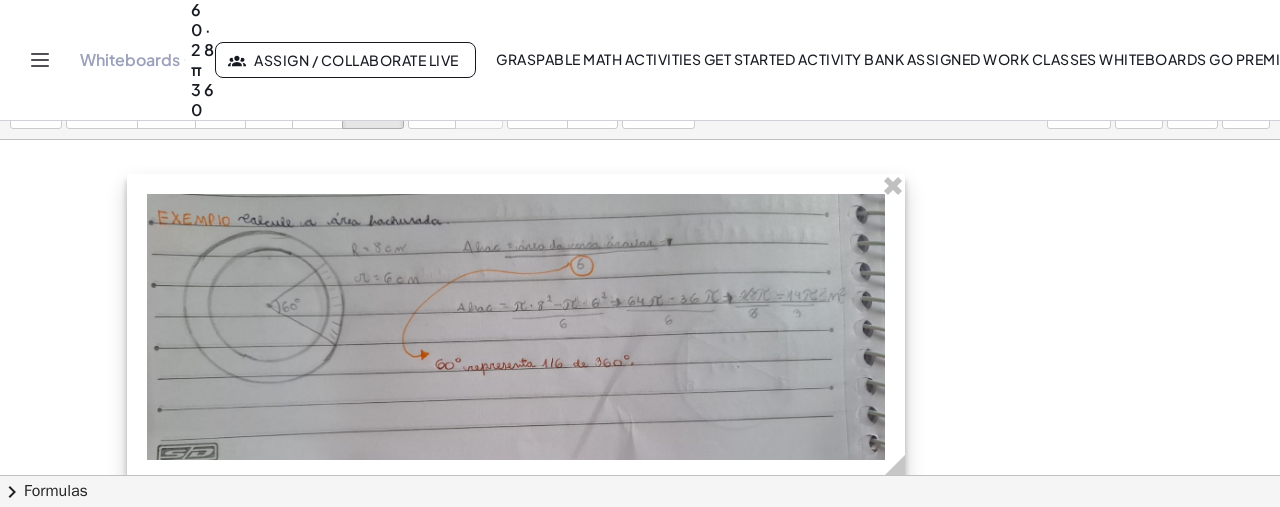 drag, startPoint x: 417, startPoint y: 305, endPoint x: 895, endPoint y: 277, distance: 478.81937 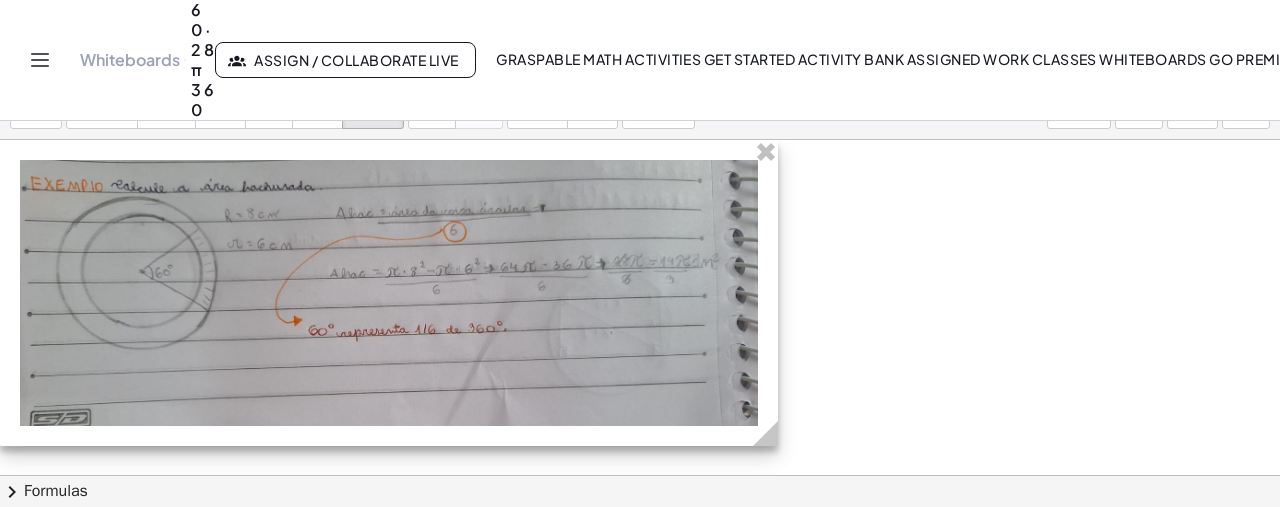 drag, startPoint x: 528, startPoint y: 322, endPoint x: 397, endPoint y: 249, distance: 149.96666 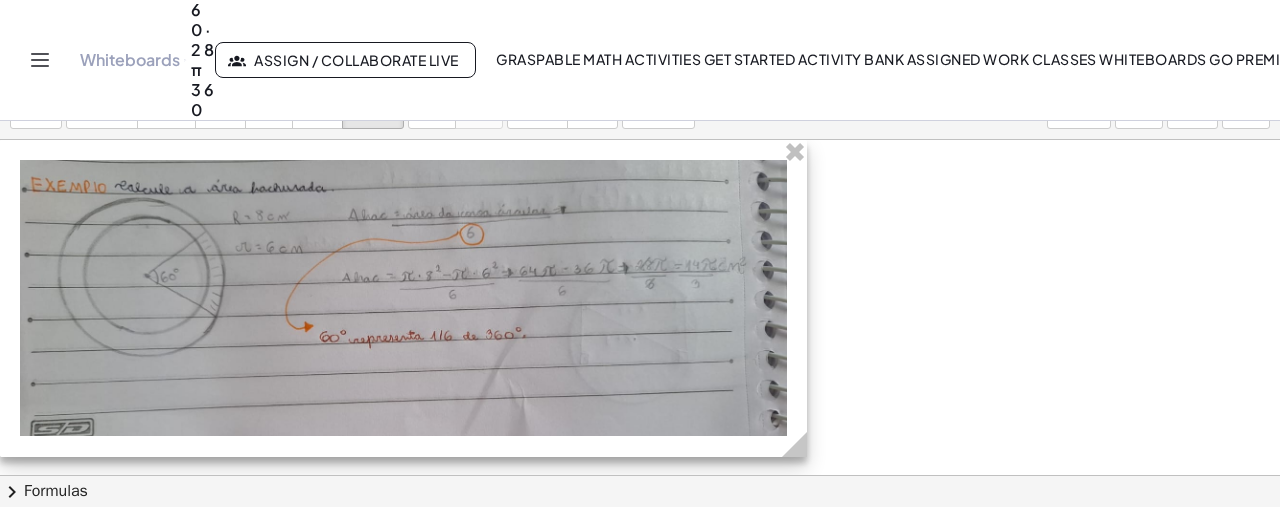 drag, startPoint x: 773, startPoint y: 438, endPoint x: 797, endPoint y: 464, distance: 35.383614 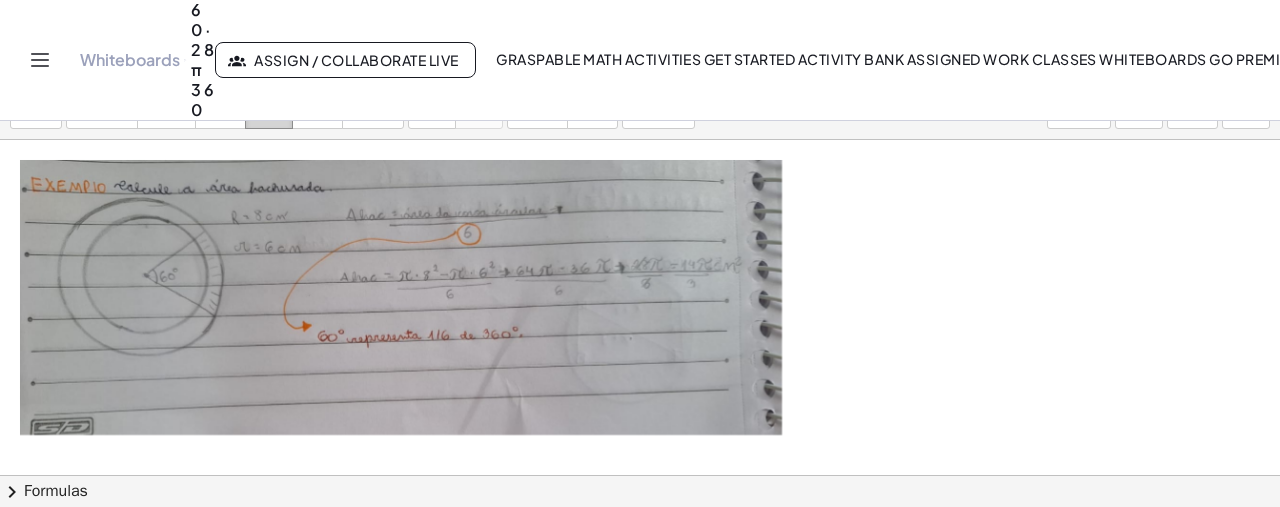 click on "draw" at bounding box center (269, 114) 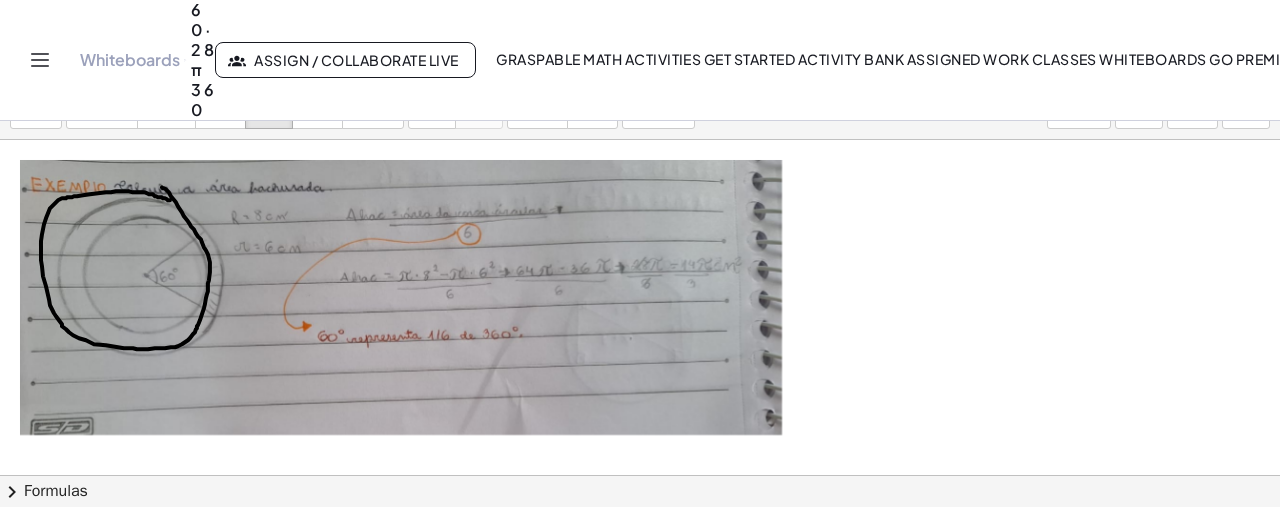 drag, startPoint x: 170, startPoint y: 199, endPoint x: 159, endPoint y: 184, distance: 18.601076 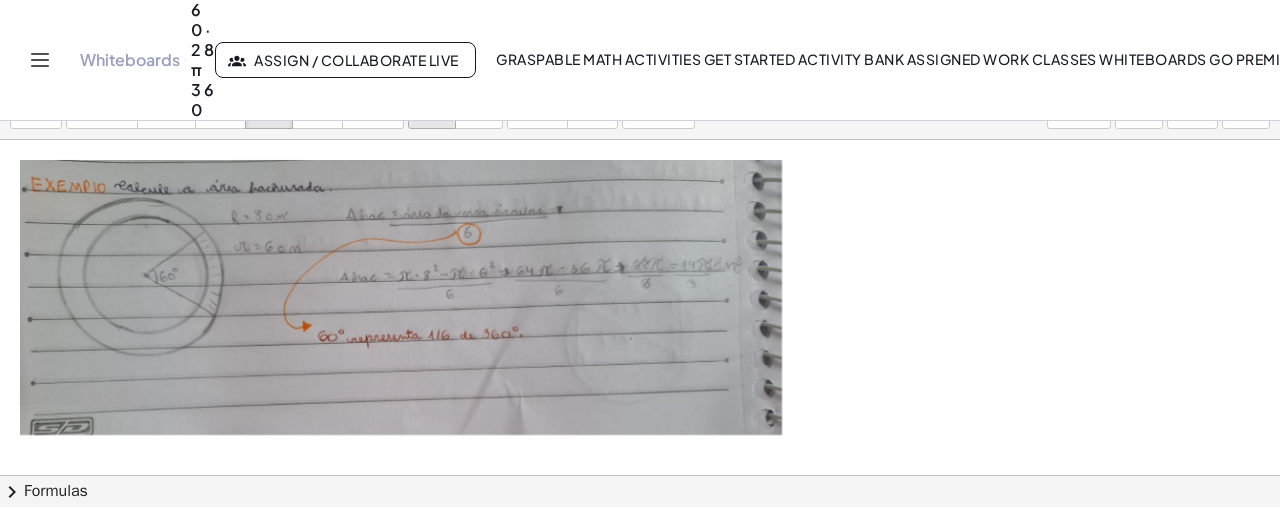 click on "undo" at bounding box center [432, 94] 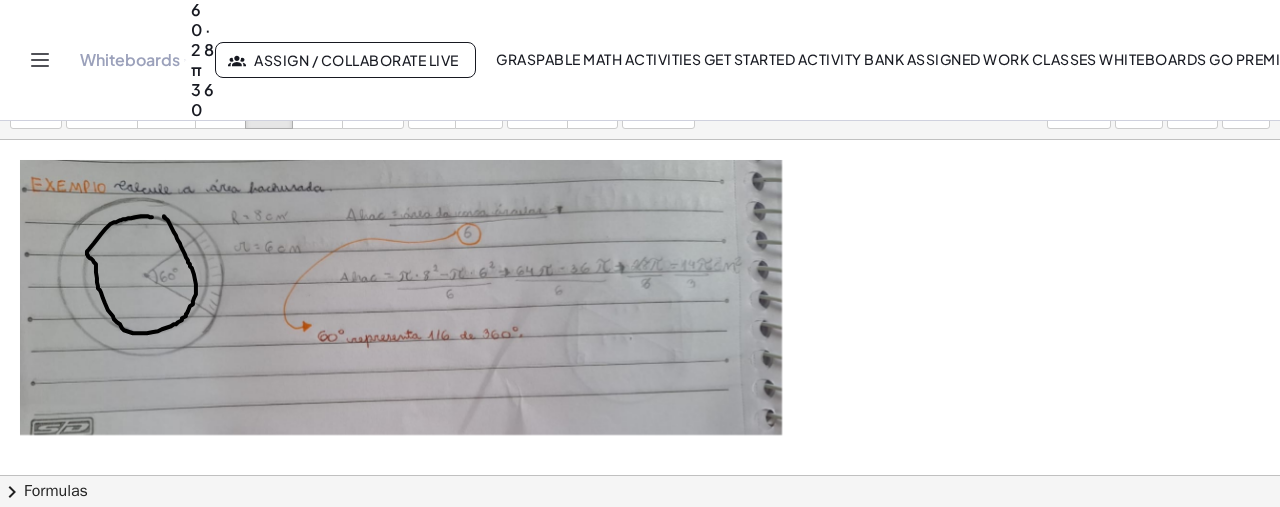 click at bounding box center [640, 593] 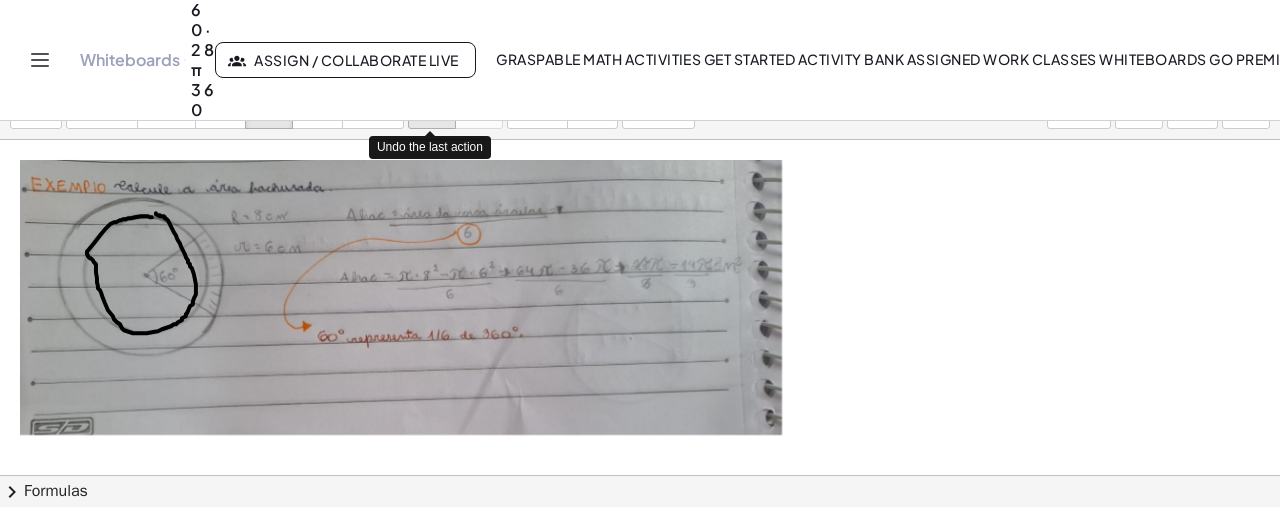 click on "undo" at bounding box center [432, 94] 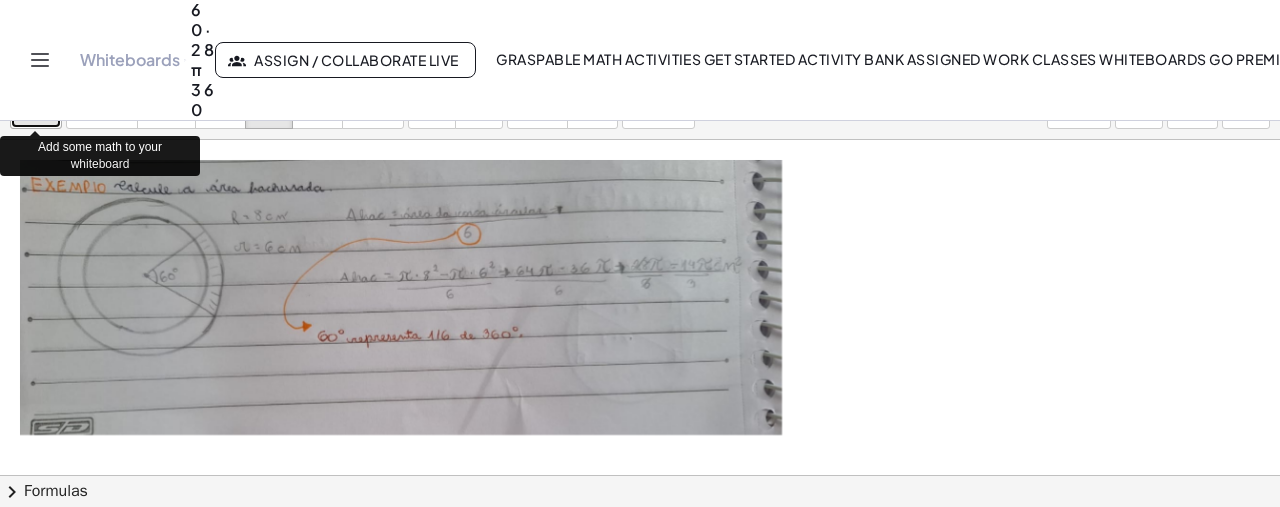 click at bounding box center [41, 96] 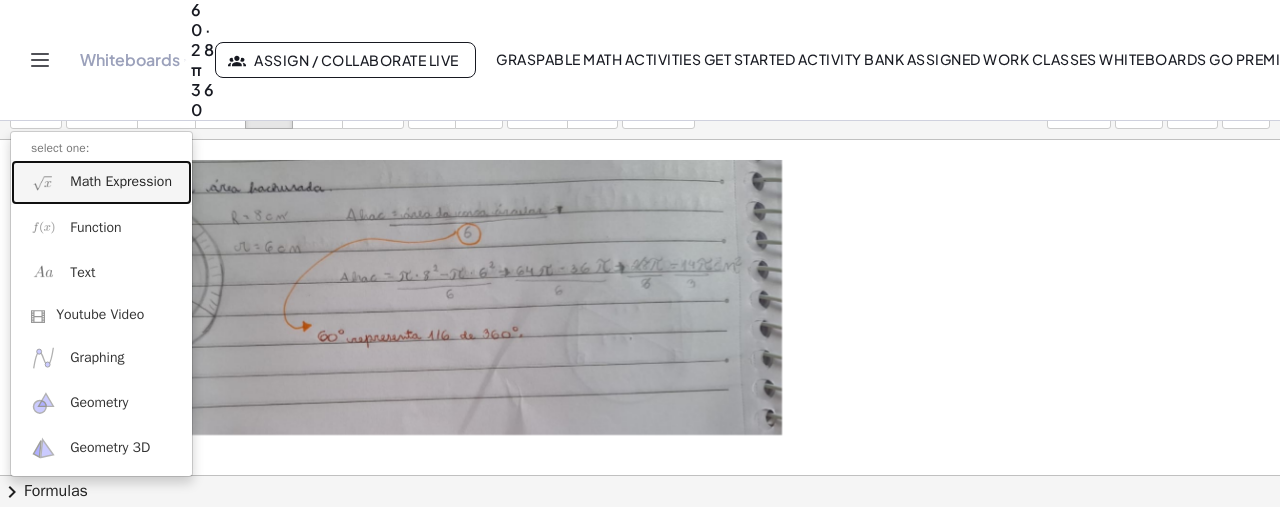 click on "Math Expression" at bounding box center [121, 182] 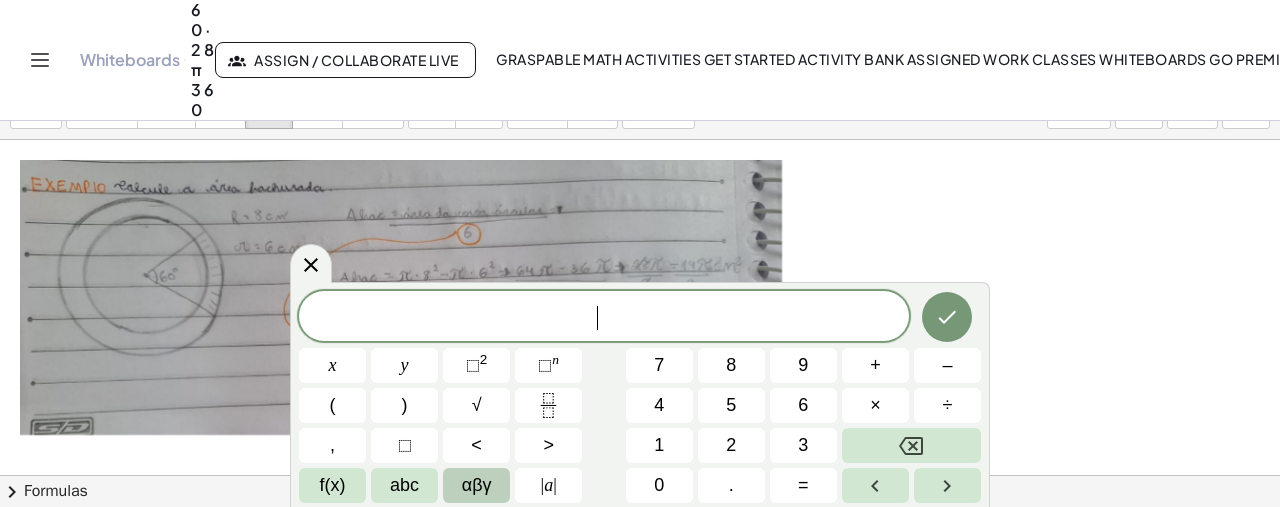 click on "αβγ" at bounding box center [477, 485] 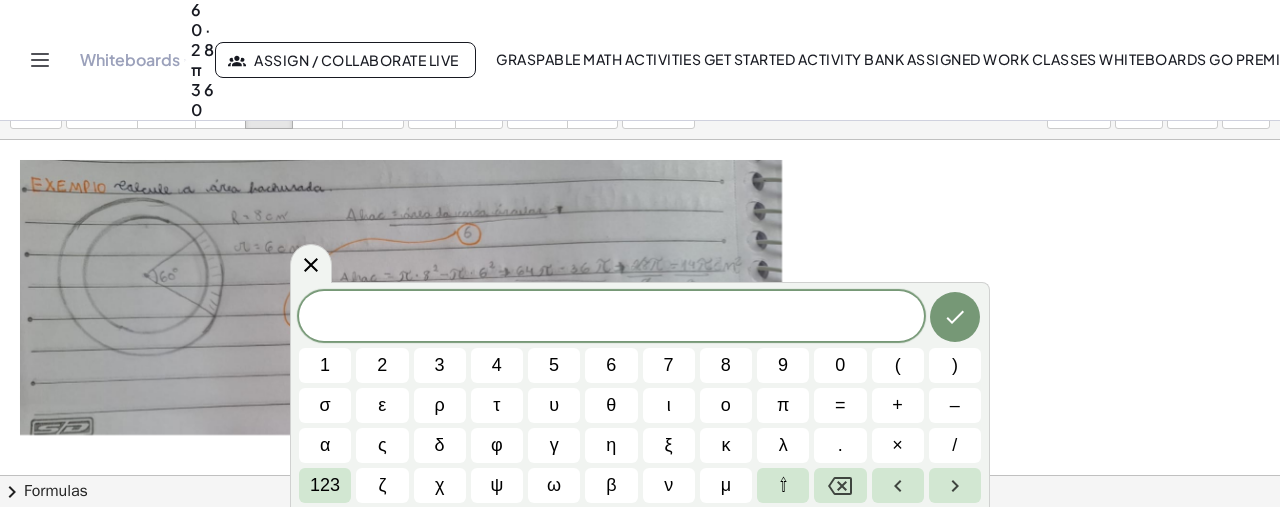 click on "π" at bounding box center (783, 405) 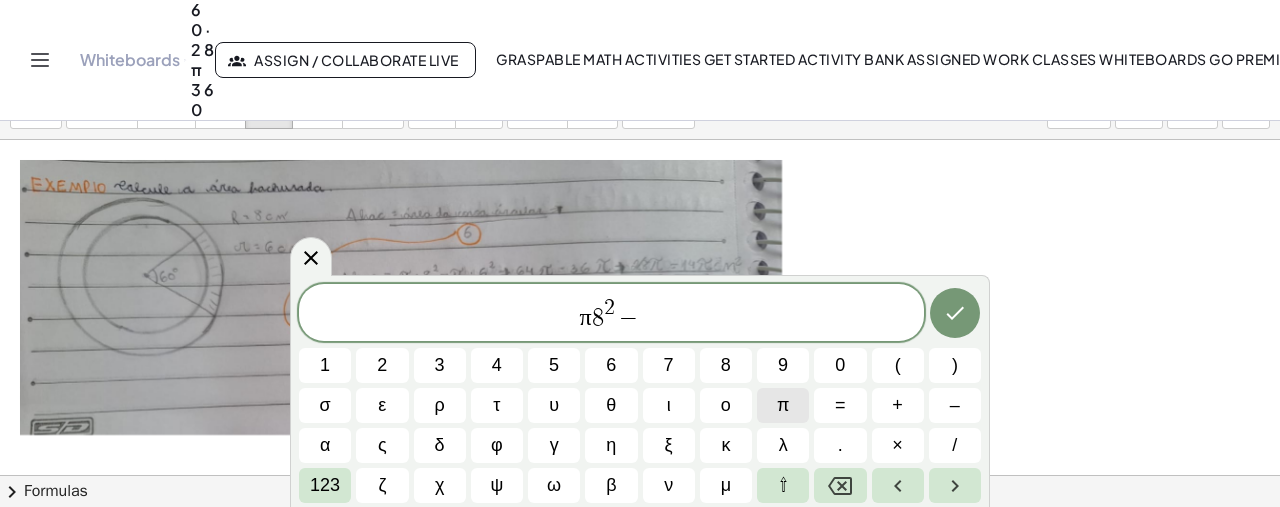click on "π" at bounding box center [783, 405] 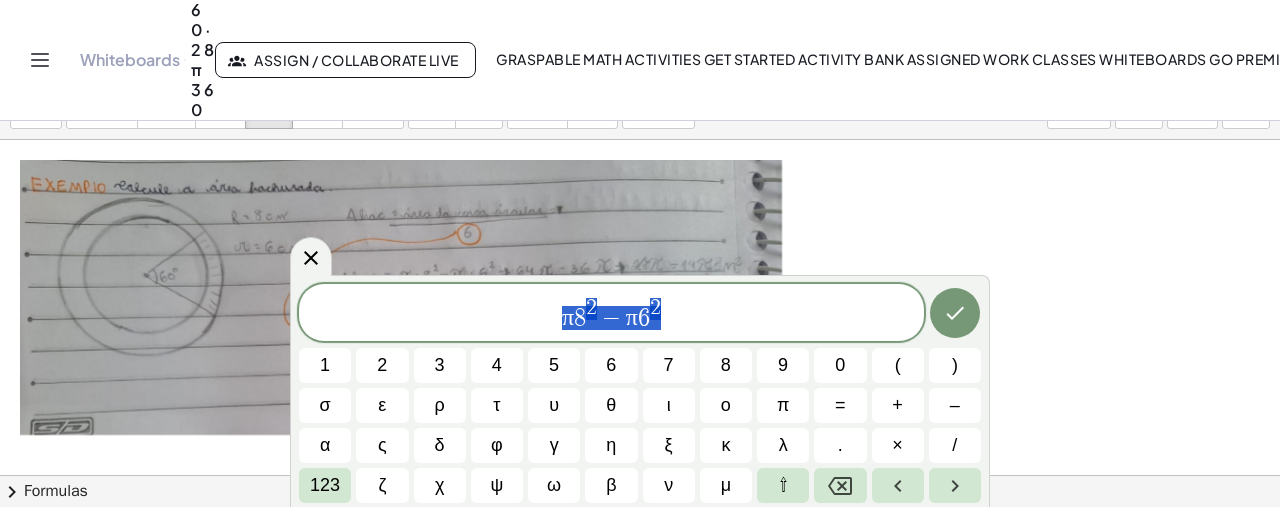 drag, startPoint x: 679, startPoint y: 321, endPoint x: 502, endPoint y: 315, distance: 177.10167 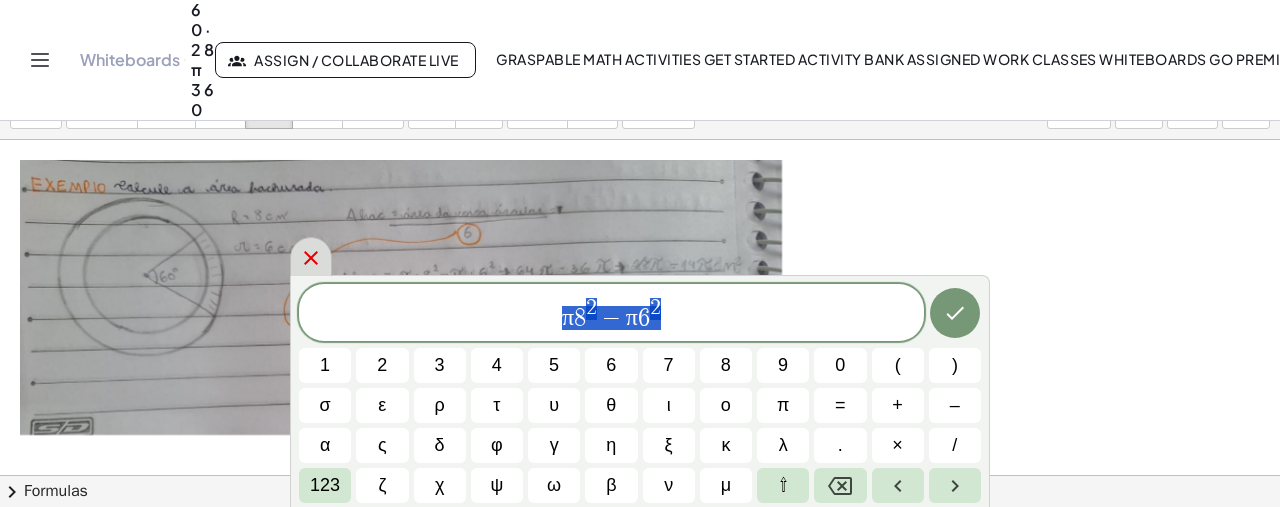 click 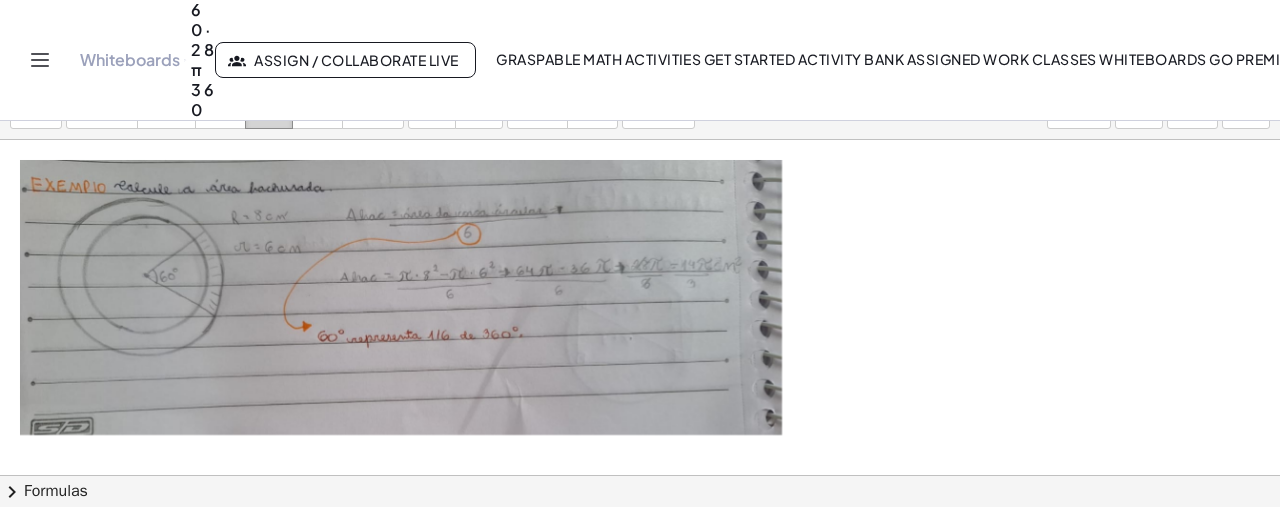 click at bounding box center [269, 94] 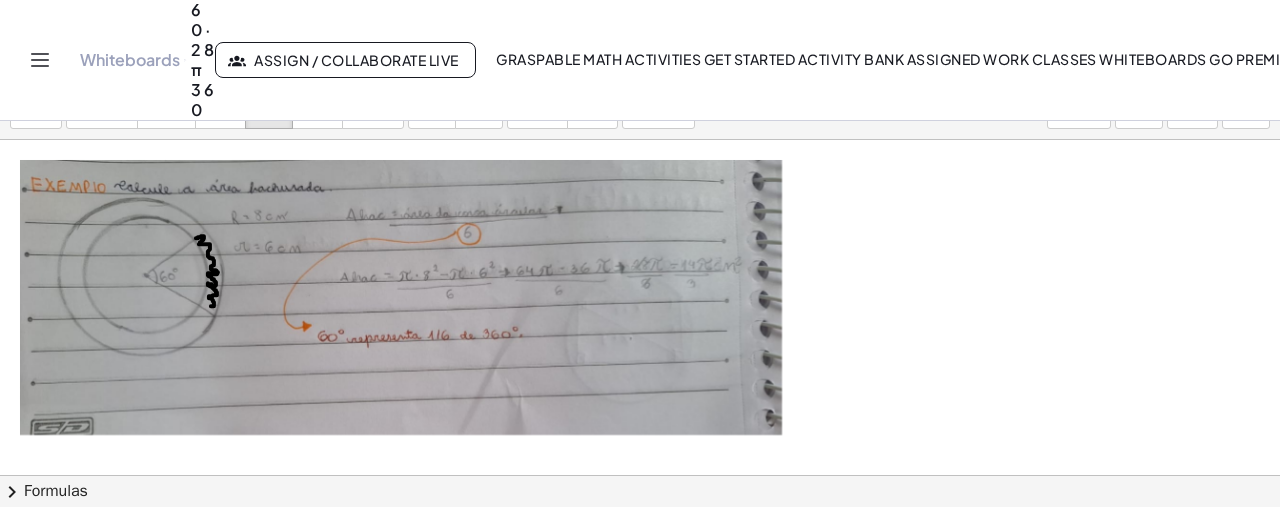 drag, startPoint x: 196, startPoint y: 237, endPoint x: 200, endPoint y: 295, distance: 58.137768 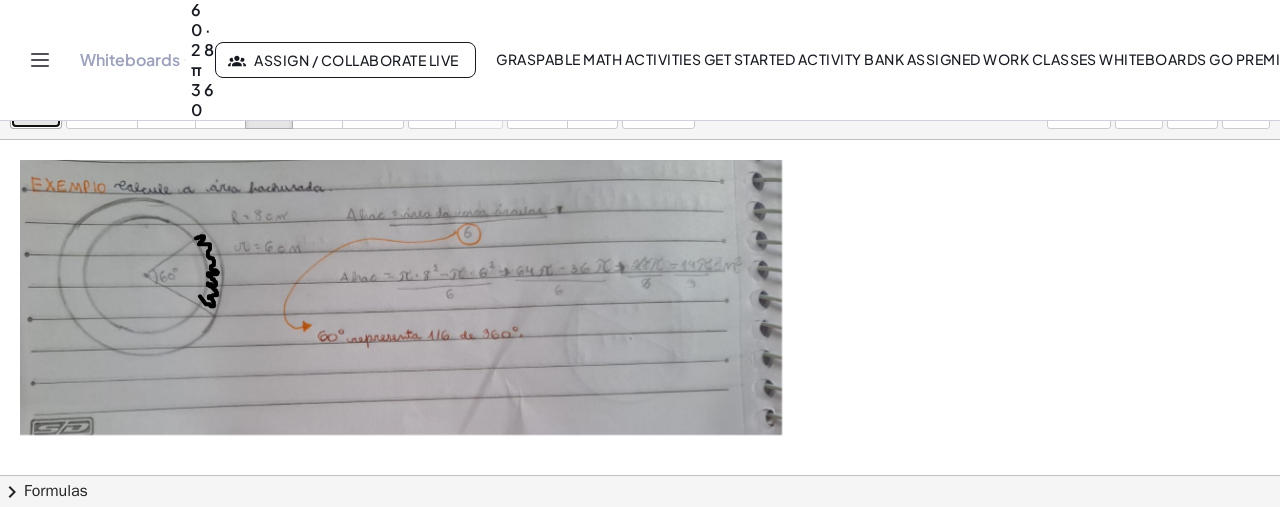 click at bounding box center (30, 94) 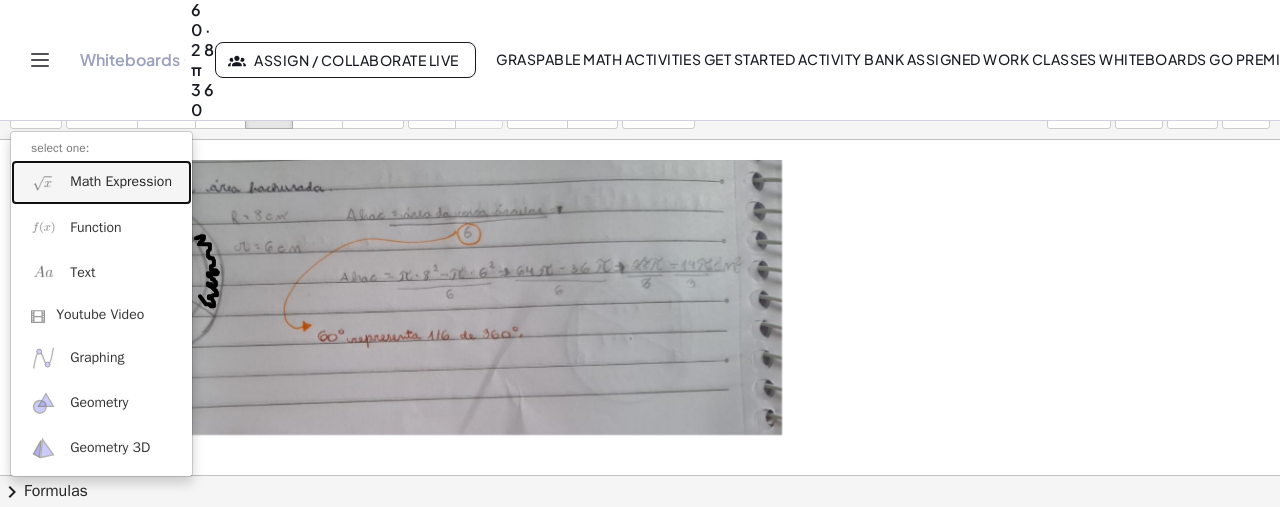 click on "Math Expression" at bounding box center [121, 182] 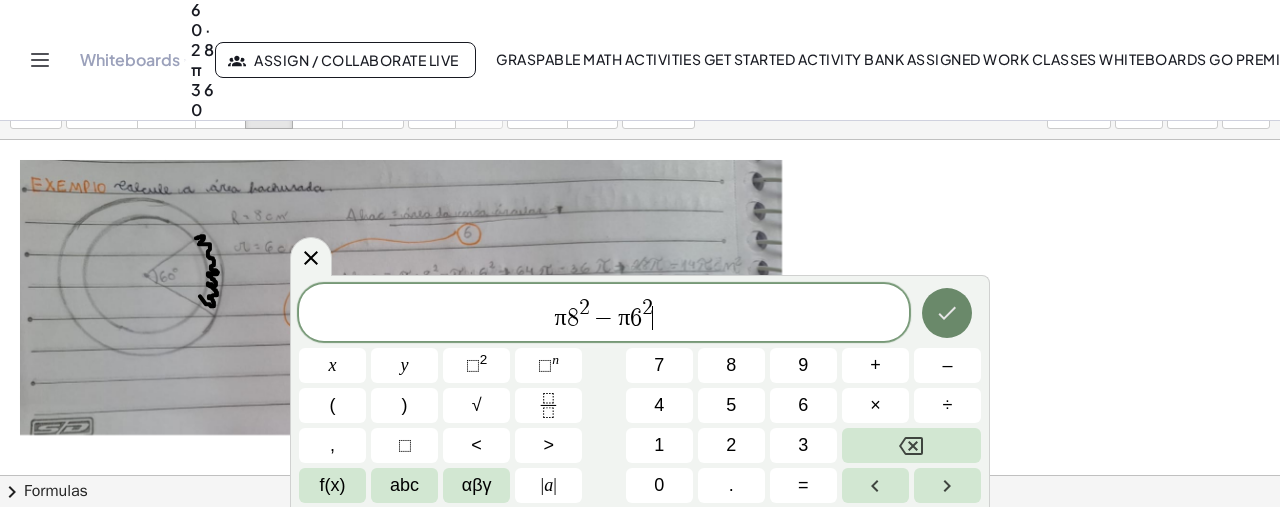 click 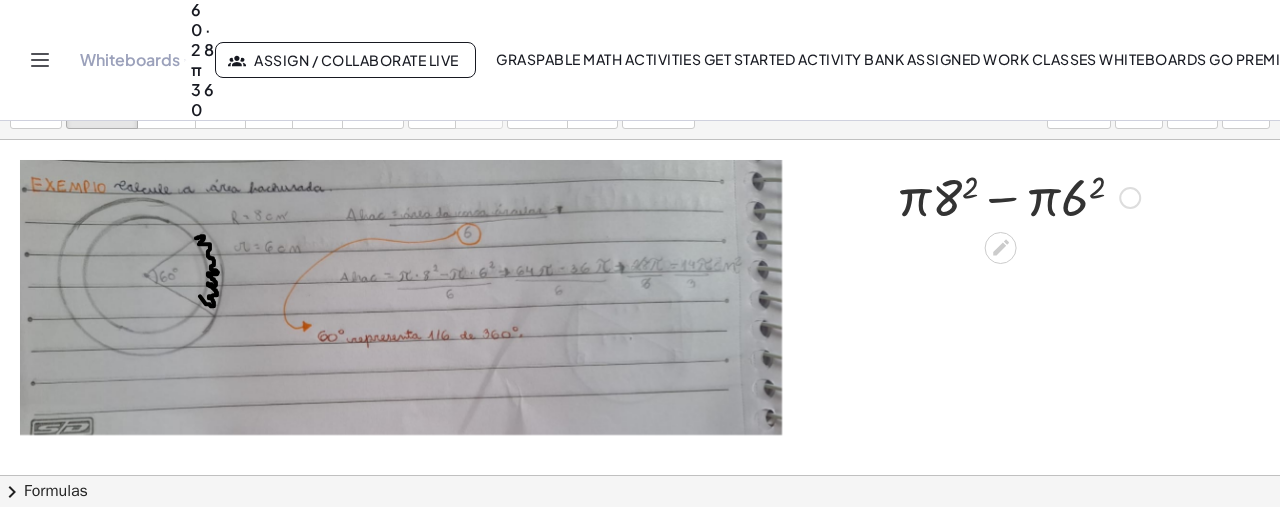 click at bounding box center (1018, 196) 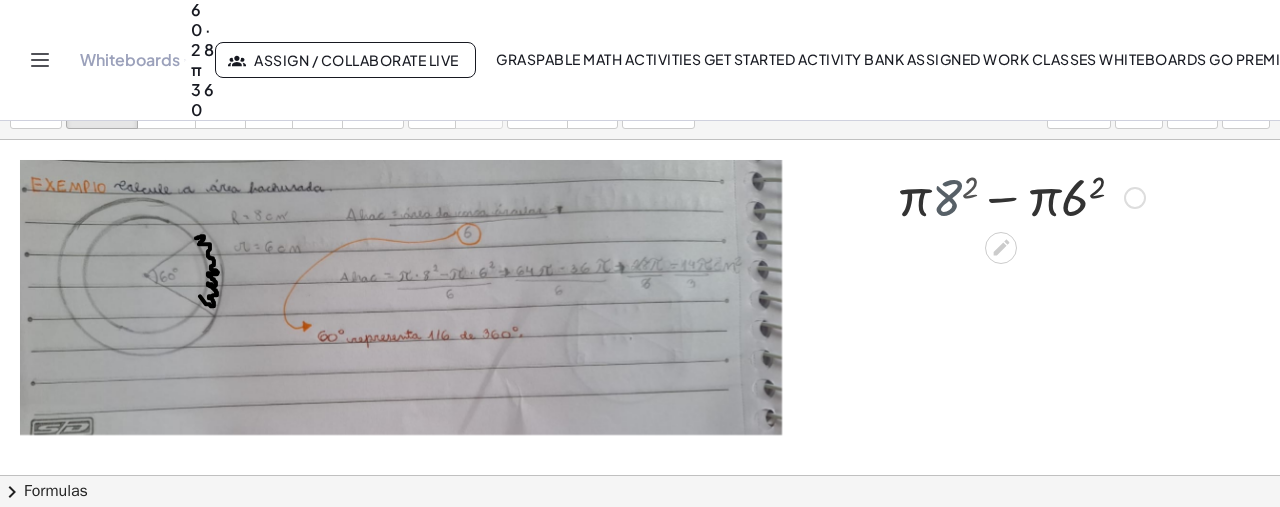 click at bounding box center [1018, 196] 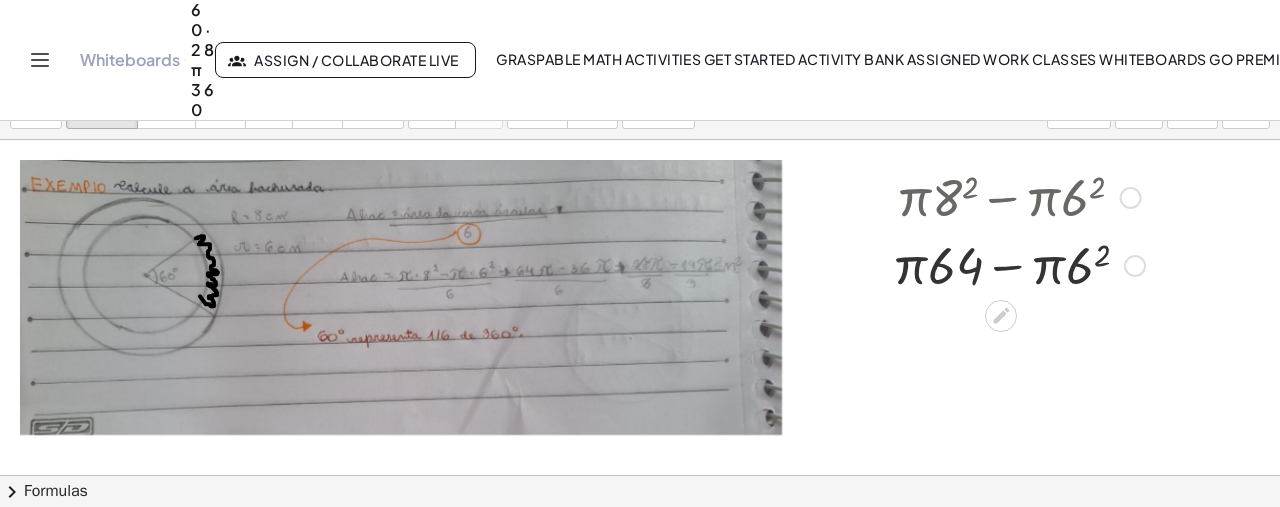 click at bounding box center [1018, 264] 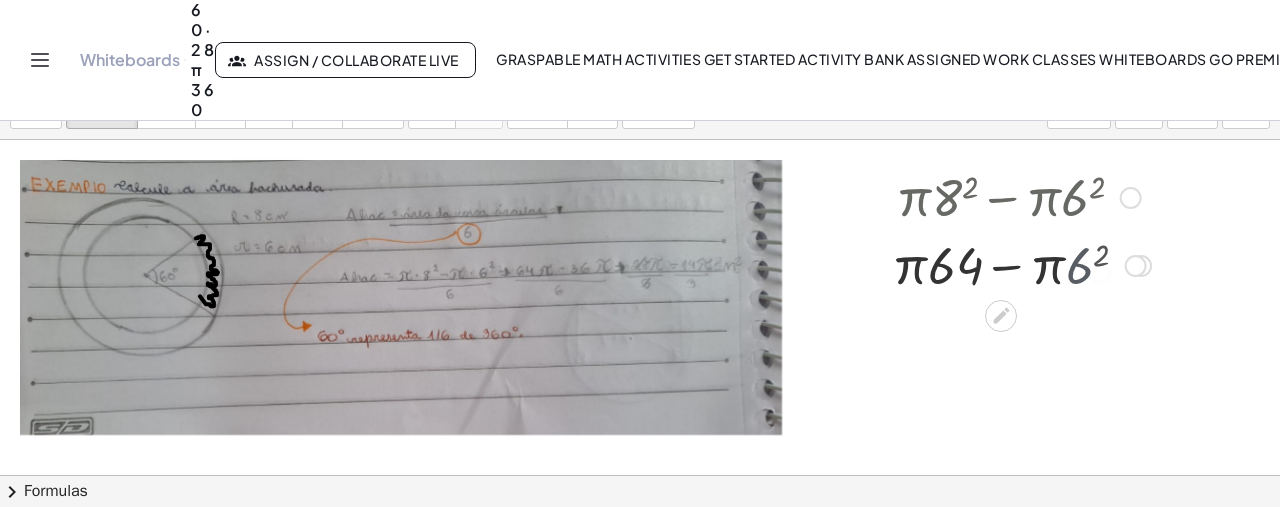 click at bounding box center [1018, 264] 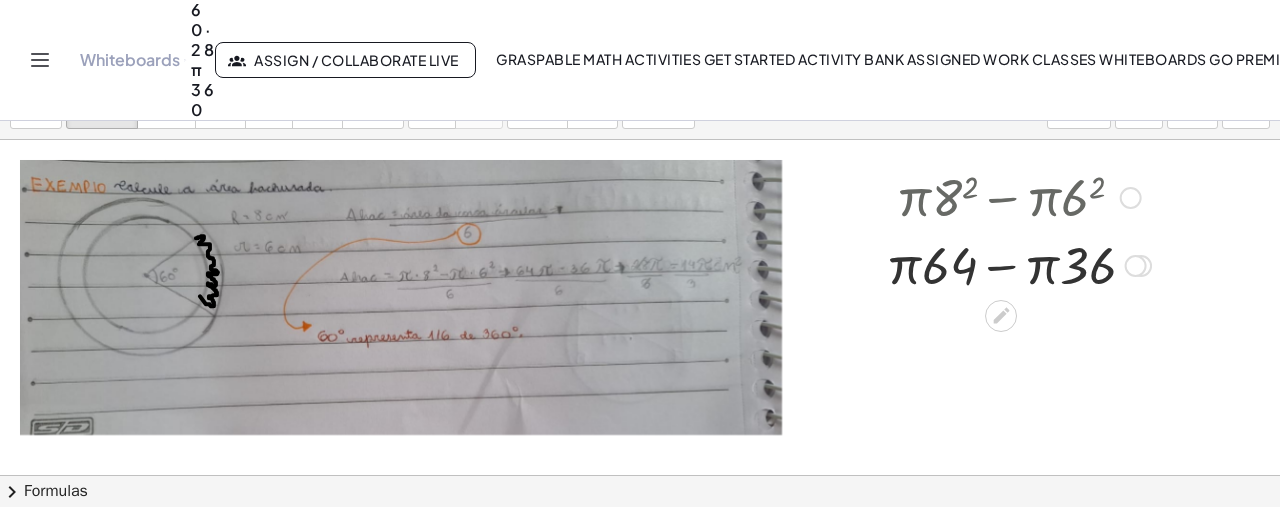 click at bounding box center [1018, 264] 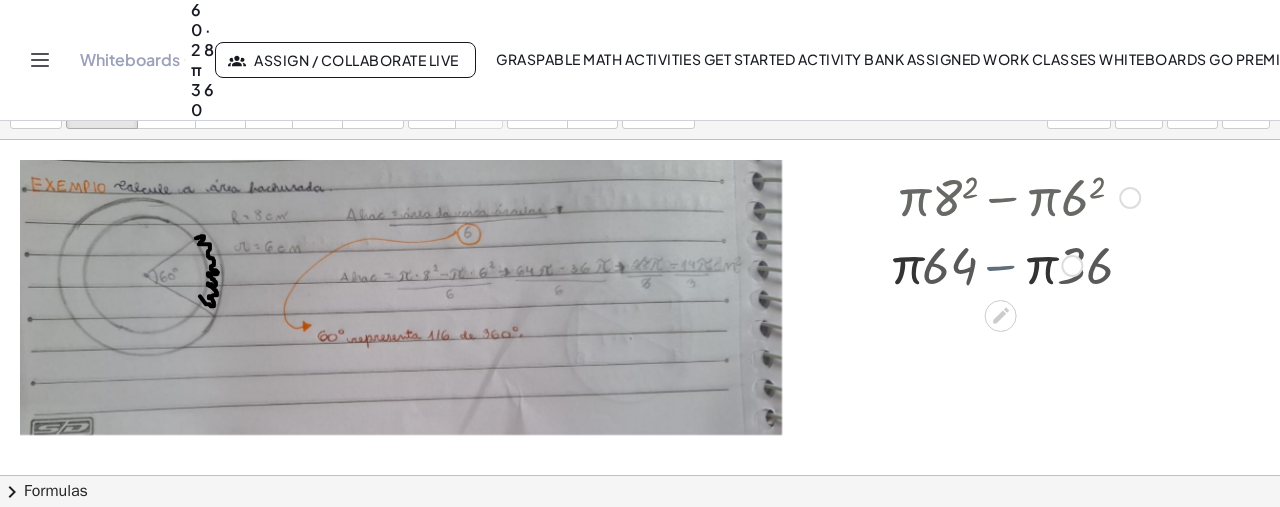 click at bounding box center [1018, 264] 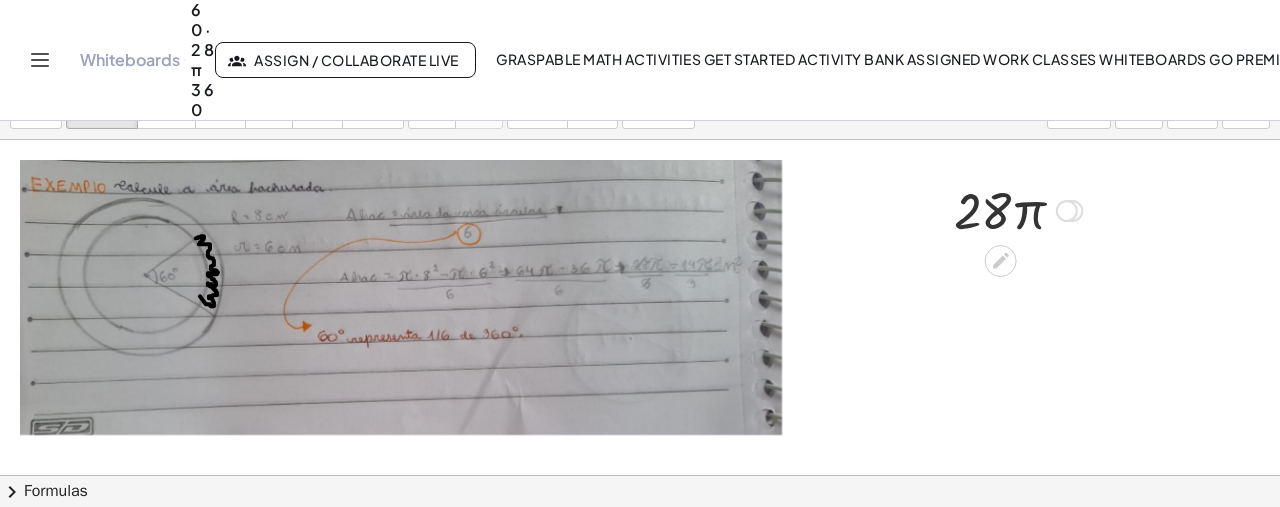 drag, startPoint x: 1070, startPoint y: 335, endPoint x: 1078, endPoint y: 201, distance: 134.23859 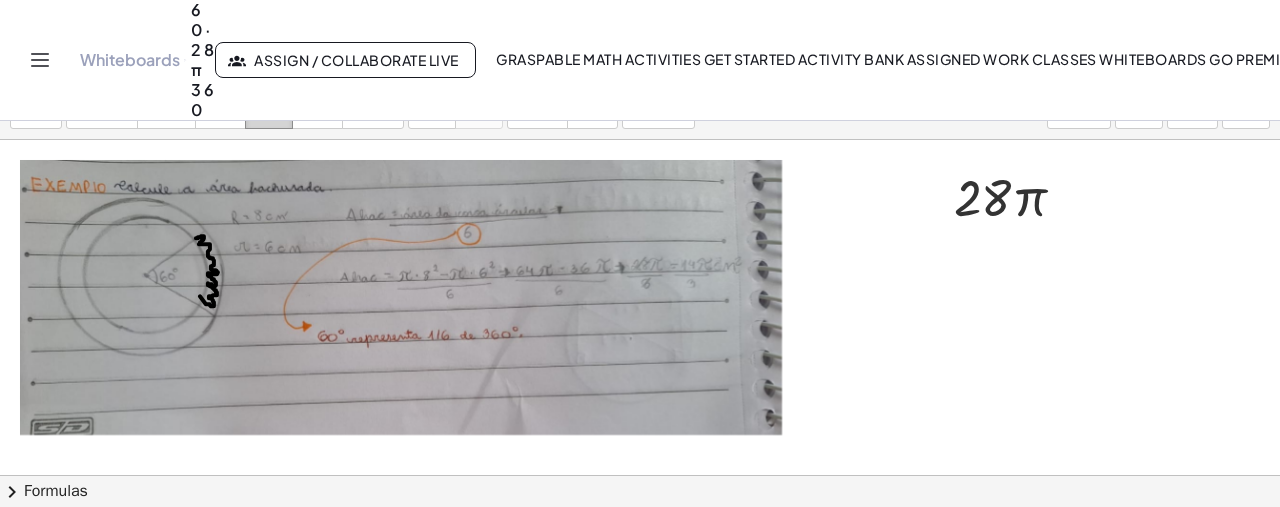click on "draw" at bounding box center [269, 114] 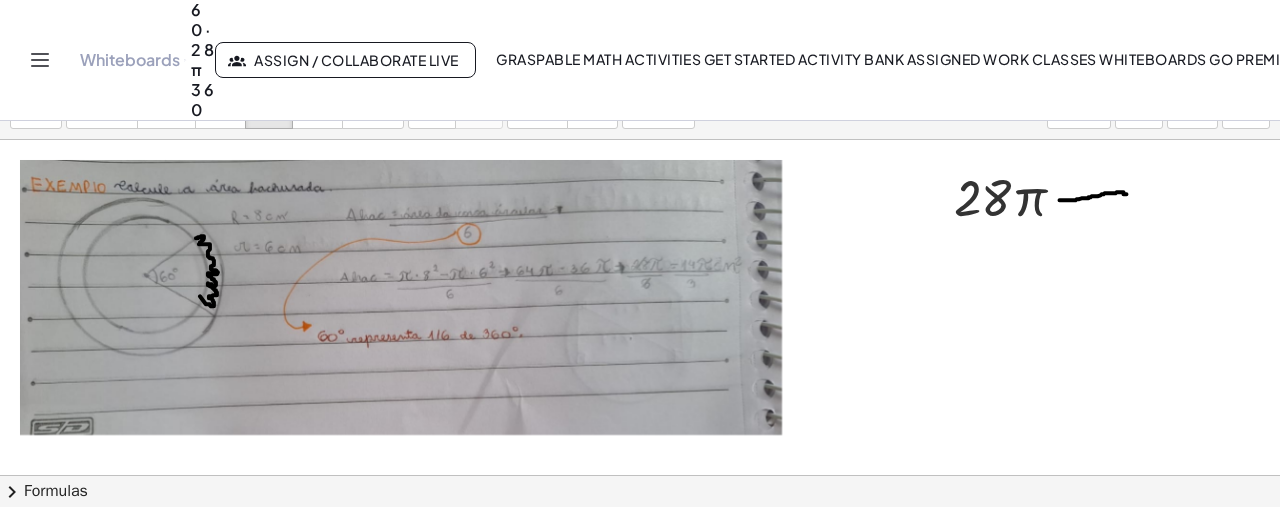 drag, startPoint x: 1060, startPoint y: 199, endPoint x: 1127, endPoint y: 193, distance: 67.26812 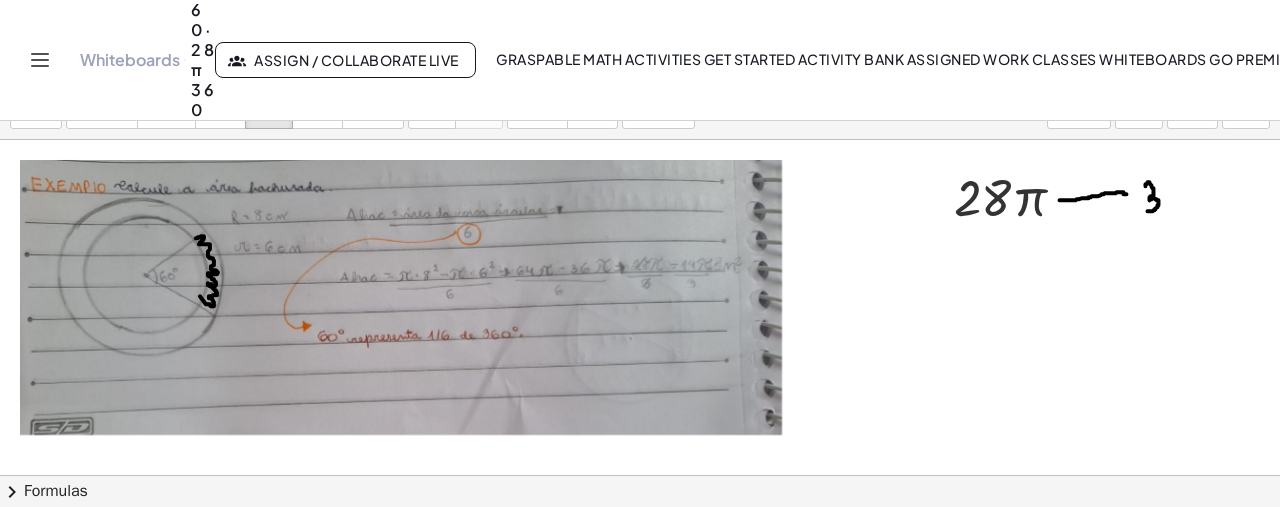 drag, startPoint x: 1146, startPoint y: 185, endPoint x: 1144, endPoint y: 207, distance: 22.090721 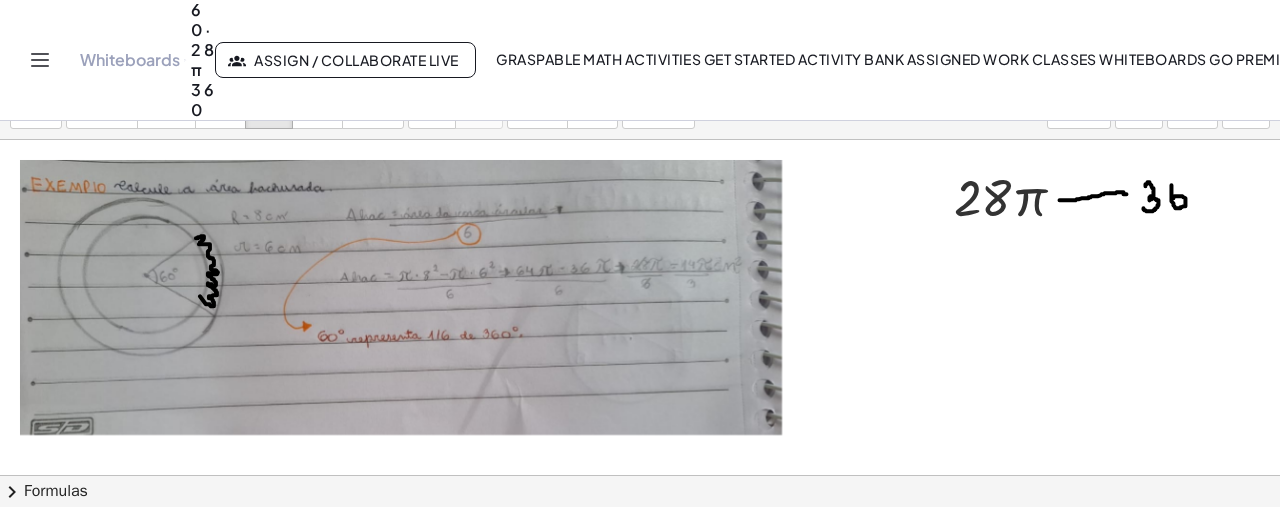 drag, startPoint x: 1172, startPoint y: 184, endPoint x: 1172, endPoint y: 199, distance: 15 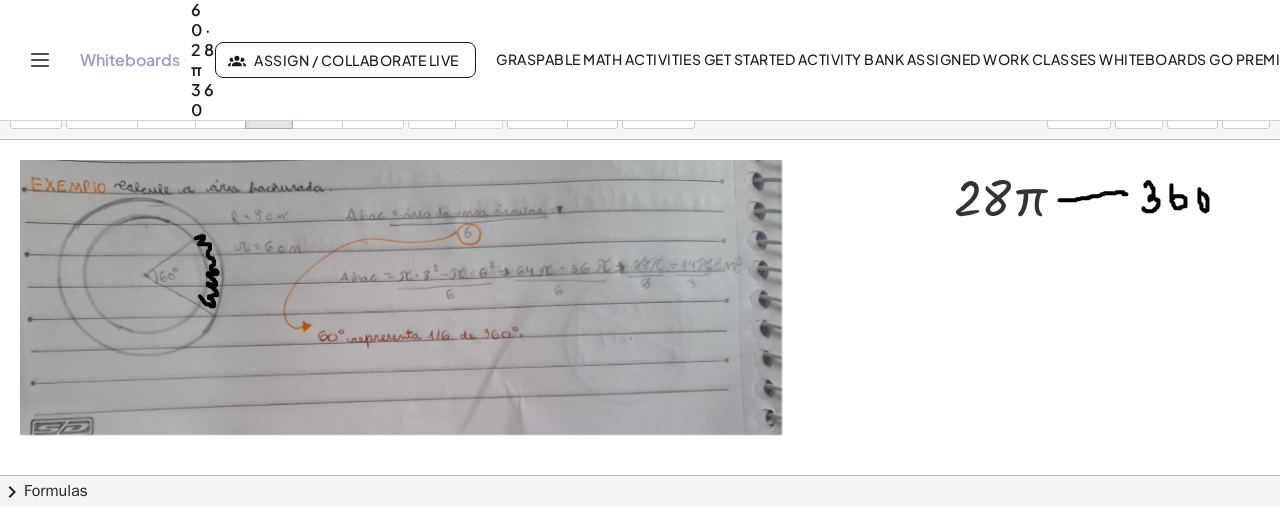 click at bounding box center [640, 593] 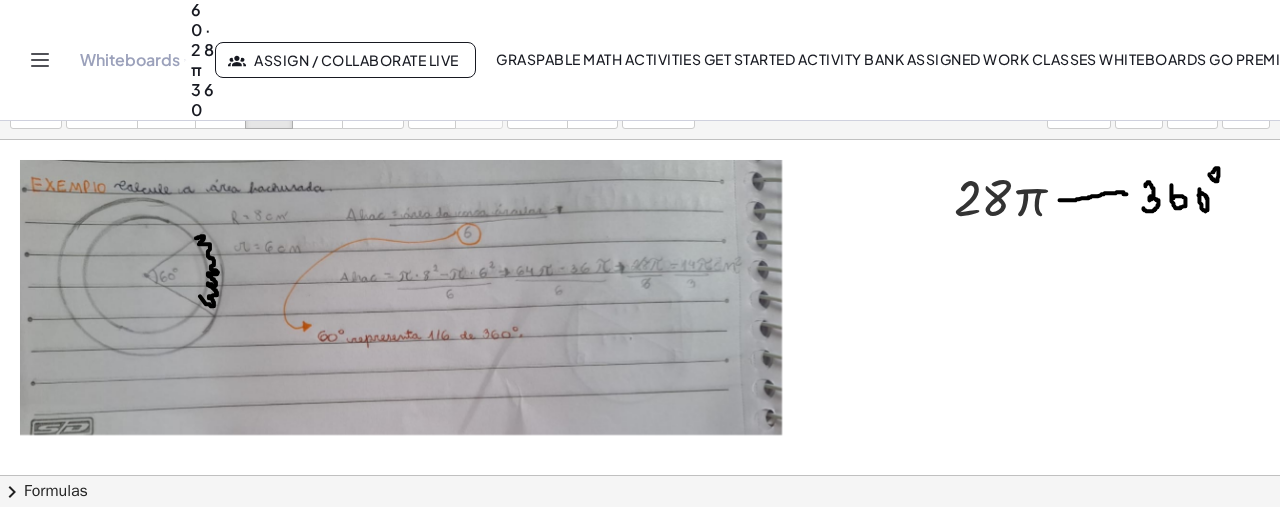 click at bounding box center (640, 593) 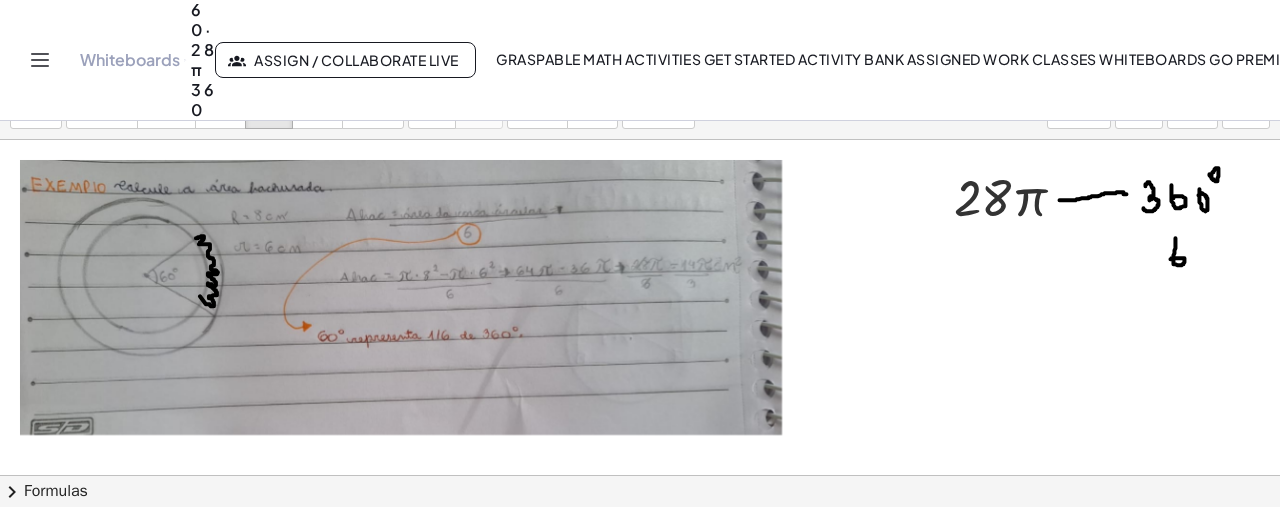 drag, startPoint x: 1176, startPoint y: 237, endPoint x: 1170, endPoint y: 257, distance: 20.880613 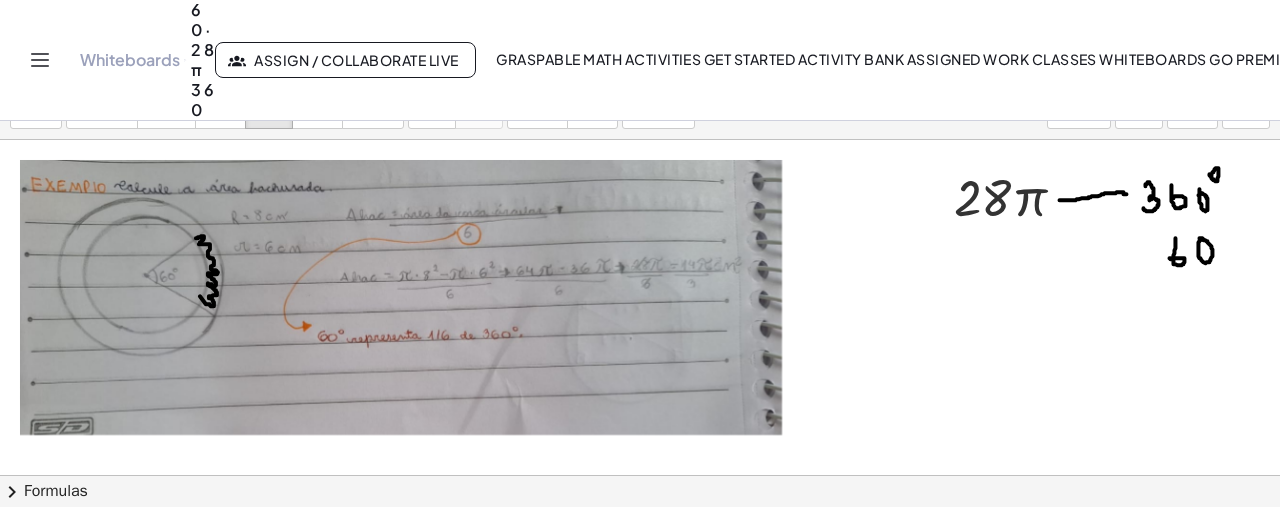 click at bounding box center (640, 593) 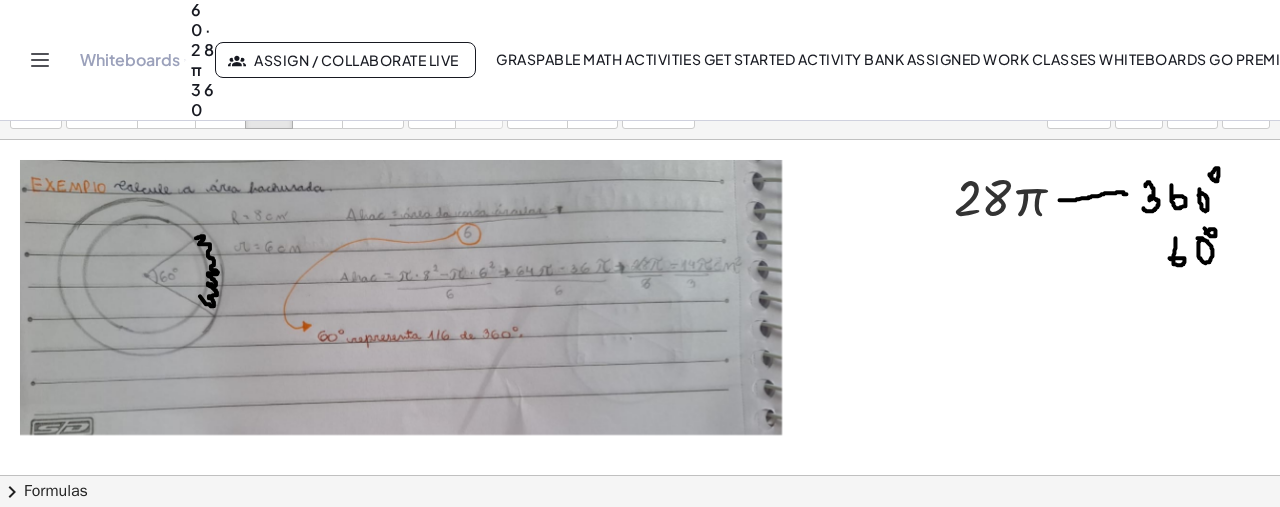 click at bounding box center (640, 593) 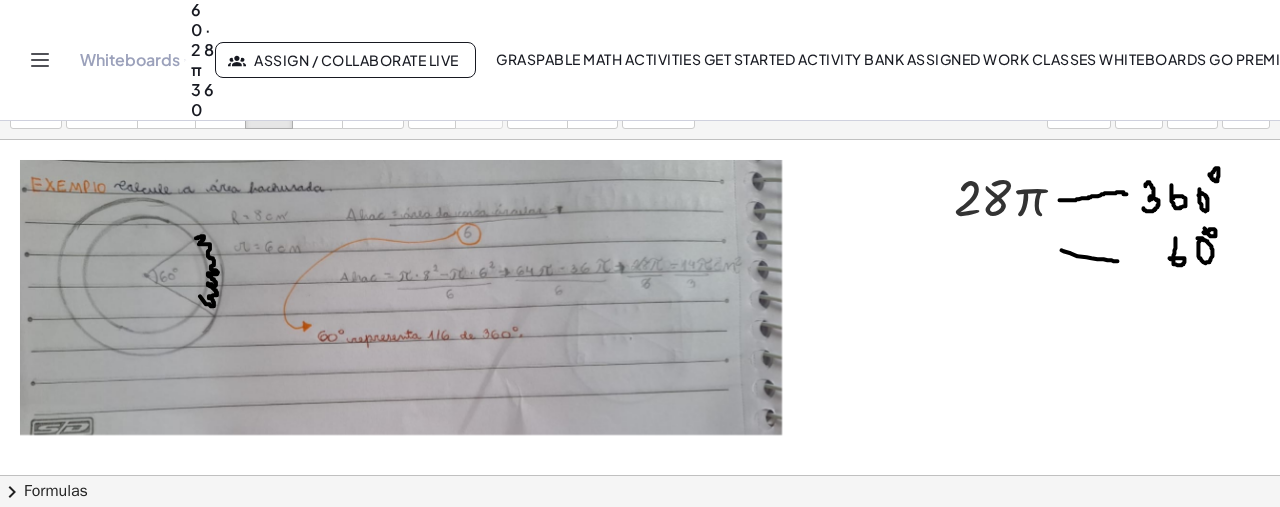 drag, startPoint x: 1062, startPoint y: 249, endPoint x: 1122, endPoint y: 259, distance: 60.827625 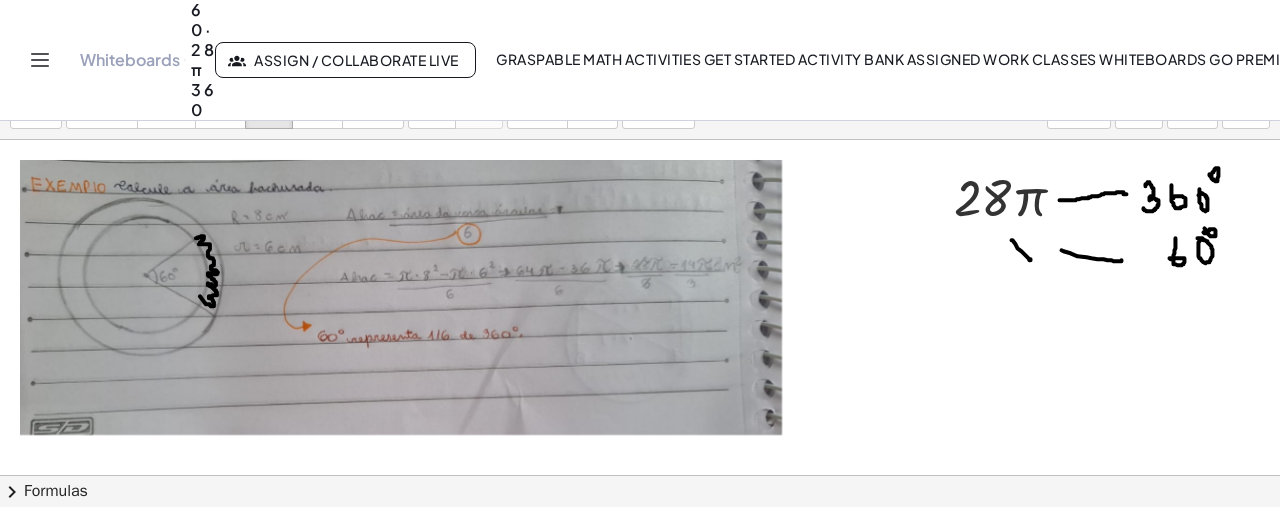 drag, startPoint x: 1012, startPoint y: 239, endPoint x: 1031, endPoint y: 258, distance: 26.870058 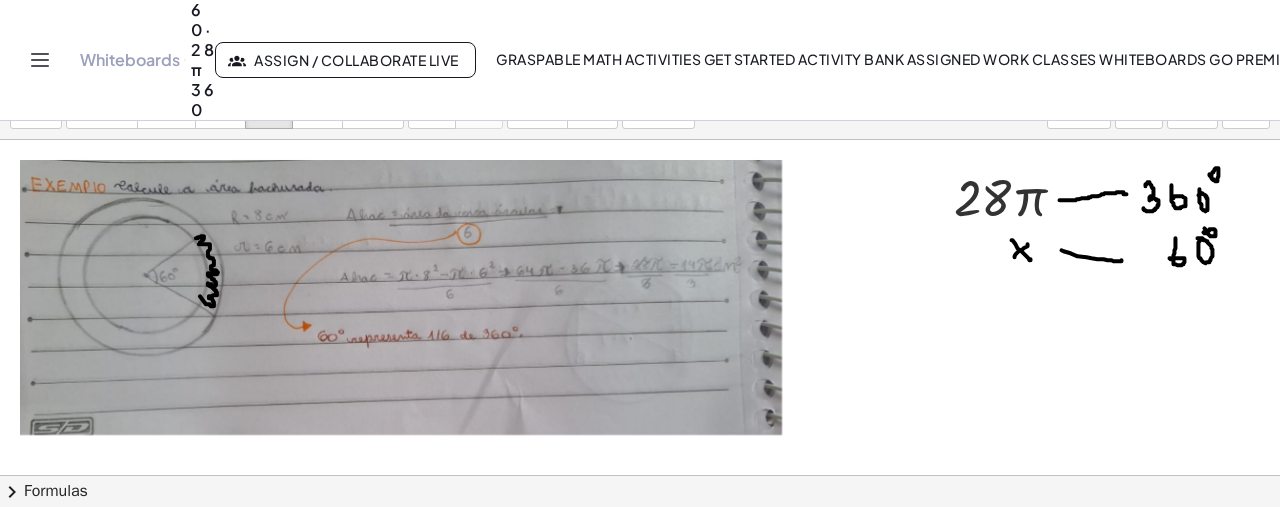 drag, startPoint x: 1015, startPoint y: 256, endPoint x: 1029, endPoint y: 243, distance: 19.104973 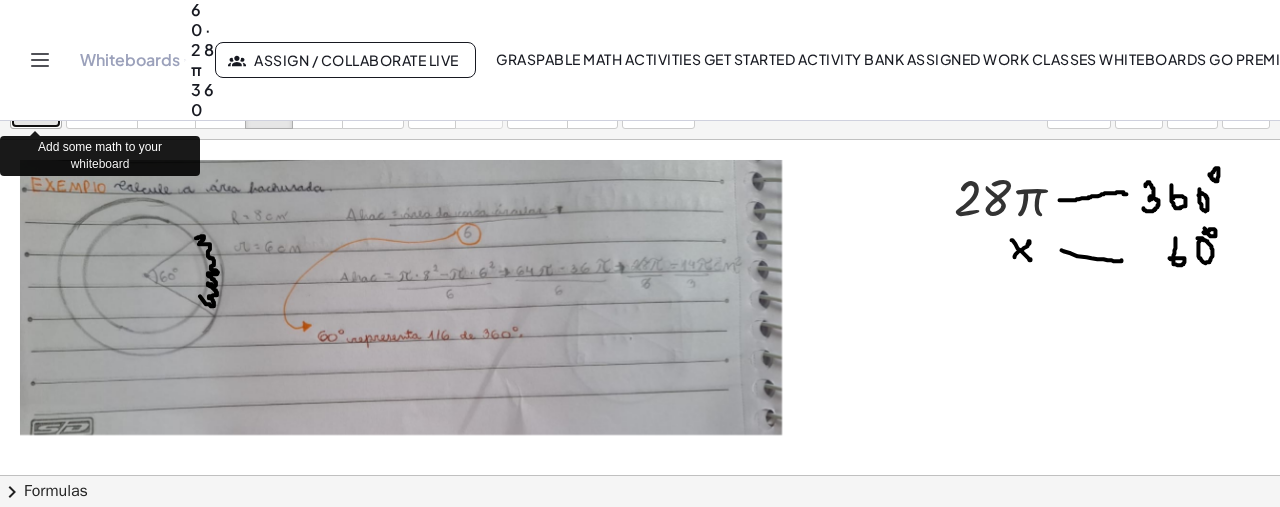 click on "insert" at bounding box center [36, 114] 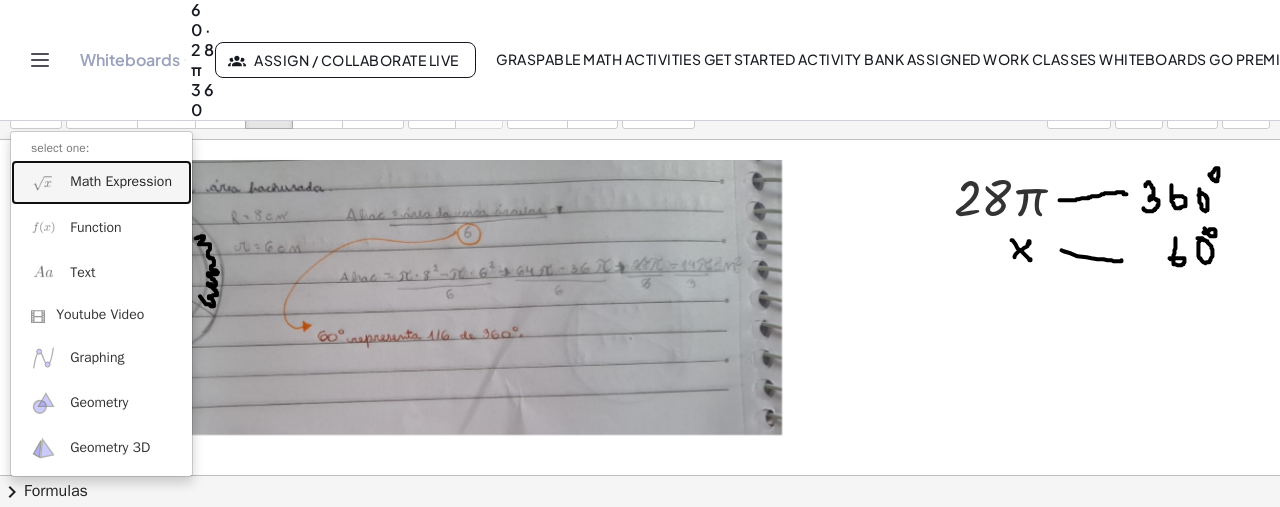 click on "Math Expression" at bounding box center [121, 182] 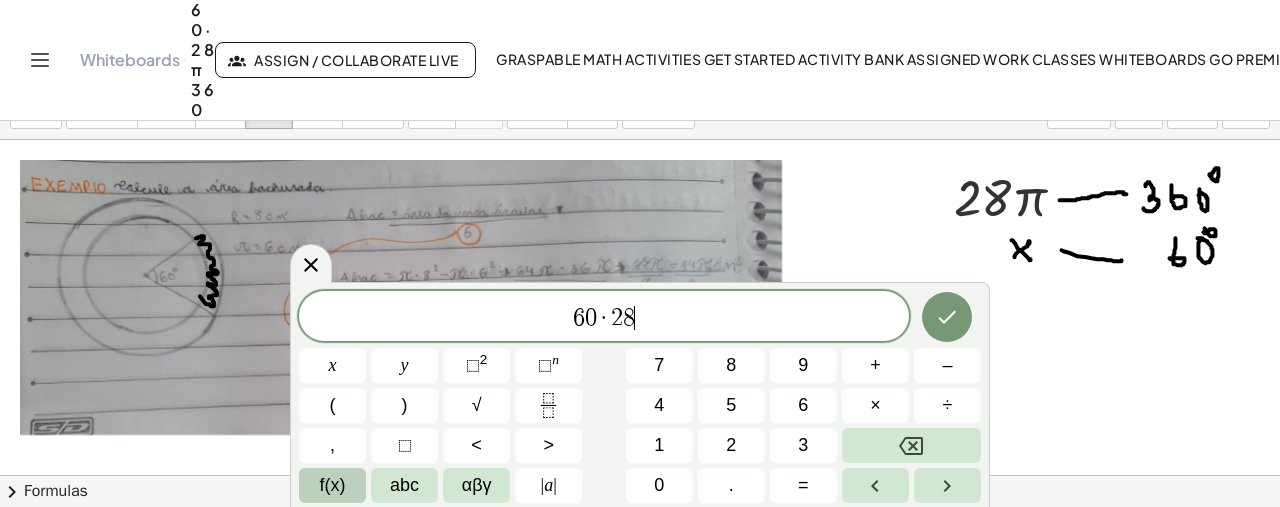 click on "f(x)" at bounding box center [333, 485] 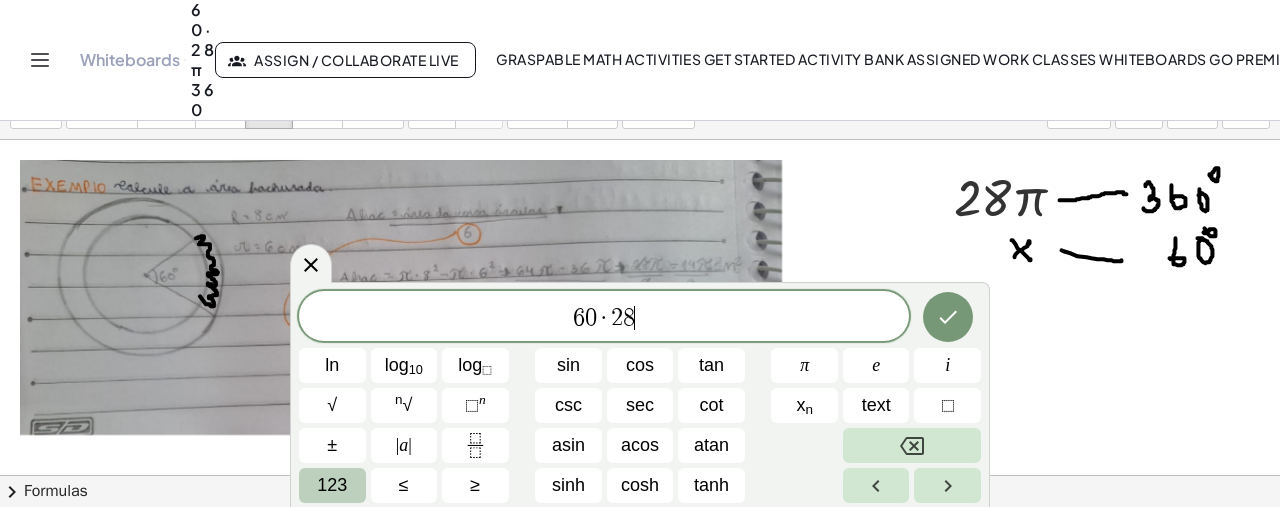 click on "123" at bounding box center [332, 485] 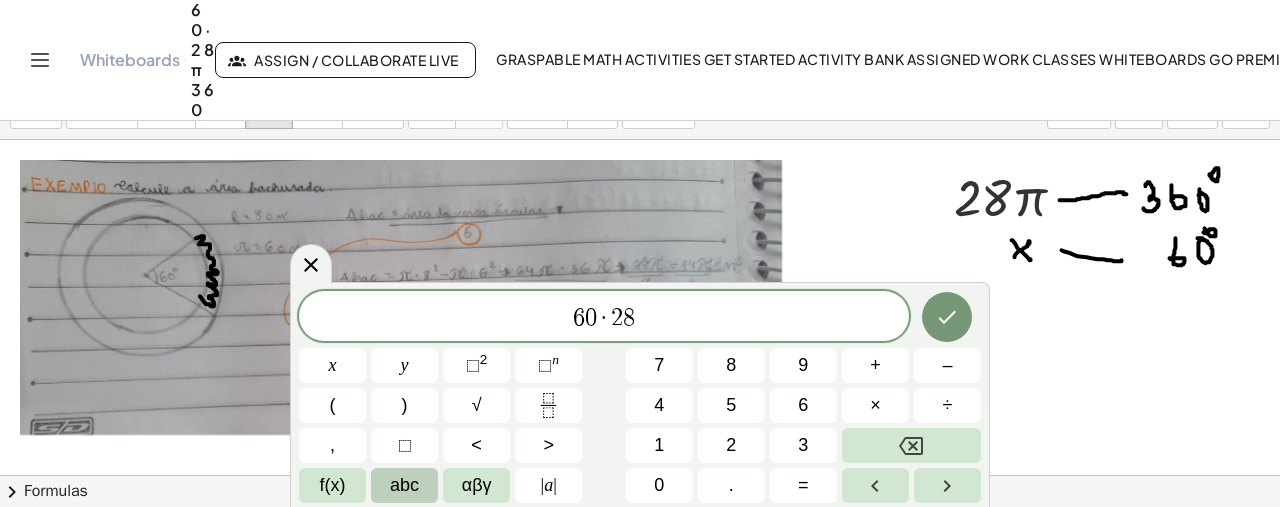 click on "abc" at bounding box center [404, 485] 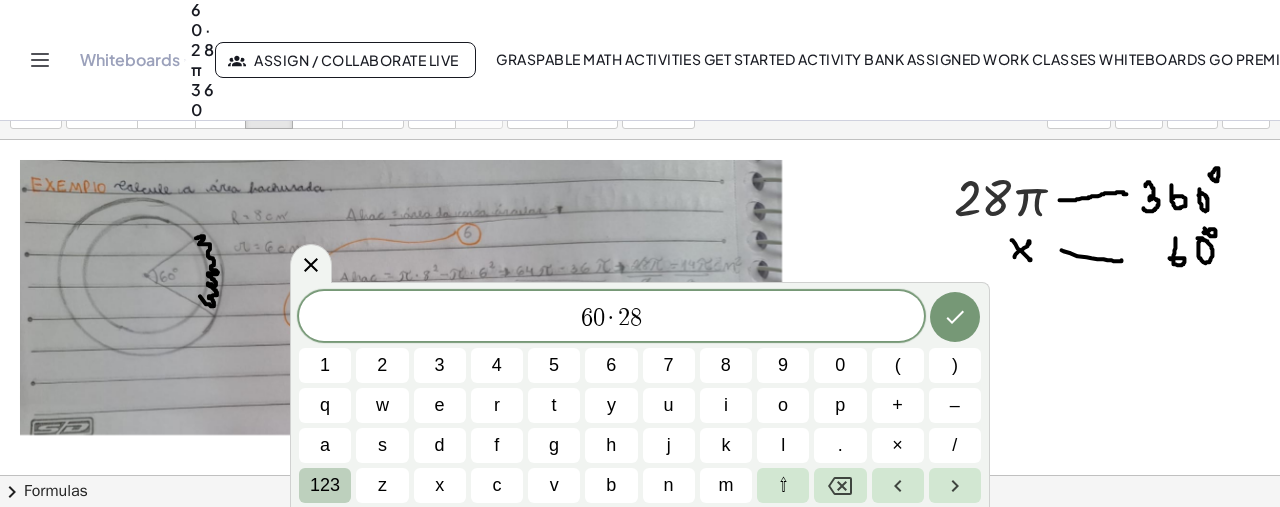 click on "123" at bounding box center (325, 485) 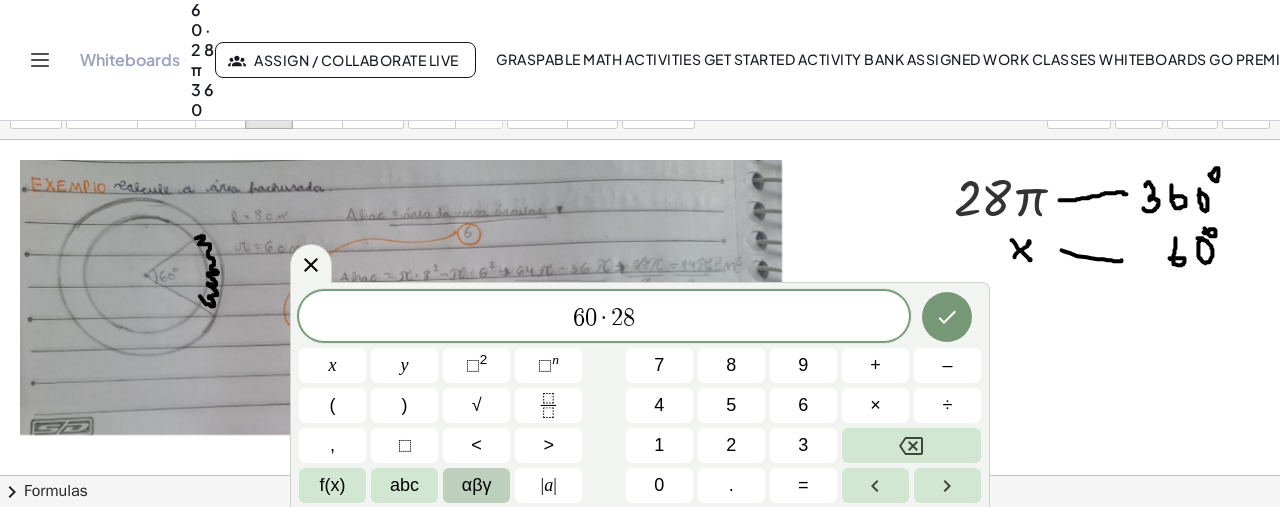 click on "αβγ" at bounding box center (477, 485) 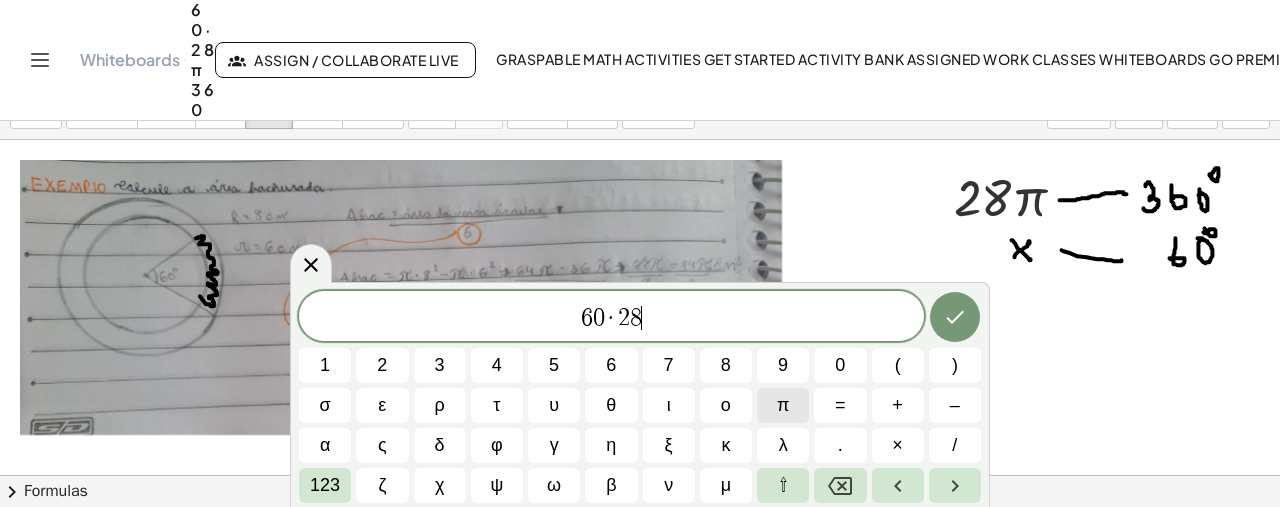 click on "π" at bounding box center (783, 405) 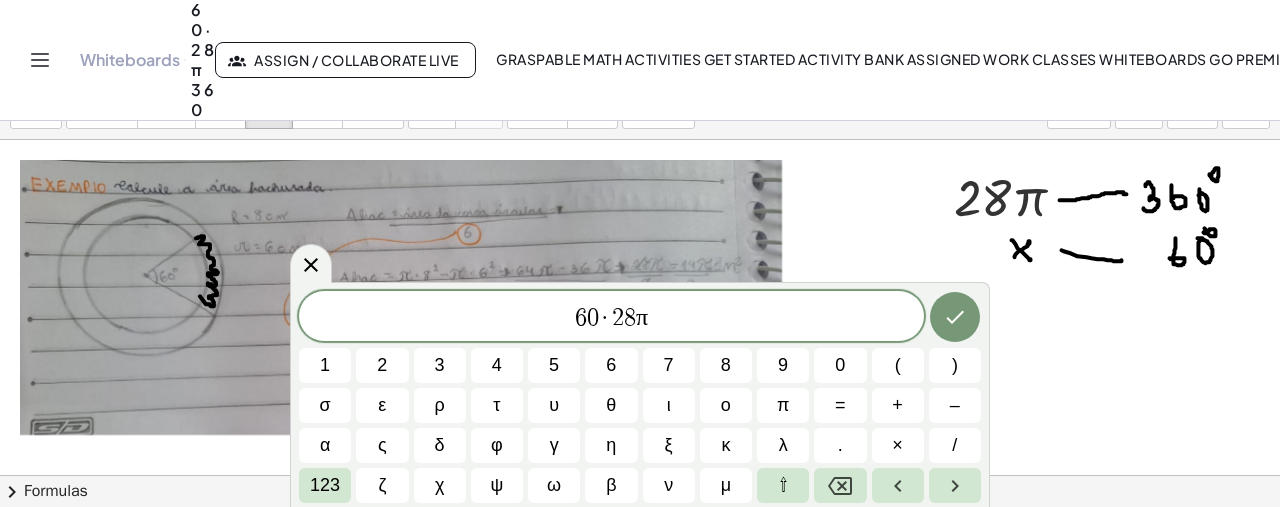 click on "2 π R + 2 π r =" at bounding box center [611, 318] 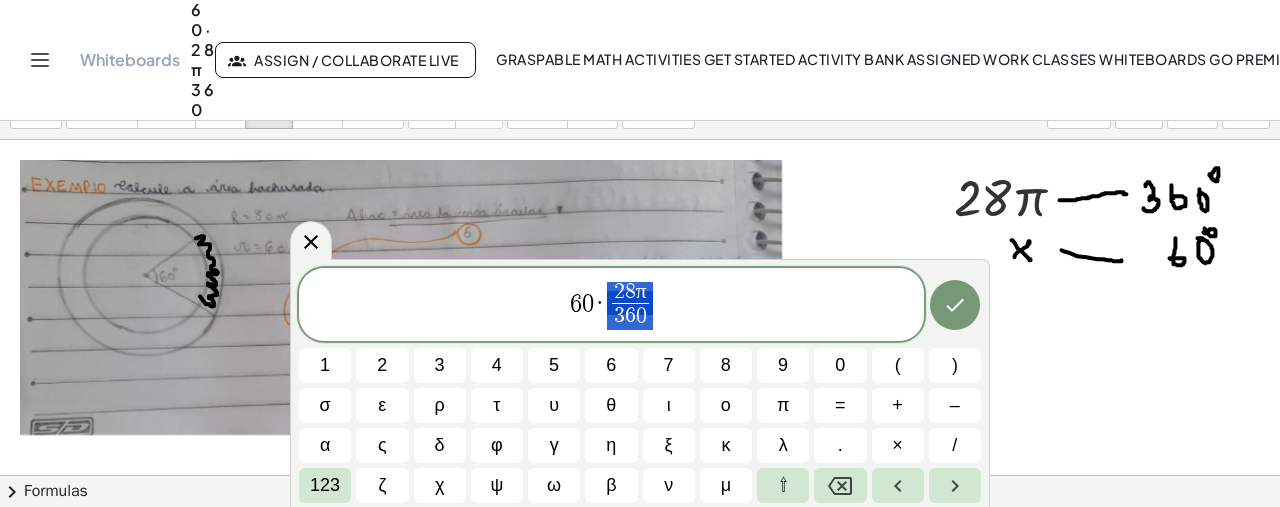 drag, startPoint x: 652, startPoint y: 321, endPoint x: 616, endPoint y: 309, distance: 37.94733 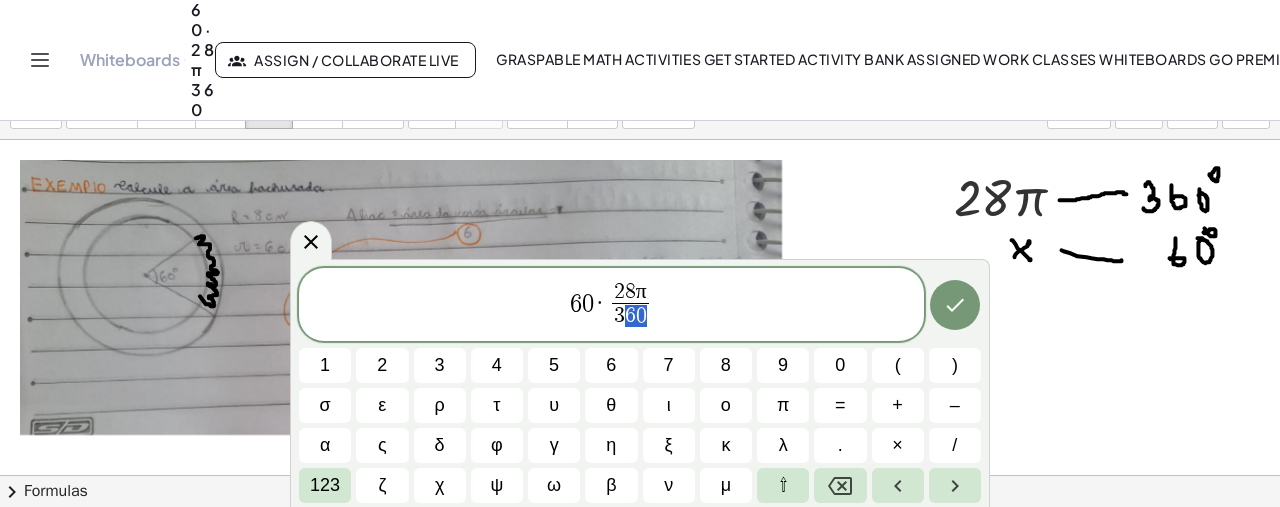 drag, startPoint x: 647, startPoint y: 321, endPoint x: 623, endPoint y: 319, distance: 24.083189 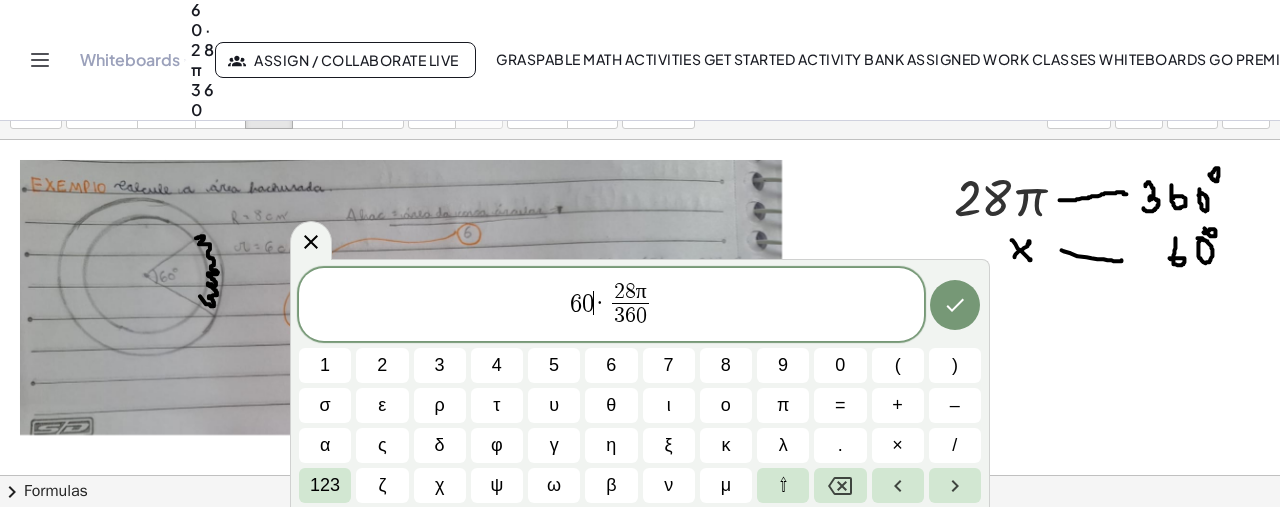 drag, startPoint x: 594, startPoint y: 301, endPoint x: 564, endPoint y: 297, distance: 30.265491 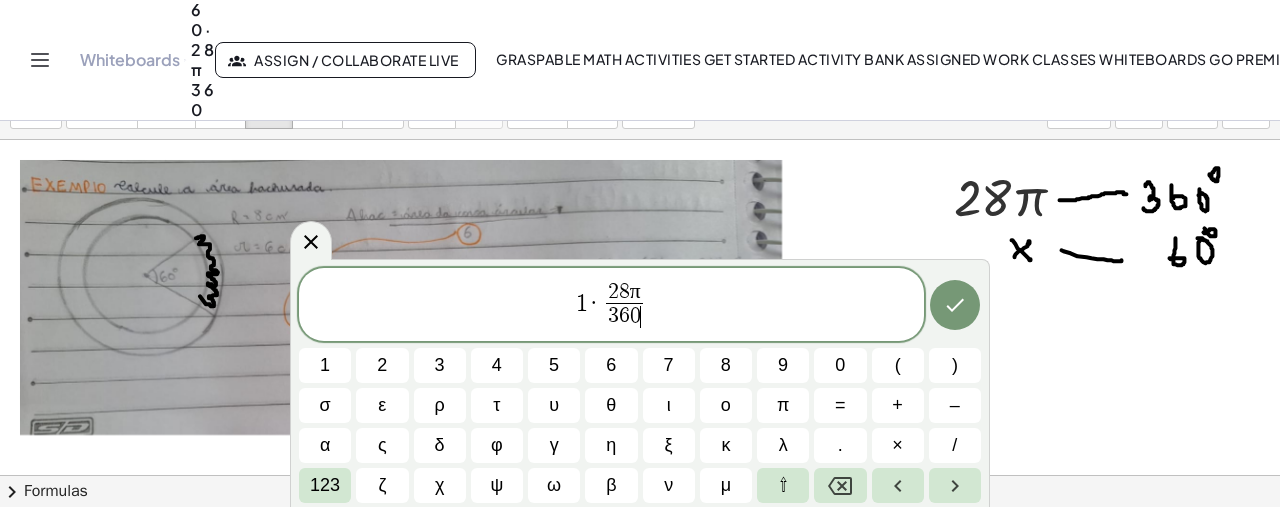 click on "0" at bounding box center [635, 316] 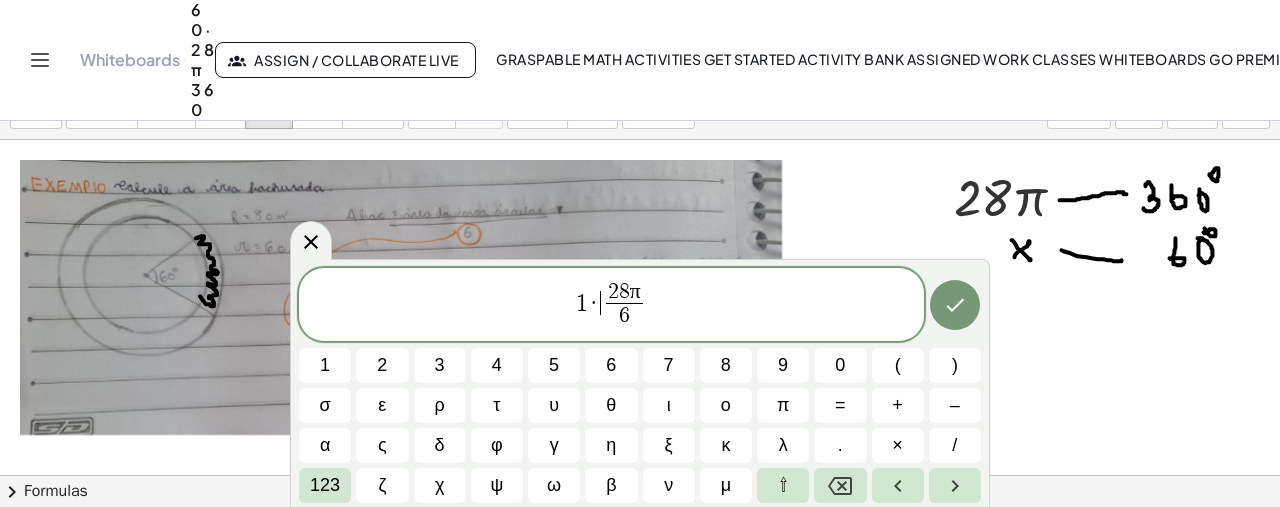 click on "2 π R + 3 π r =" at bounding box center [611, 306] 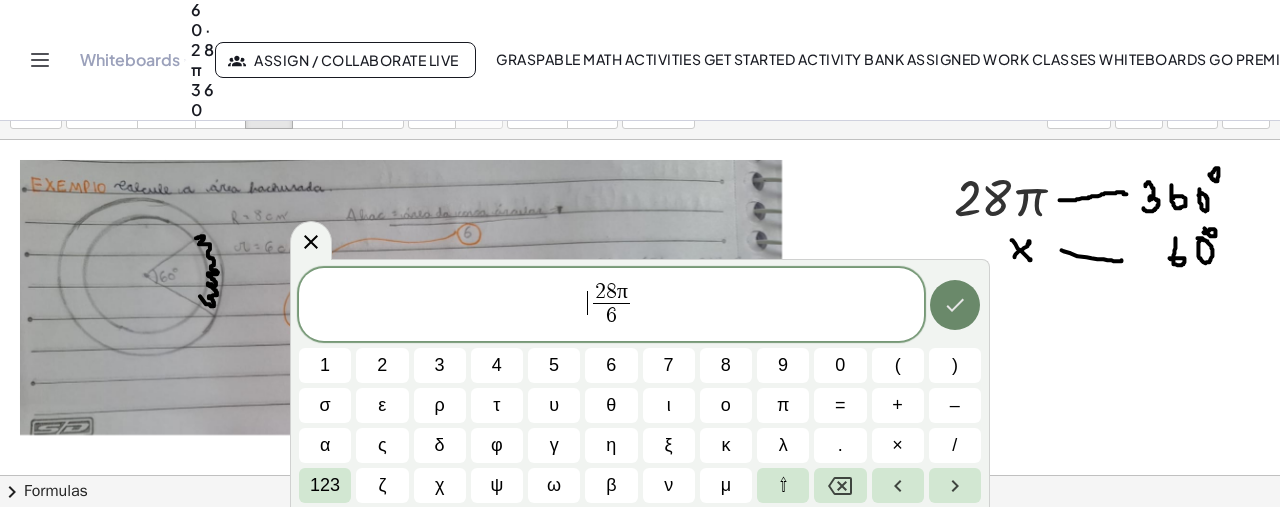 click 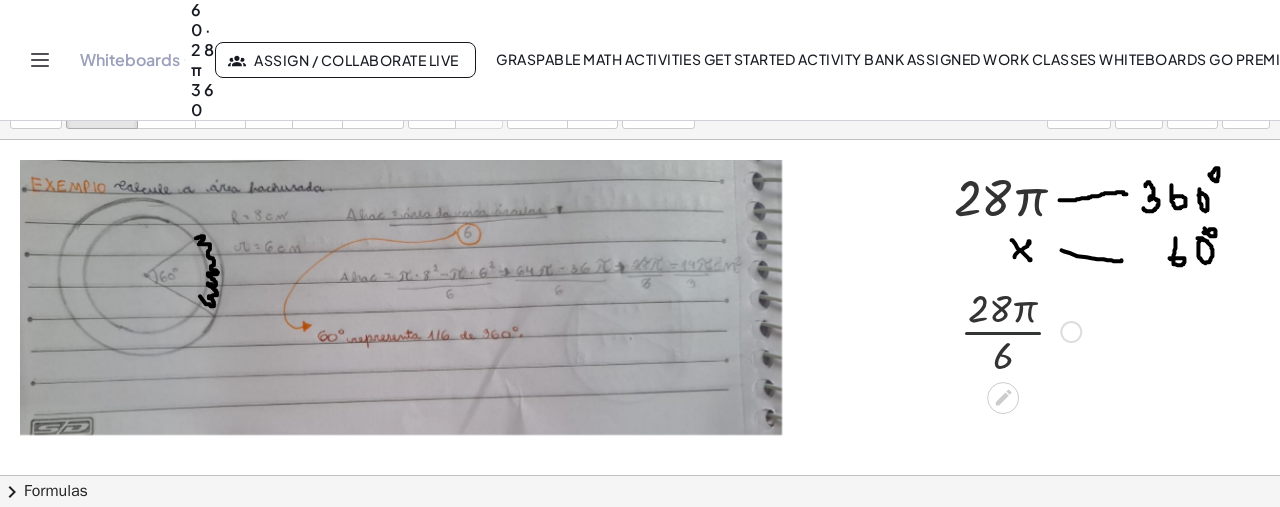 click at bounding box center (1020, 330) 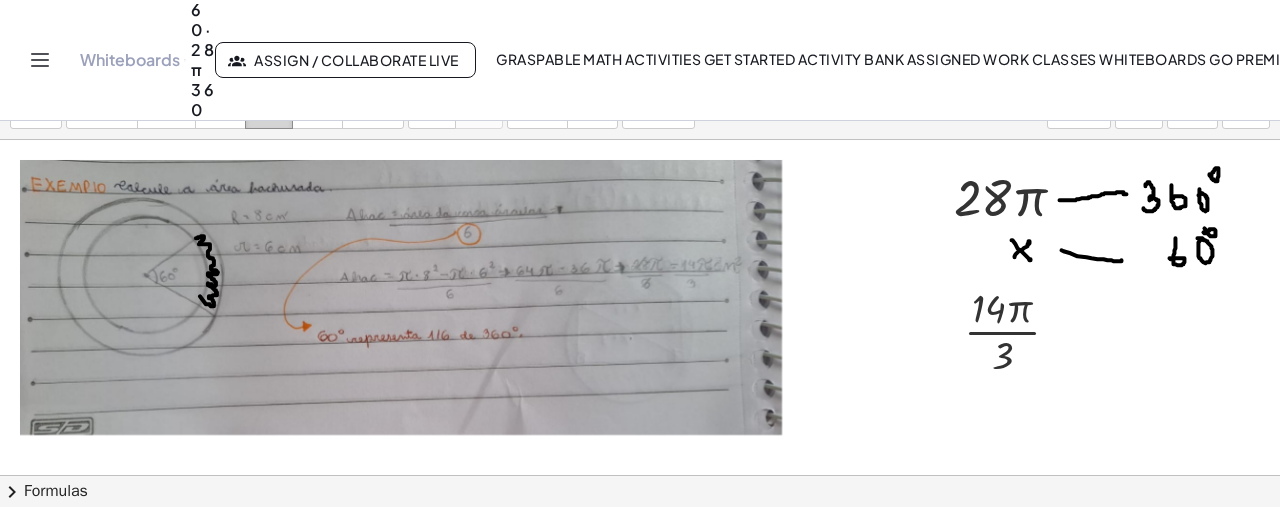 click at bounding box center [269, 93] 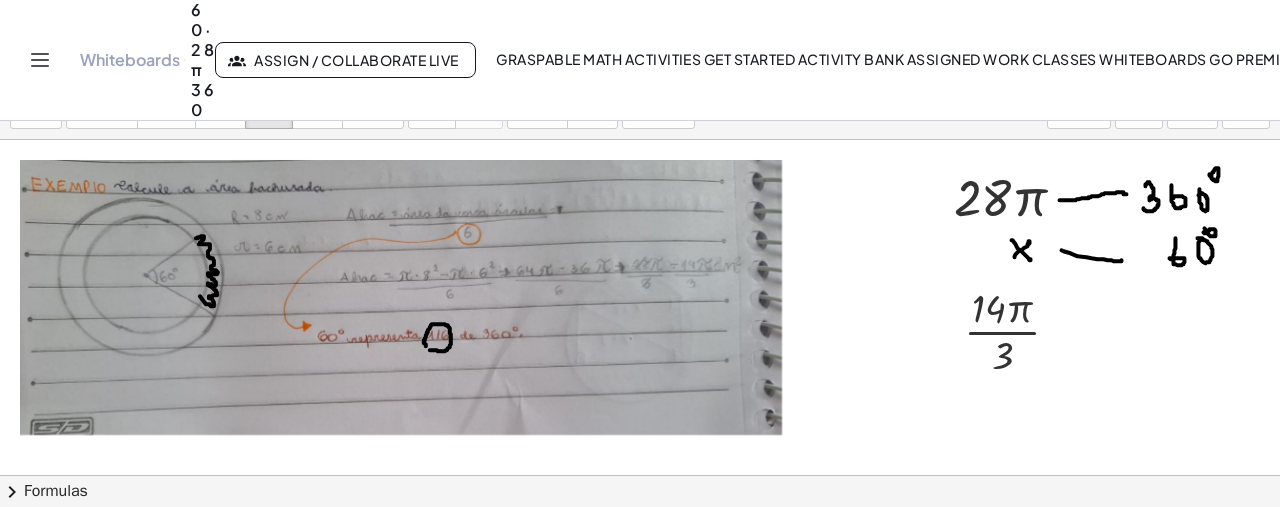 click at bounding box center [640, 593] 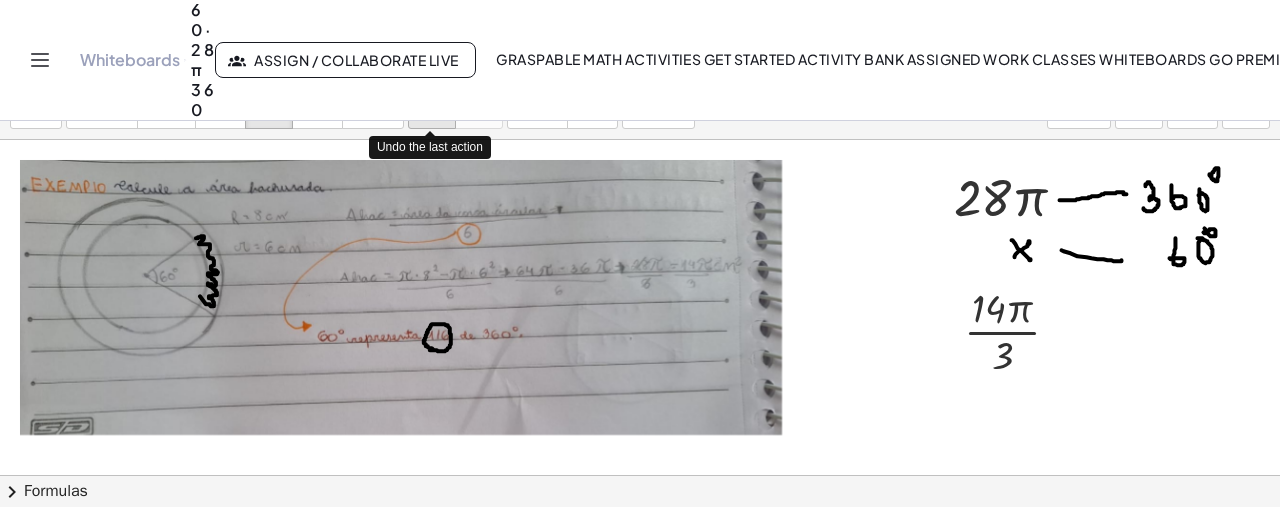 click on "undo undo" at bounding box center [432, 102] 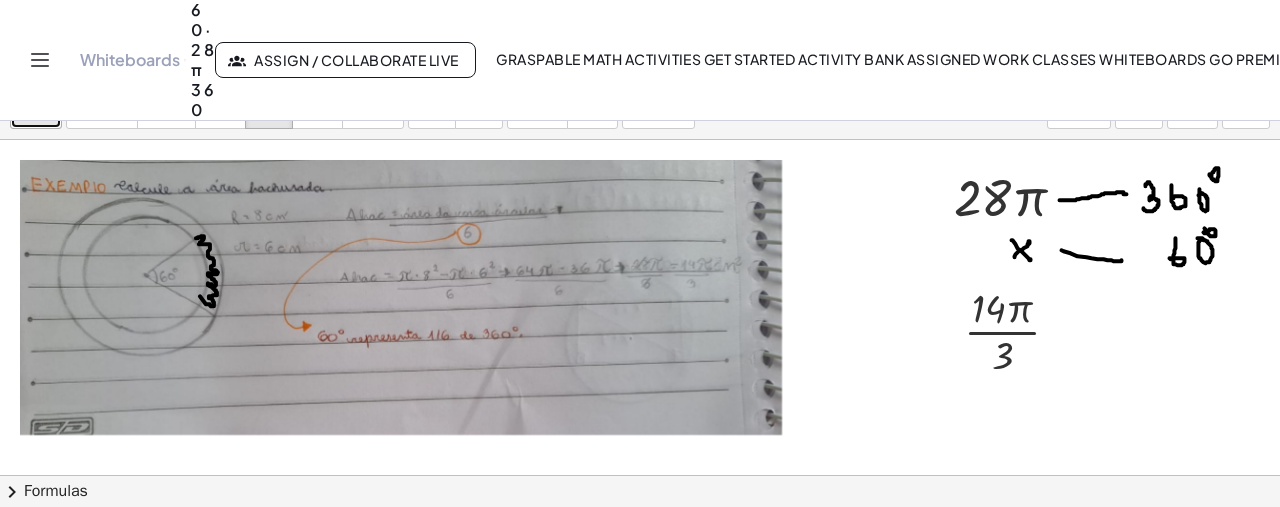 click at bounding box center (30, 94) 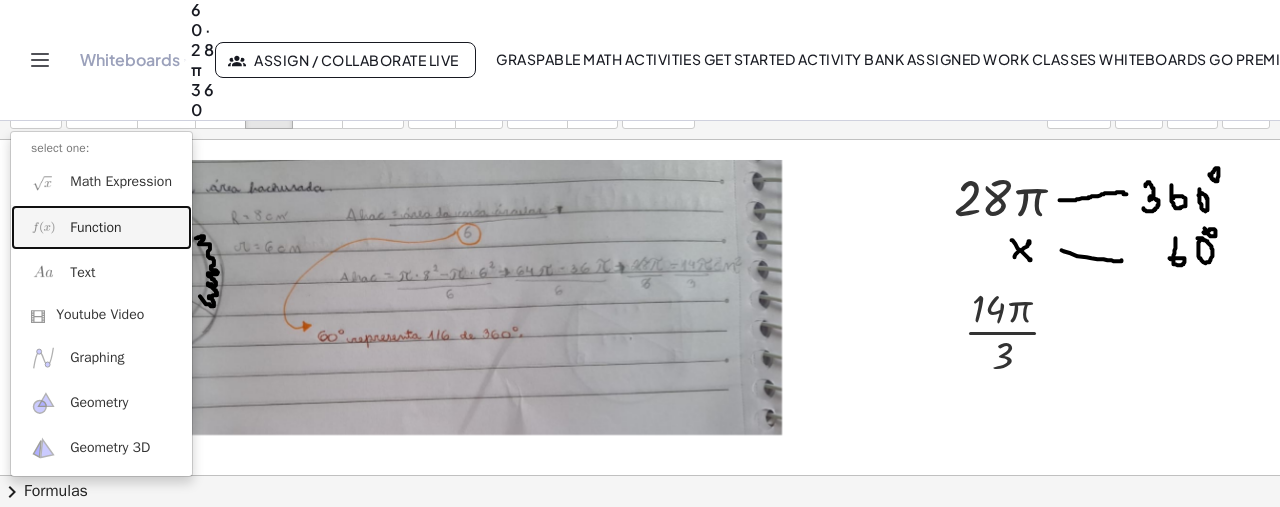 click on "Function" at bounding box center (101, 227) 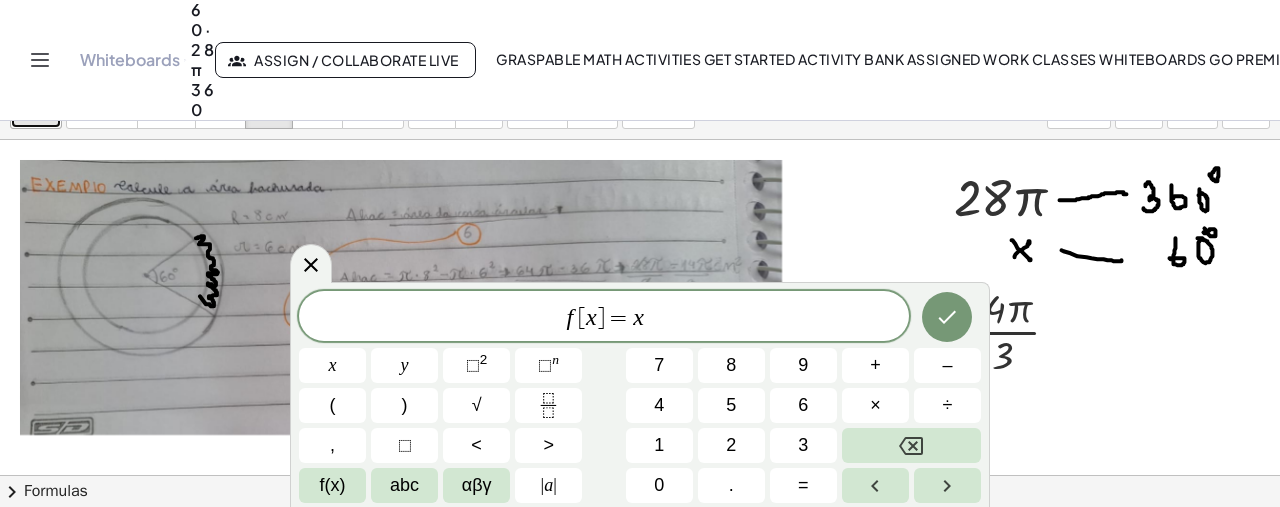 click on "insert" at bounding box center [36, 114] 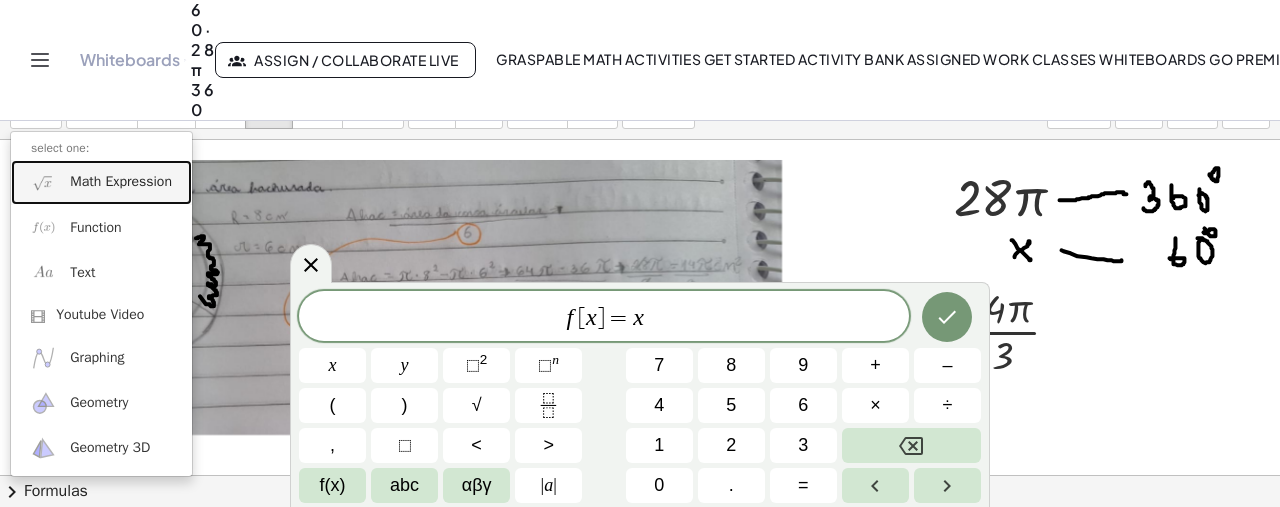 click on "Math Expression" at bounding box center (121, 182) 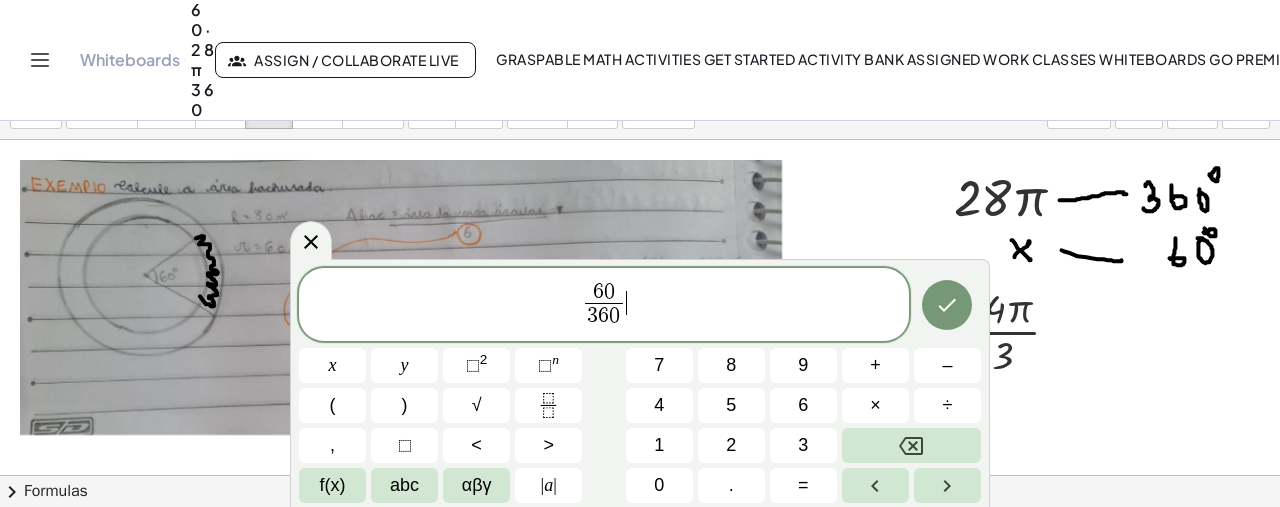 click on "1 · 2 8 π 6" at bounding box center [604, 306] 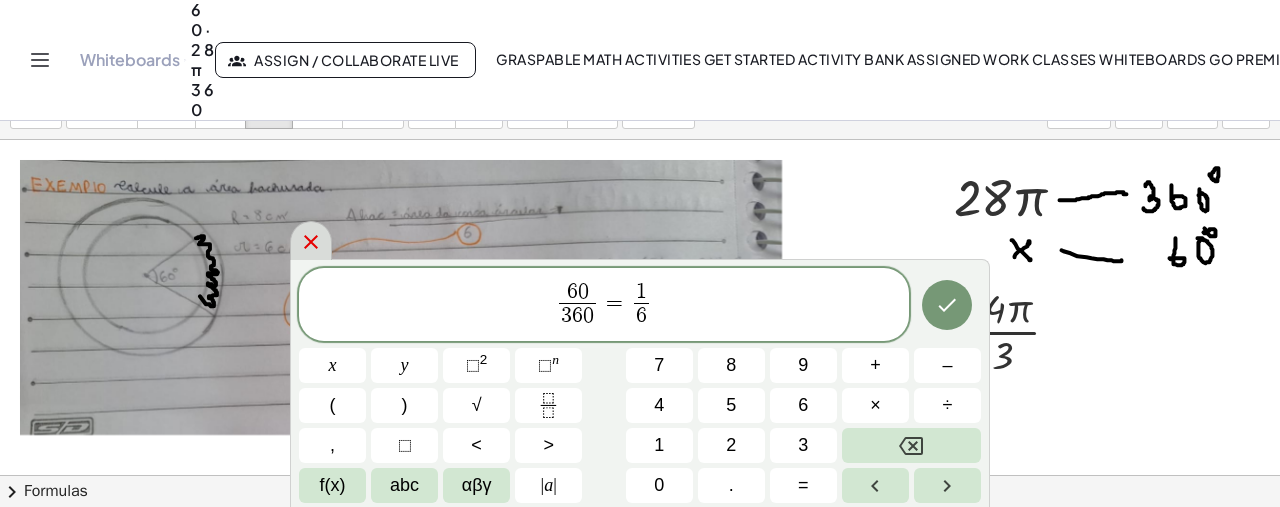 click 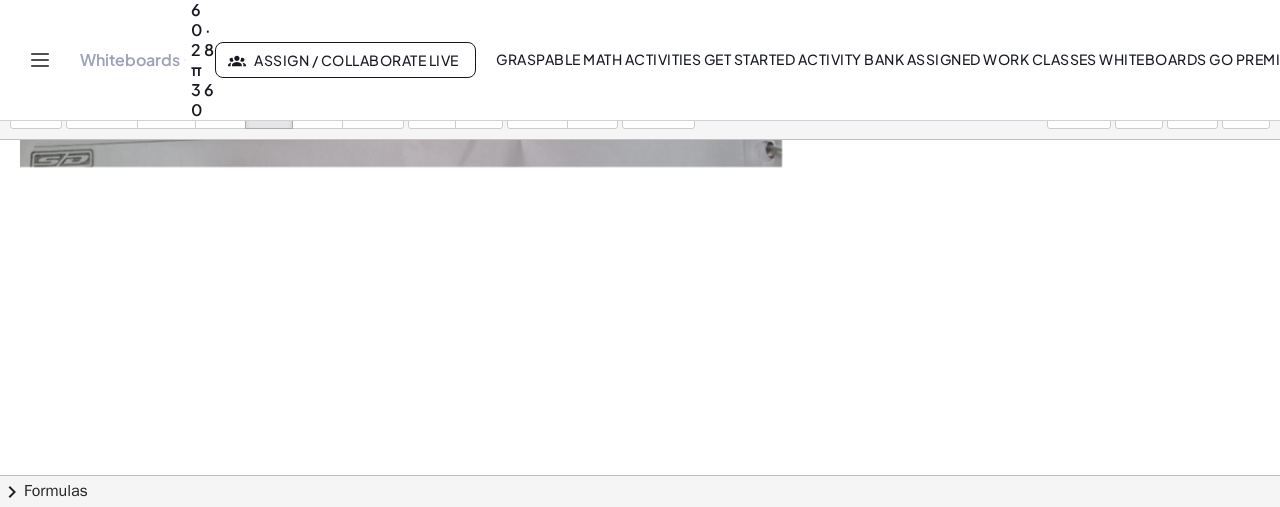 scroll, scrollTop: 328, scrollLeft: 0, axis: vertical 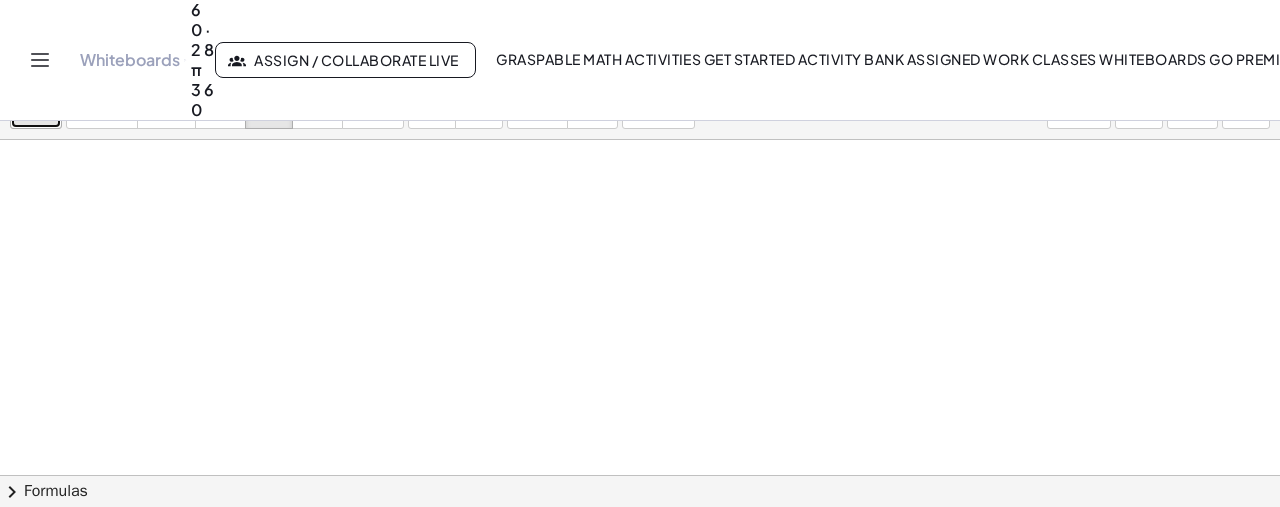 click on "insert" at bounding box center (36, 102) 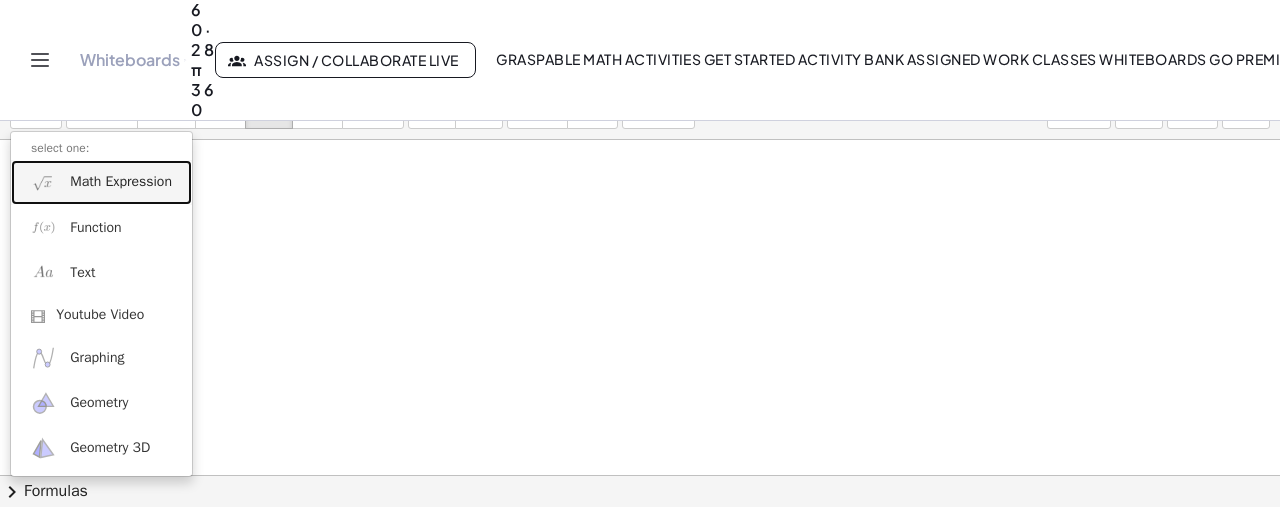 click on "Math Expression" at bounding box center [121, 182] 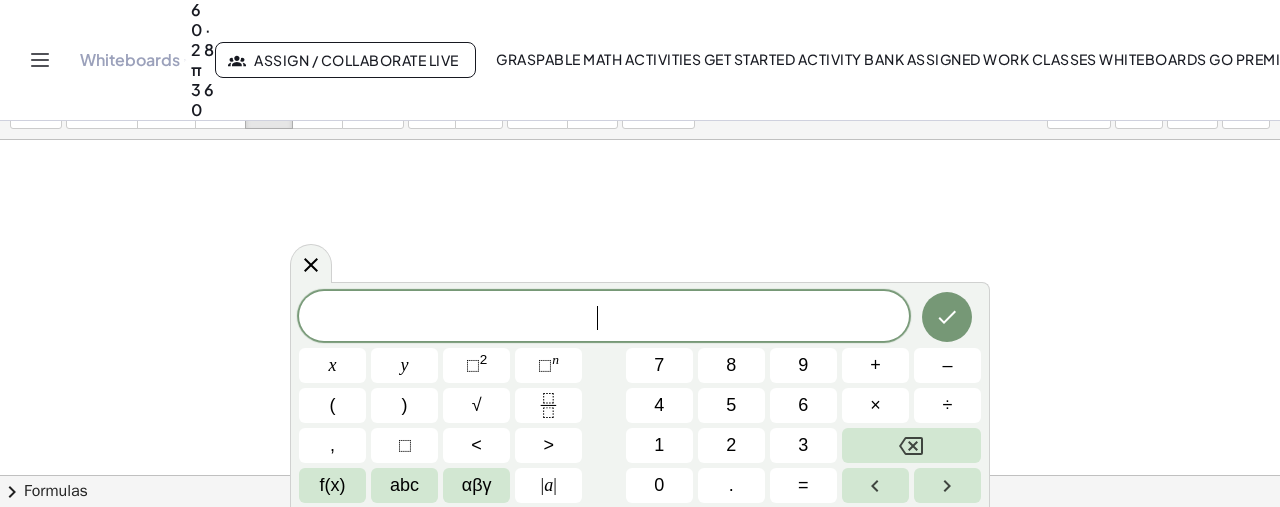 click on "​" at bounding box center (604, 318) 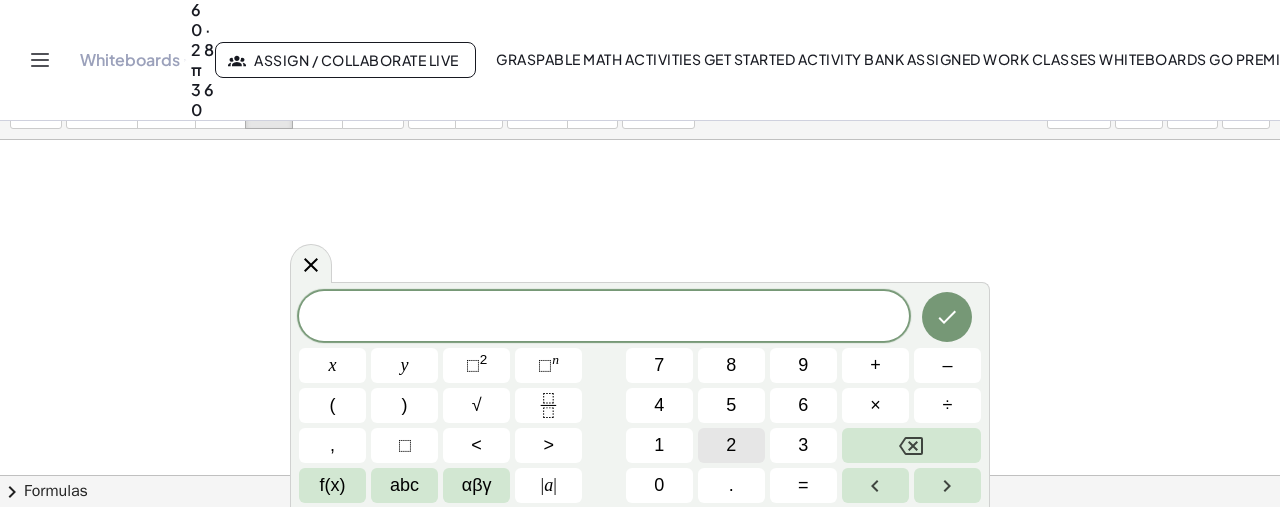 click on "2" at bounding box center (731, 445) 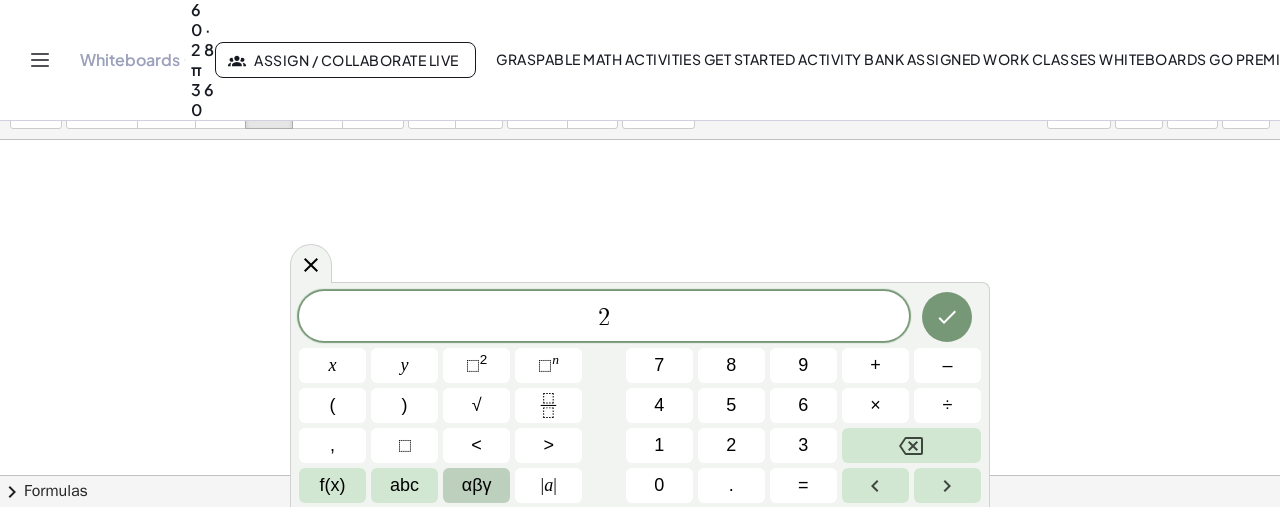 click on "αβγ" at bounding box center (477, 485) 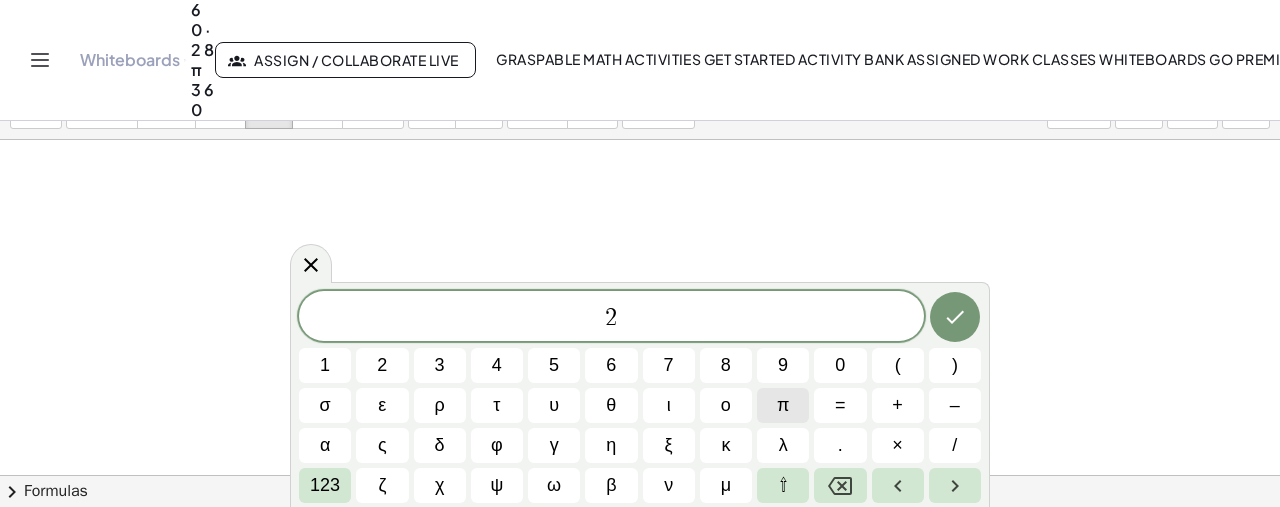 click on "π" at bounding box center [783, 405] 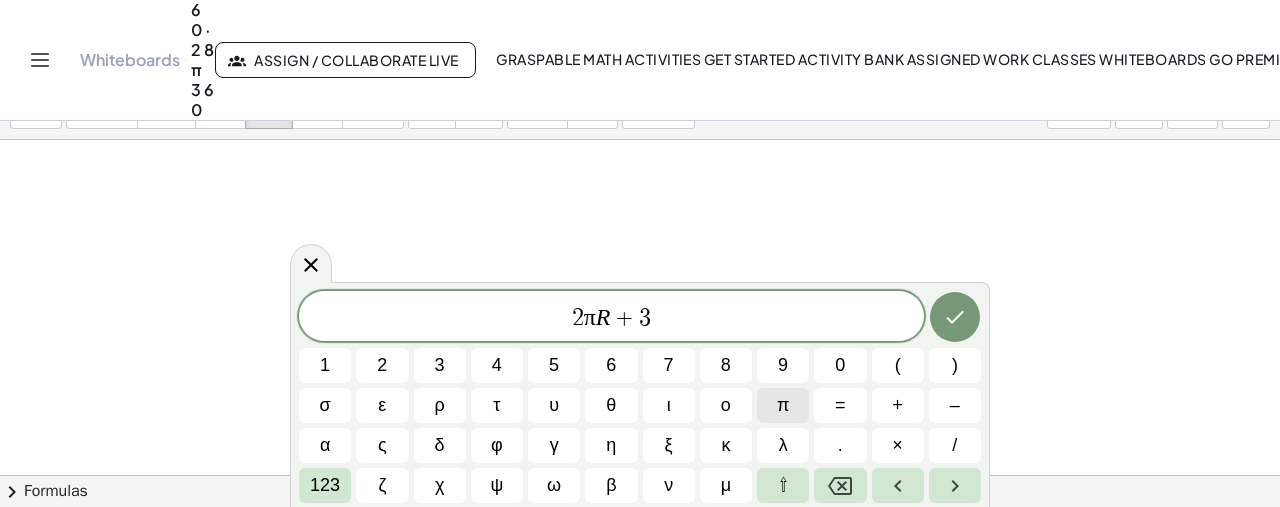 click on "π" at bounding box center (783, 405) 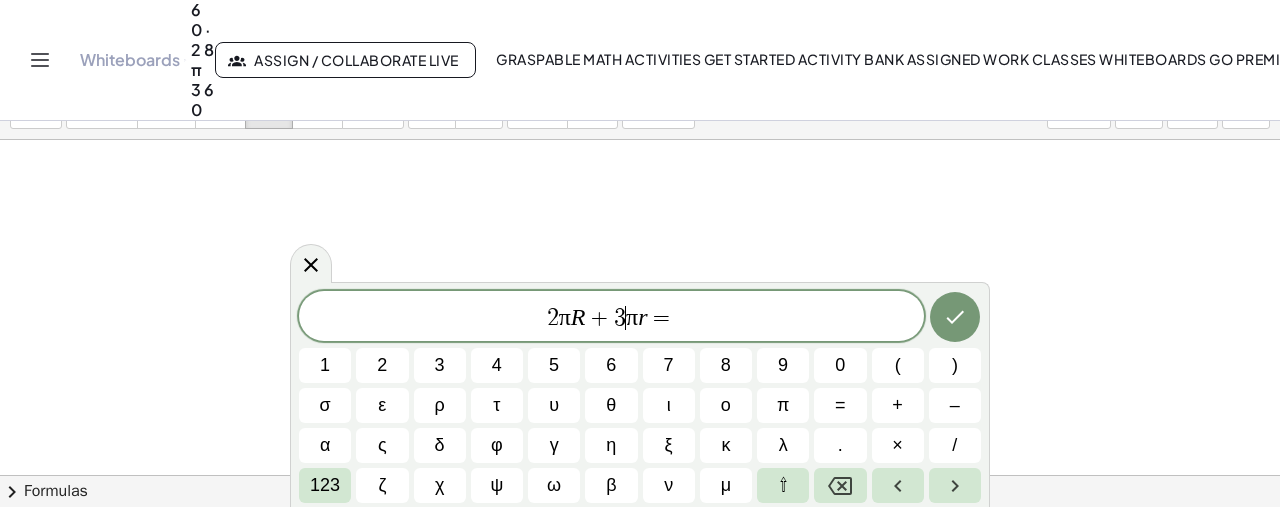 click on "- + + · π · 8 2 − · π · 6 2 + · π · 64 − · π · 6 2 + · π · 64 − · π · 36 · π · 28 · 28 · π · 6 · 14 · 2 · π · 3 · 2 · π · 14 · 3 + · 2 · π · R + · 2 · π · r = · 136 · π + R + r = 68 + R + = 68 · 7 · R · 10 · 2 · π · r · 2 · π · R = · 7 · 10 · 2 · r · 2 · R = · 7 · 10 · r · R = · 7 · 10 r · R = · 7 · 10 R = 40 r = 28 + G − M = P · 169 + · π + · 169 · π − · π · r 2 = · 25 · π" at bounding box center [611, 318] 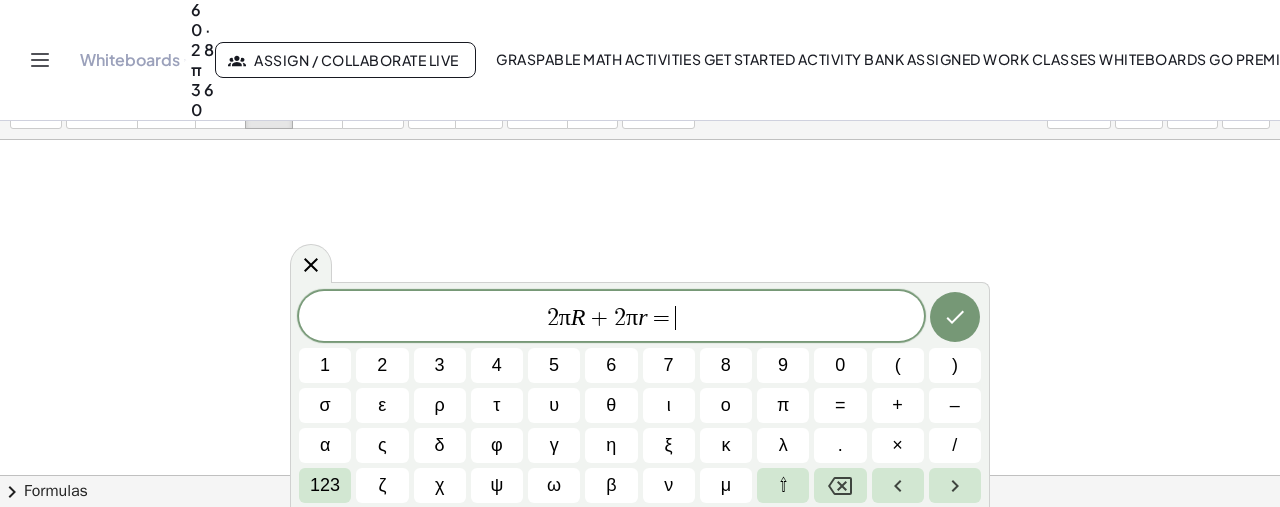 click on "[FIRST] - [DATE]" at bounding box center [611, 318] 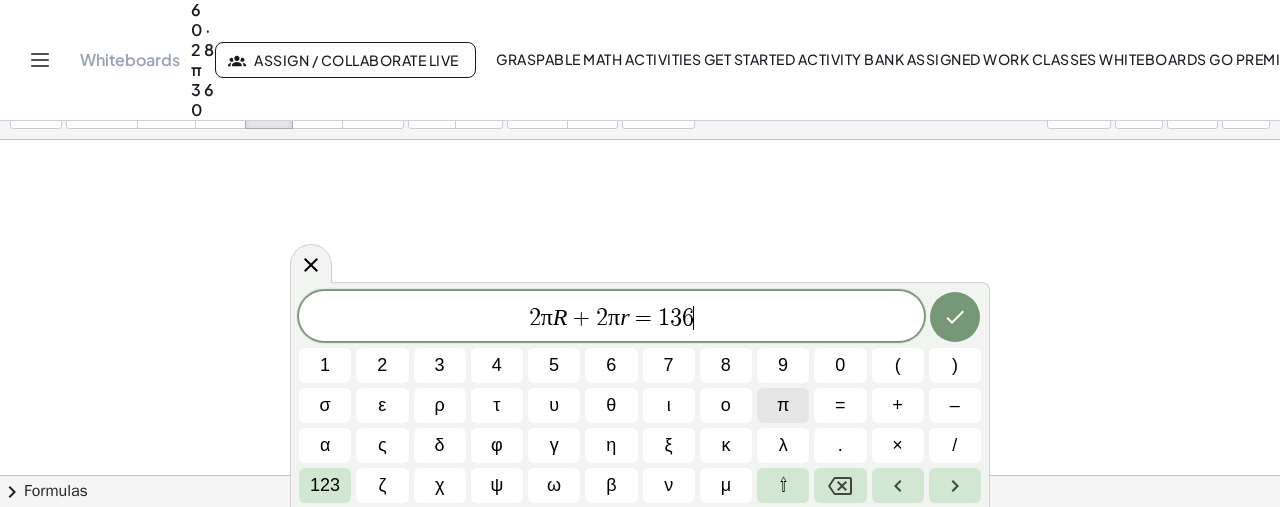 click on "π" at bounding box center [783, 405] 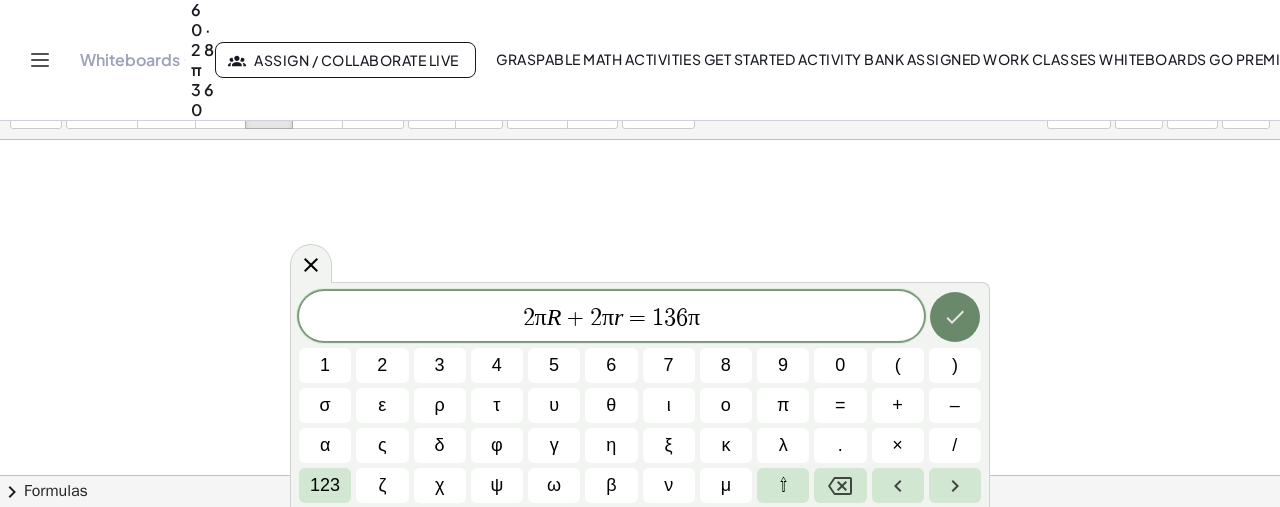 click 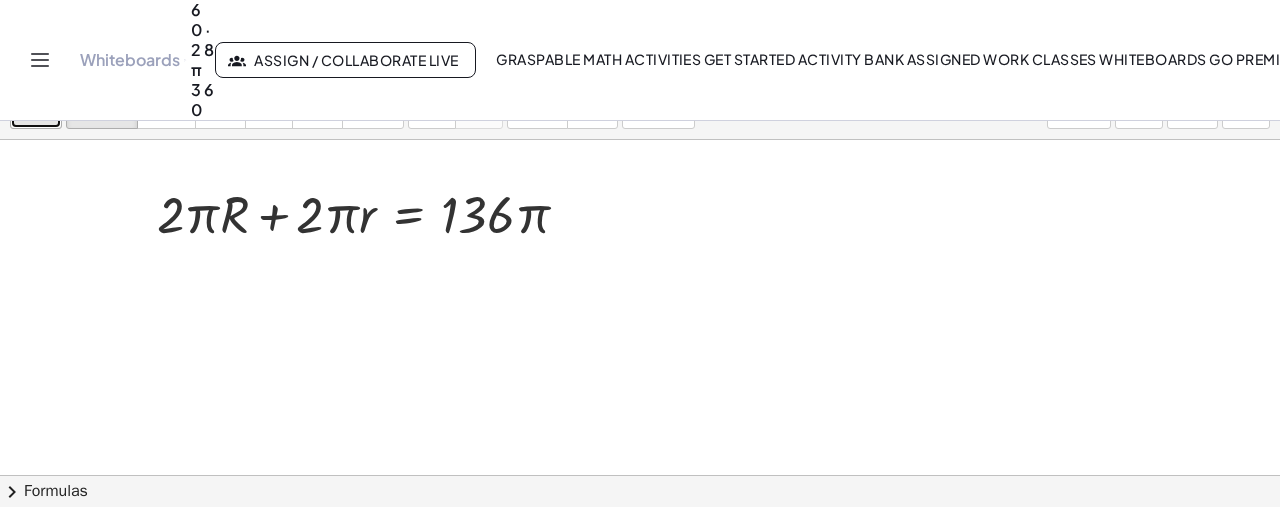 click on "insert" at bounding box center (36, 114) 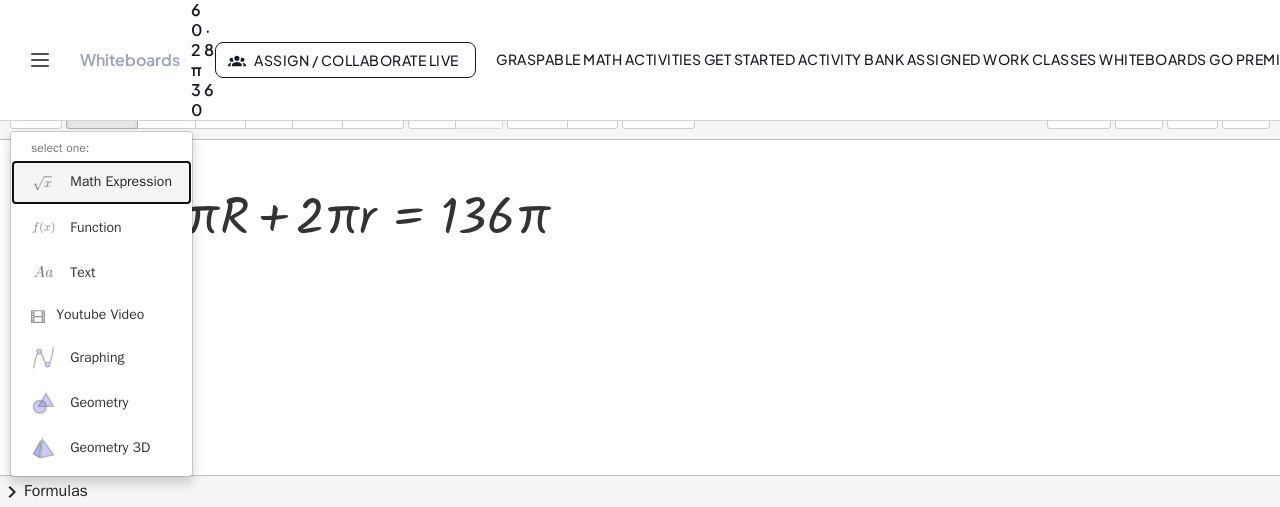 click on "Math Expression" at bounding box center [121, 182] 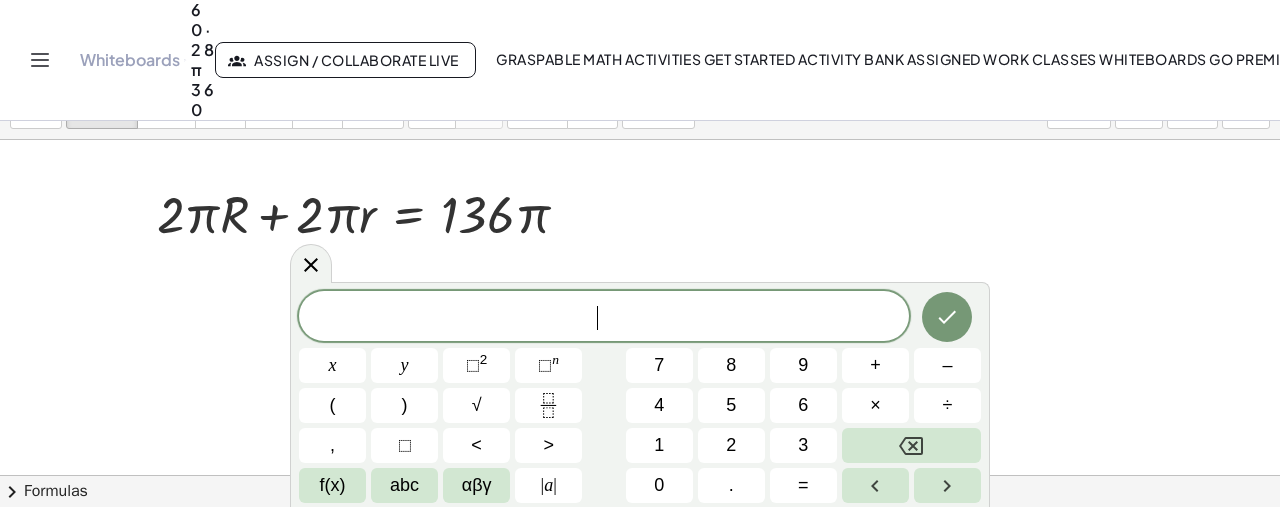 click on "​" at bounding box center [604, 318] 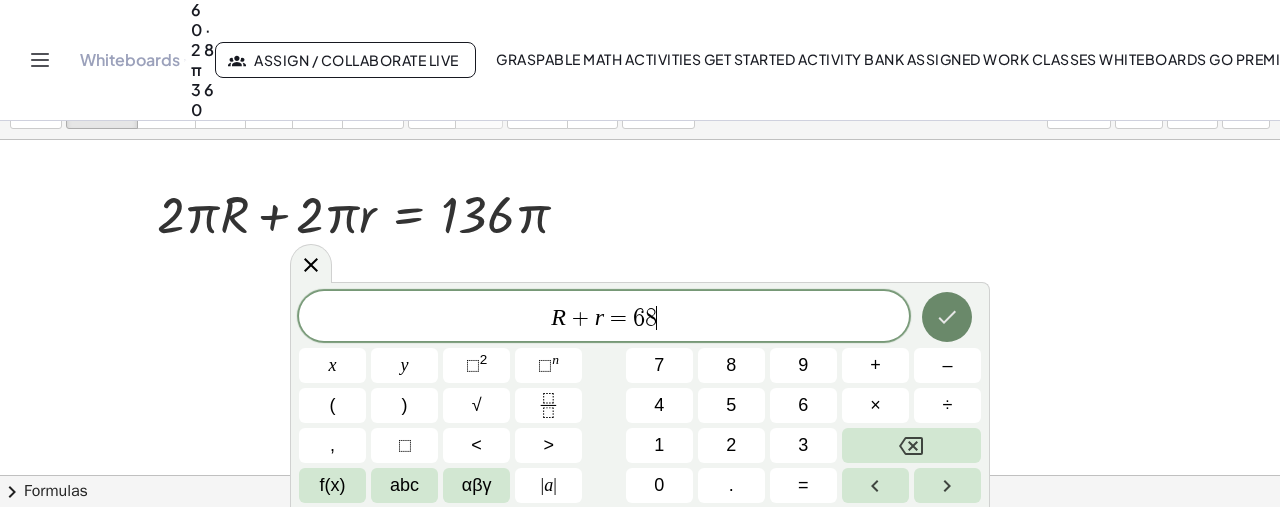 click 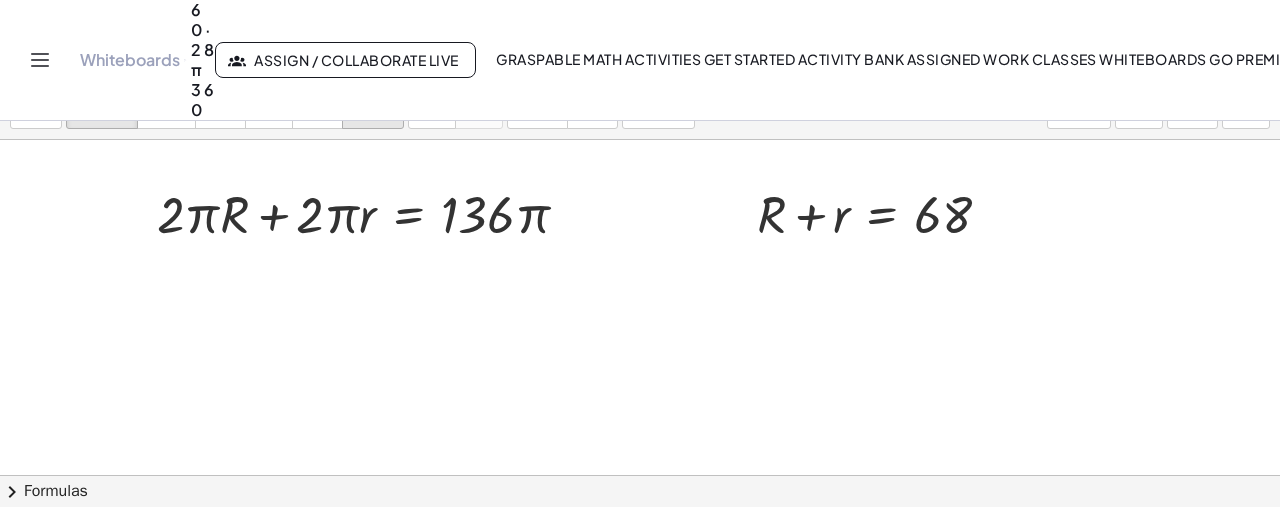 click at bounding box center [373, 94] 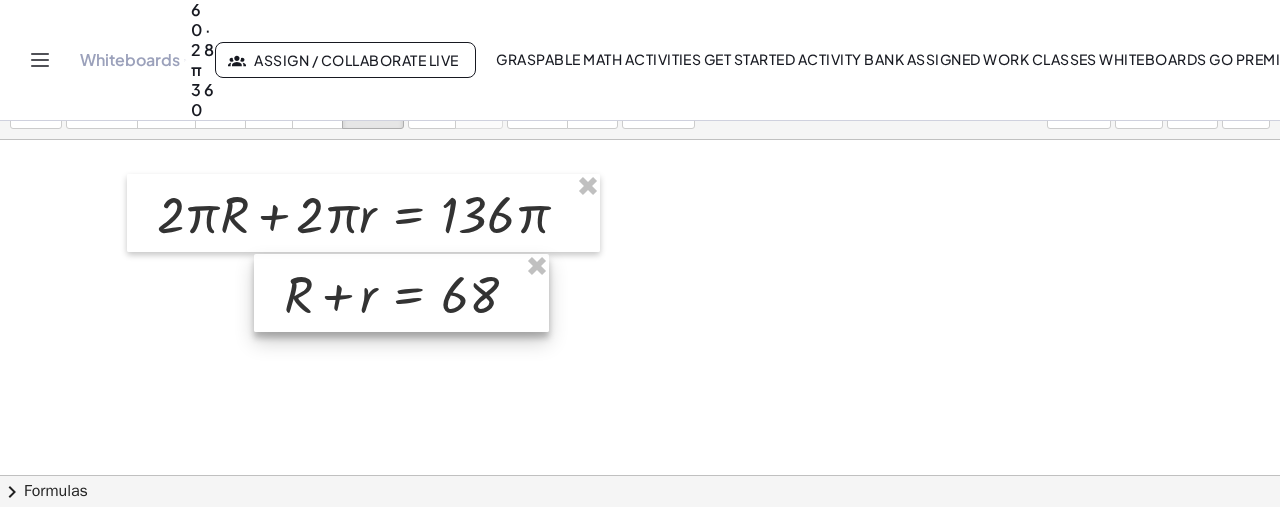 drag, startPoint x: 810, startPoint y: 205, endPoint x: 334, endPoint y: 286, distance: 482.84262 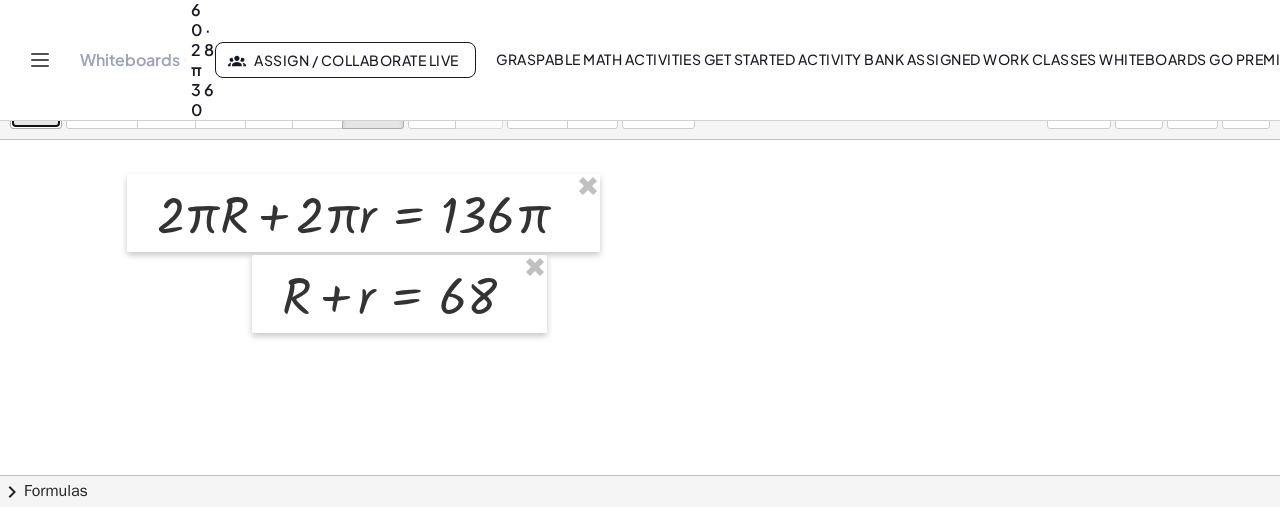 click at bounding box center [30, 94] 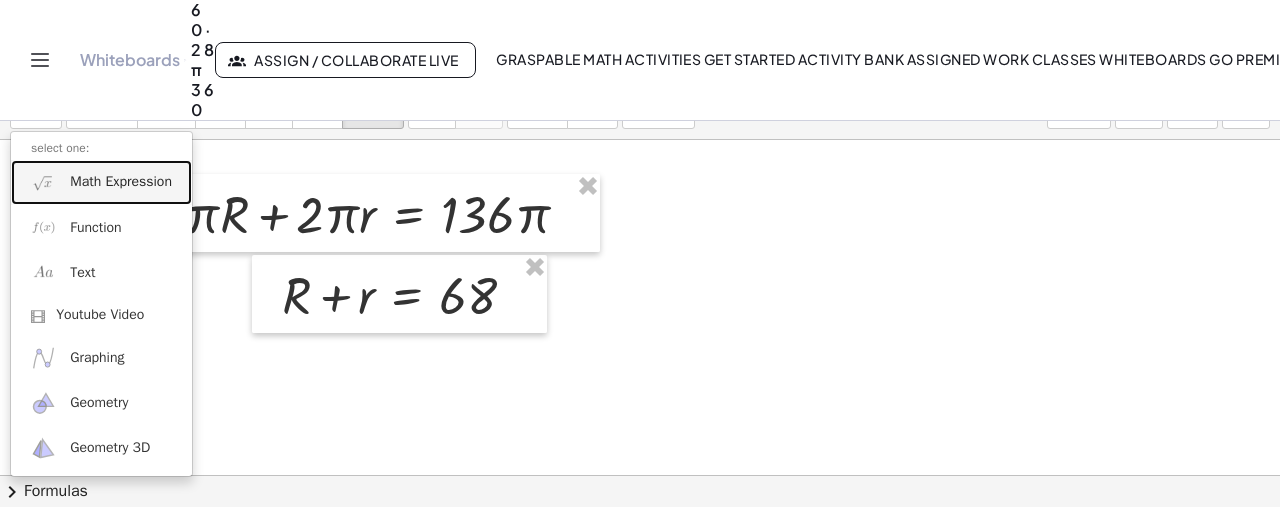 click on "Math Expression" at bounding box center (121, 182) 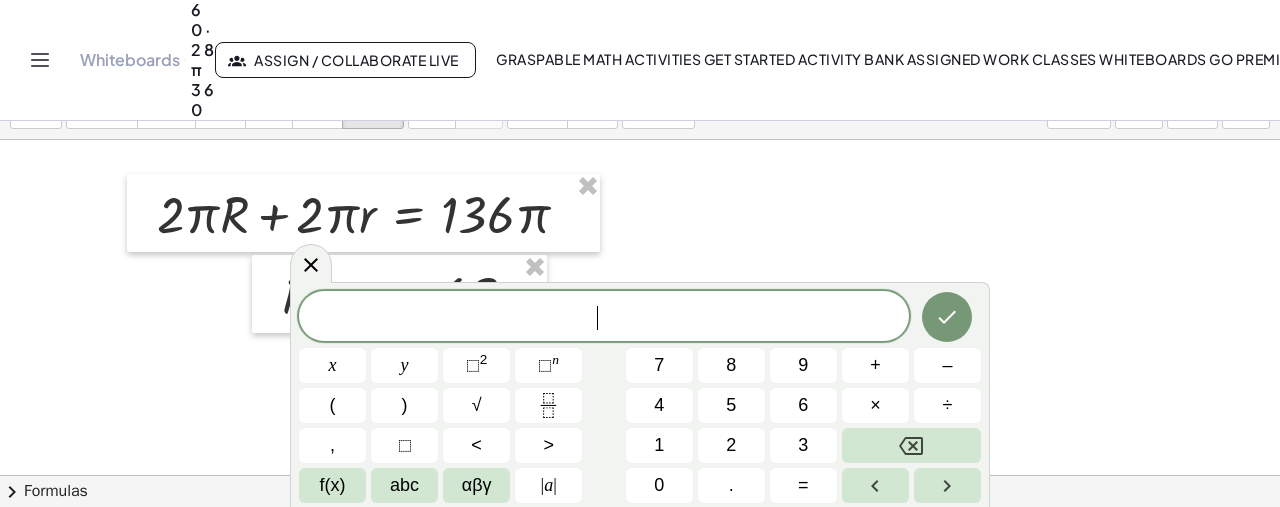 click on "​" at bounding box center (604, 318) 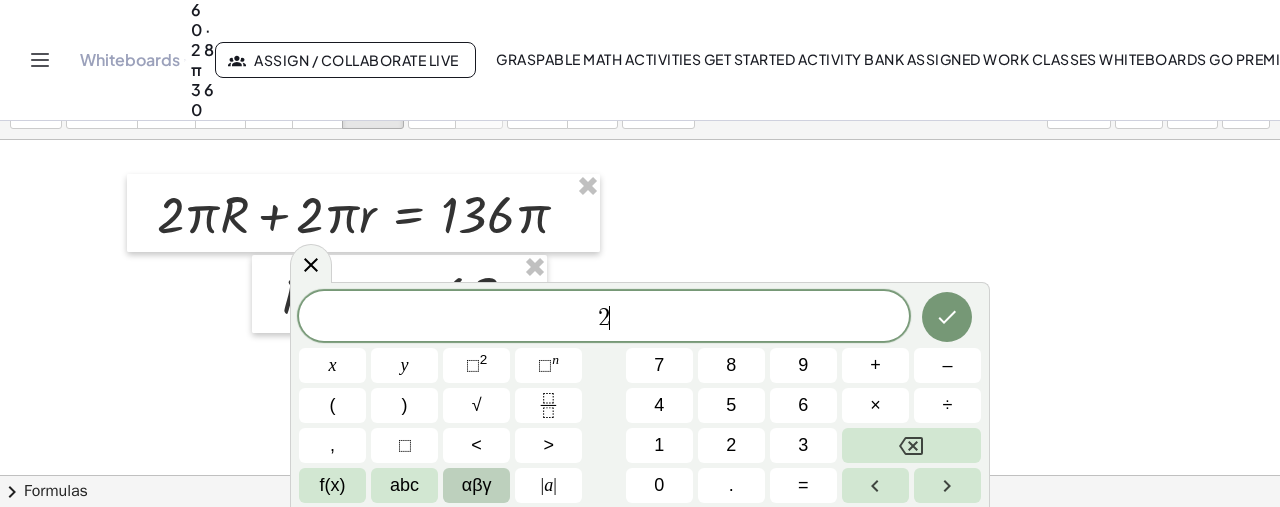 click on "αβγ" at bounding box center [477, 485] 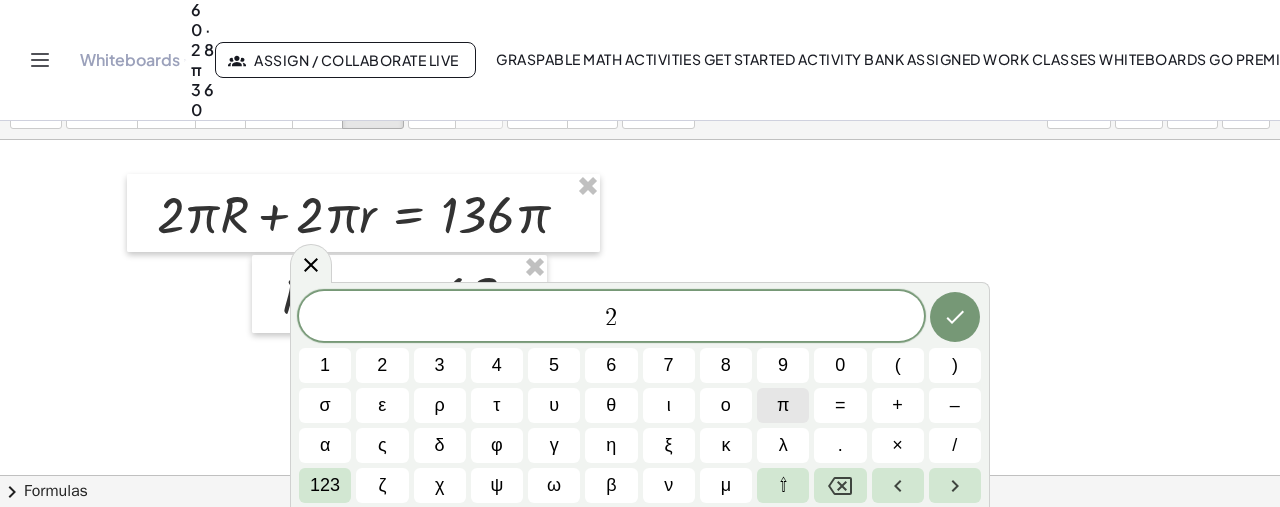 click on "π" at bounding box center (783, 405) 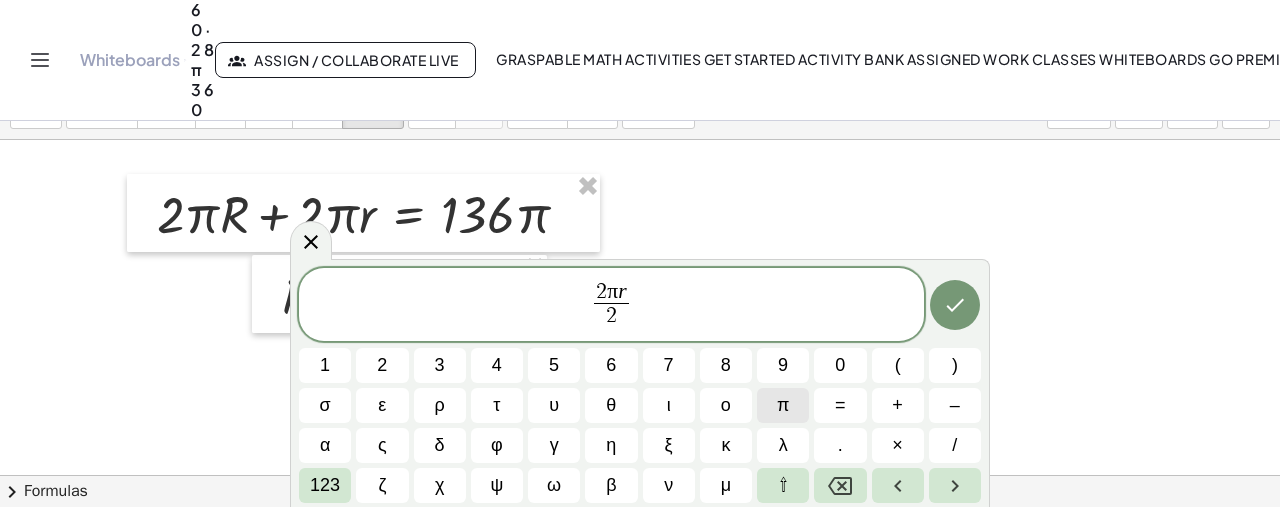 click on "π" at bounding box center (783, 405) 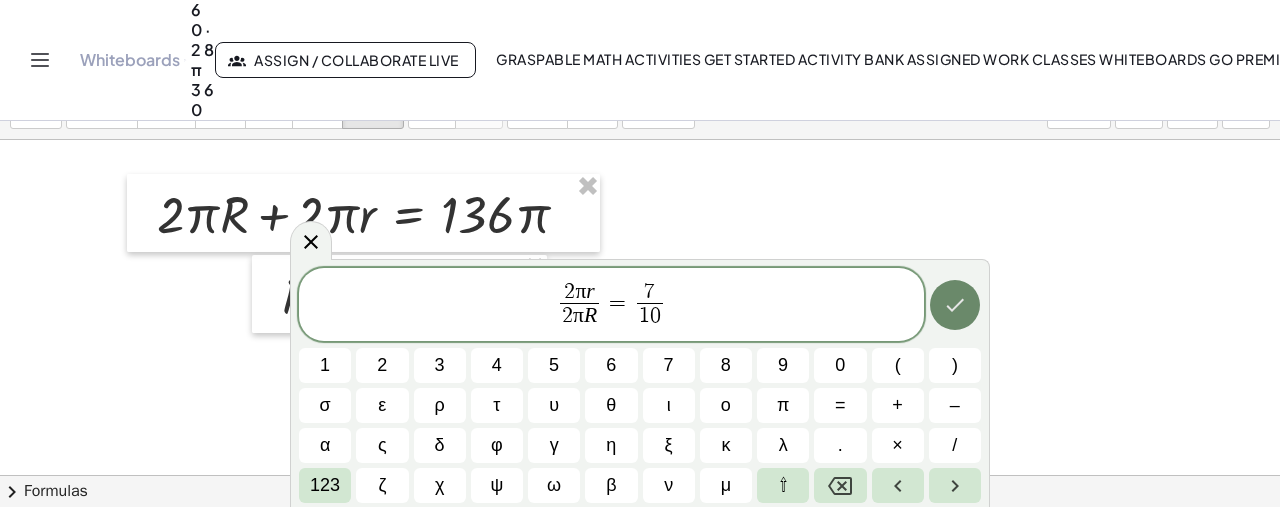 click 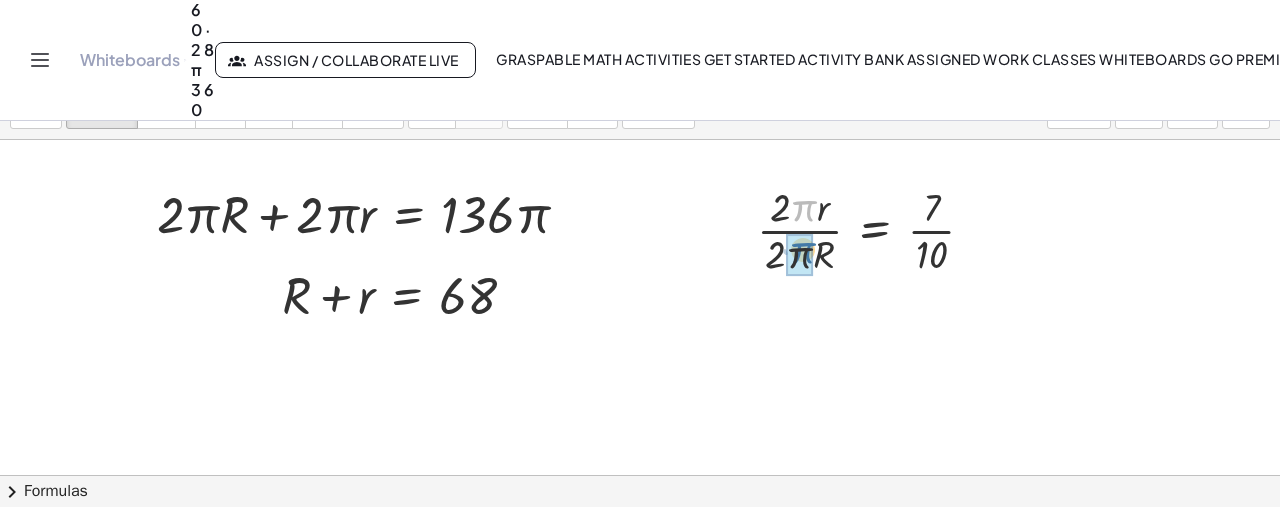 drag, startPoint x: 807, startPoint y: 215, endPoint x: 805, endPoint y: 259, distance: 44.04543 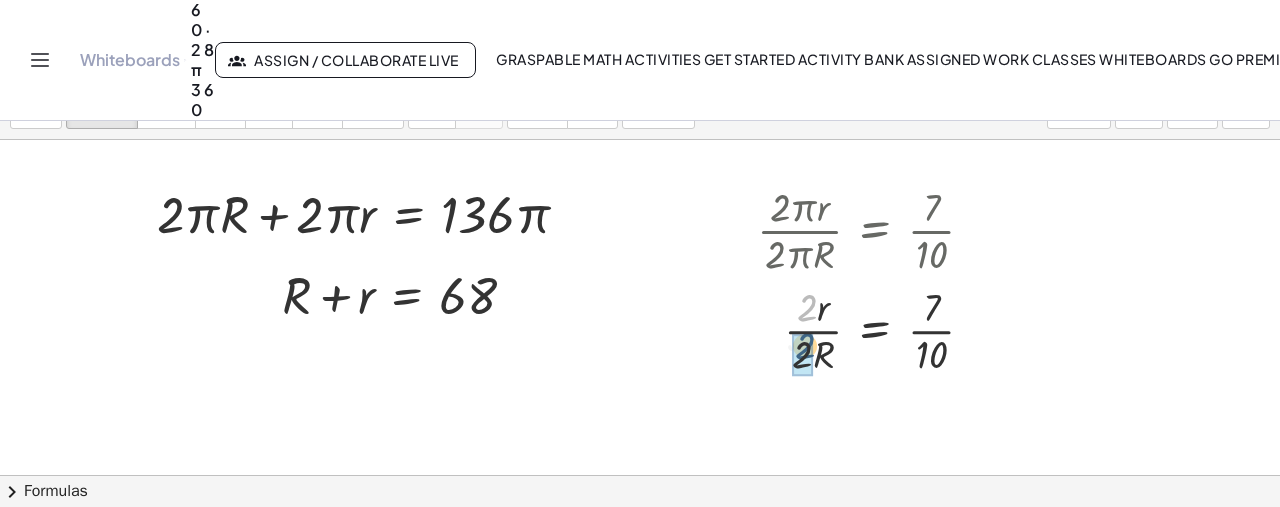 drag, startPoint x: 805, startPoint y: 310, endPoint x: 803, endPoint y: 351, distance: 41.04875 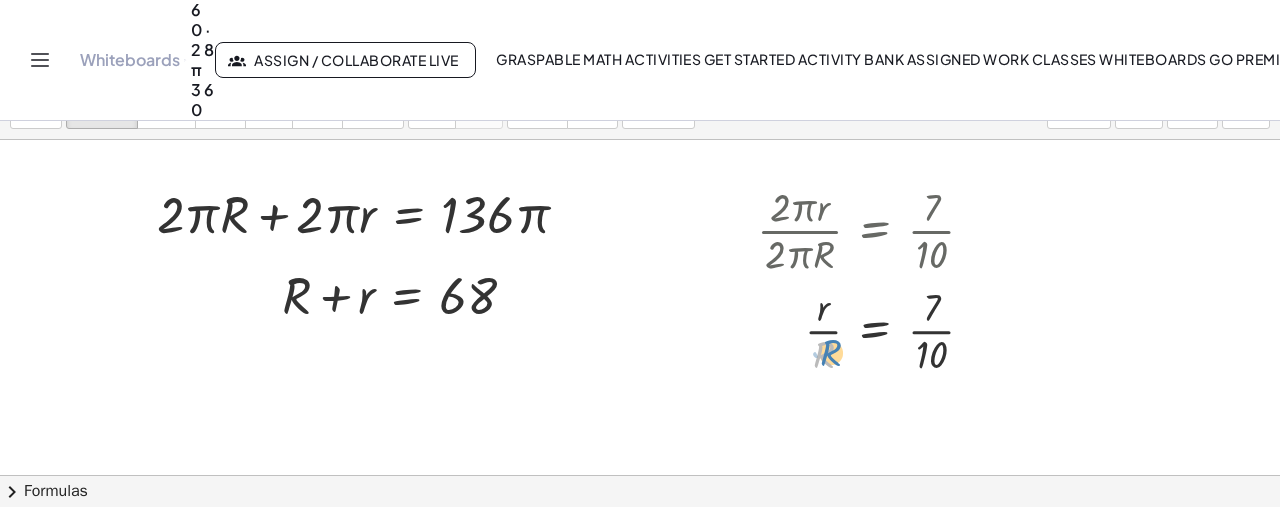 click at bounding box center [873, 329] 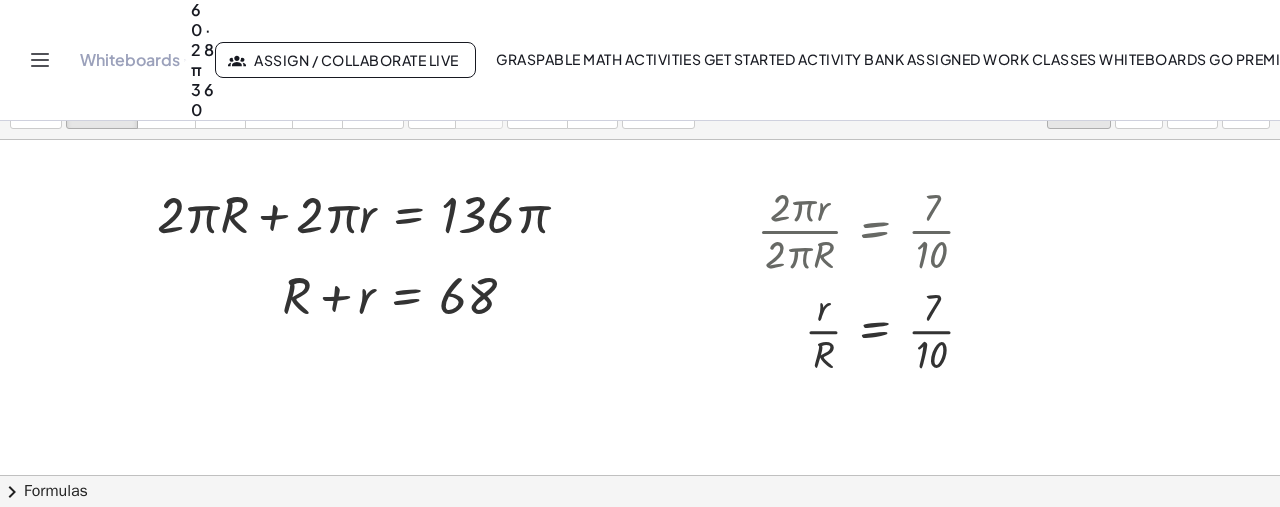 click on "6 0 · 2 8 π" at bounding box center [640, 253] 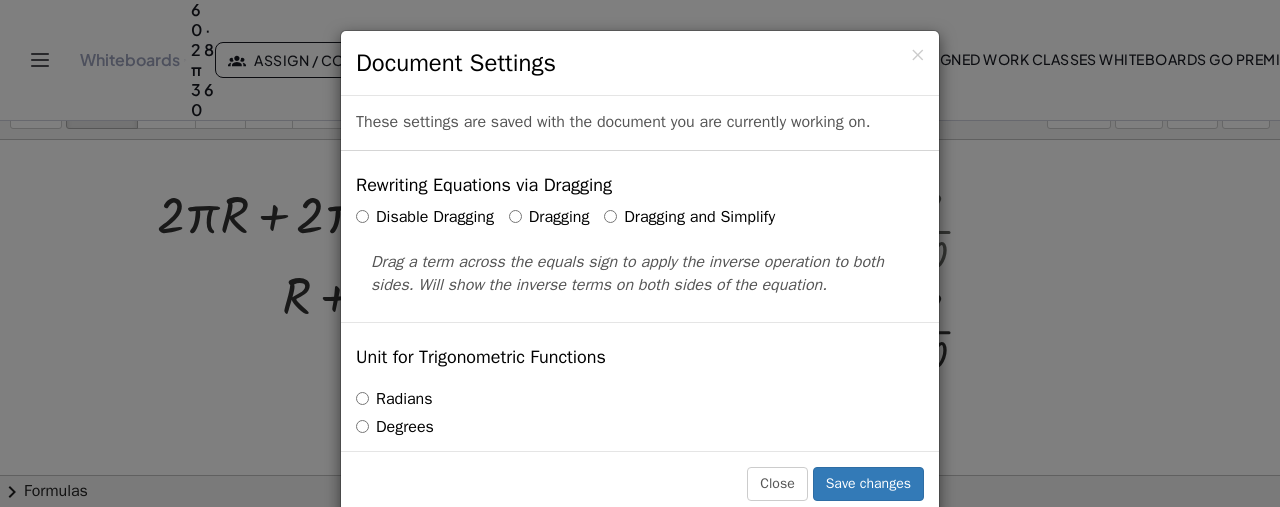 click on "Dragging and Simplify" at bounding box center (689, 217) 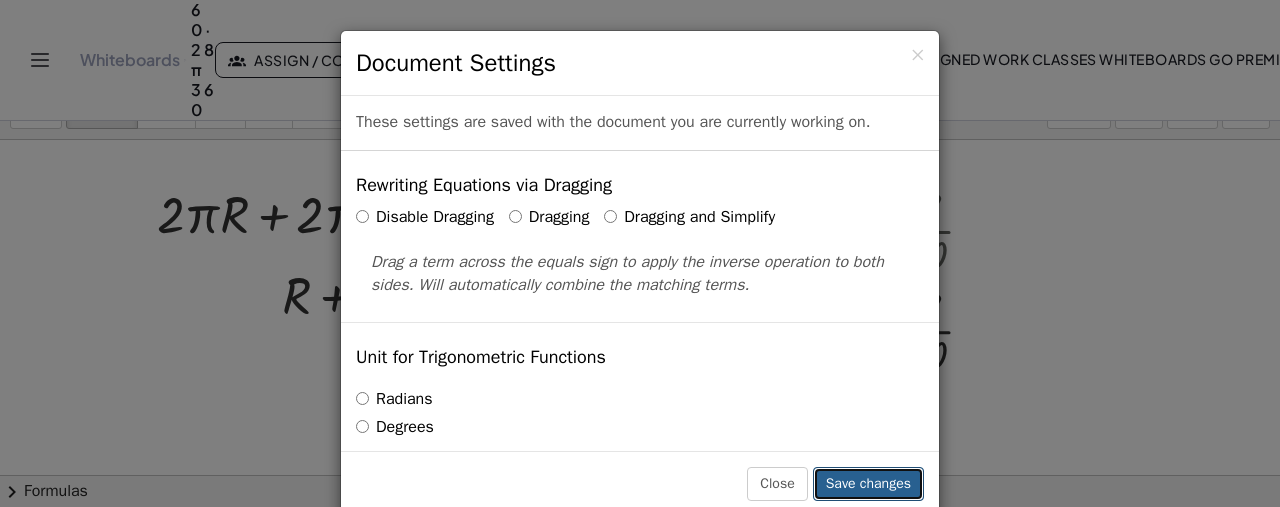 click on "Save changes" at bounding box center (868, 484) 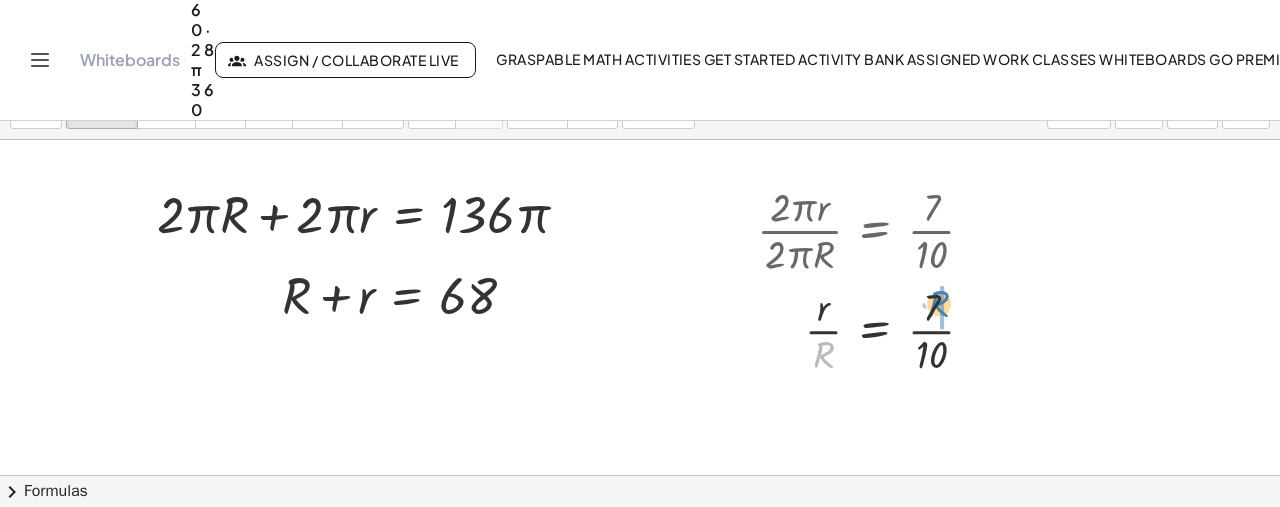 drag, startPoint x: 824, startPoint y: 361, endPoint x: 940, endPoint y: 310, distance: 126.71622 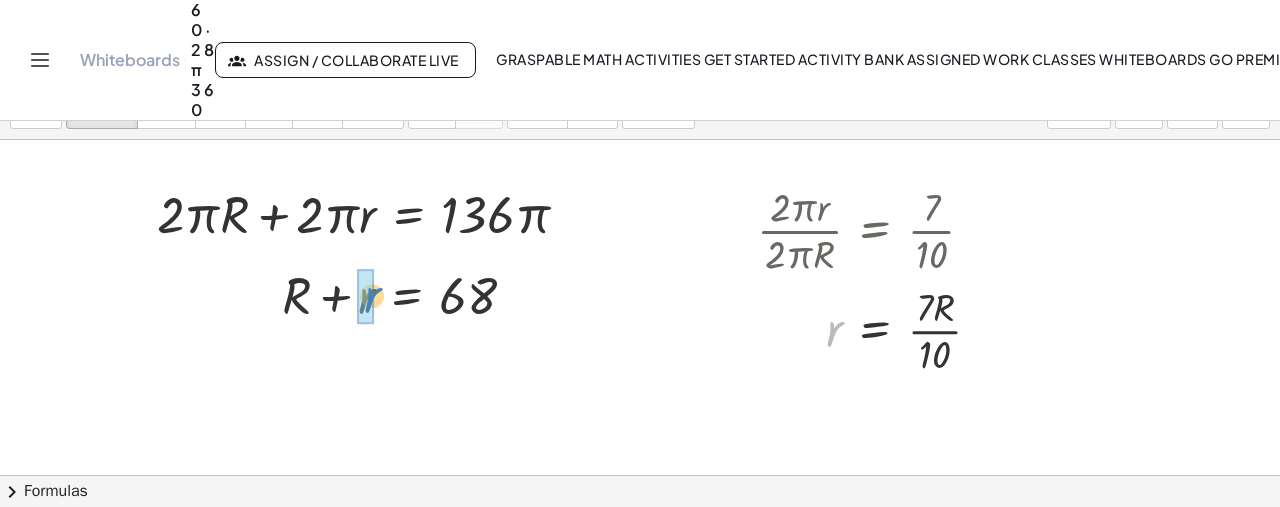 drag, startPoint x: 834, startPoint y: 330, endPoint x: 372, endPoint y: 295, distance: 463.32385 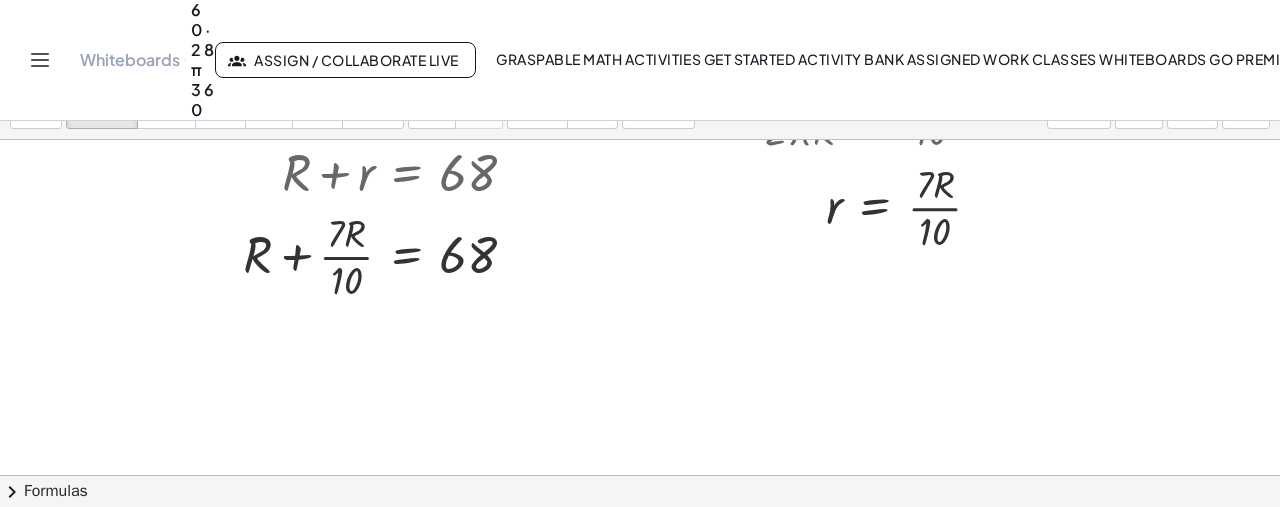 scroll, scrollTop: 459, scrollLeft: 0, axis: vertical 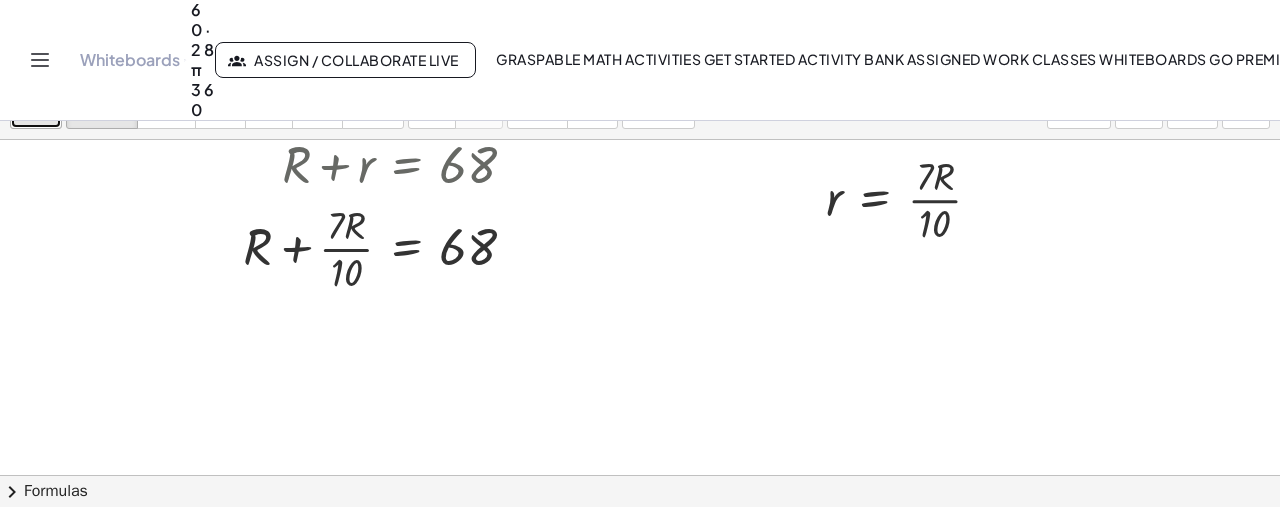 click at bounding box center (30, 94) 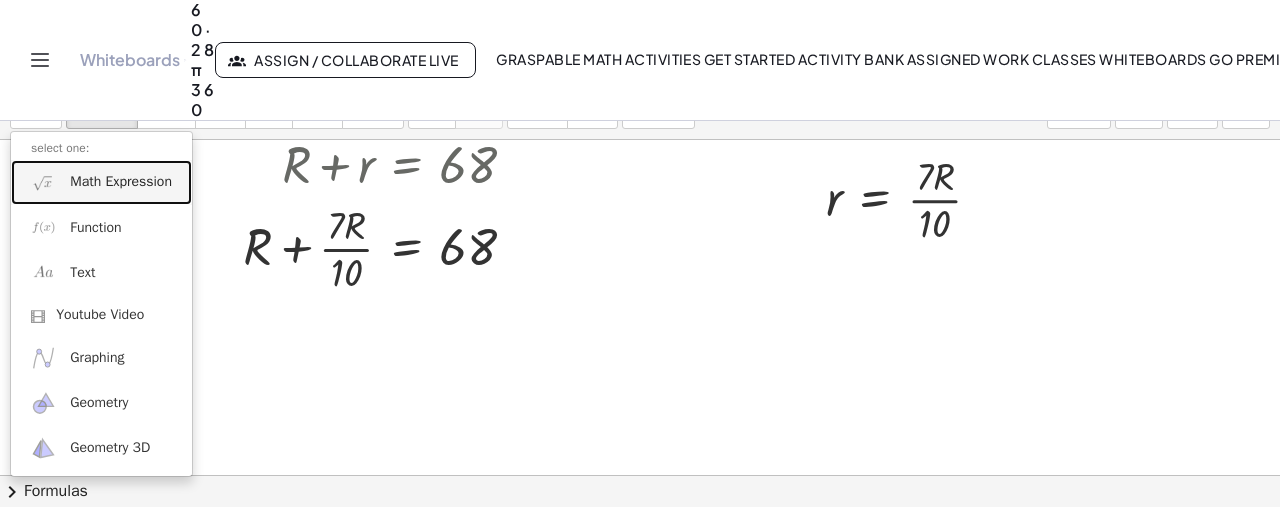 click on "Math Expression" at bounding box center [101, 182] 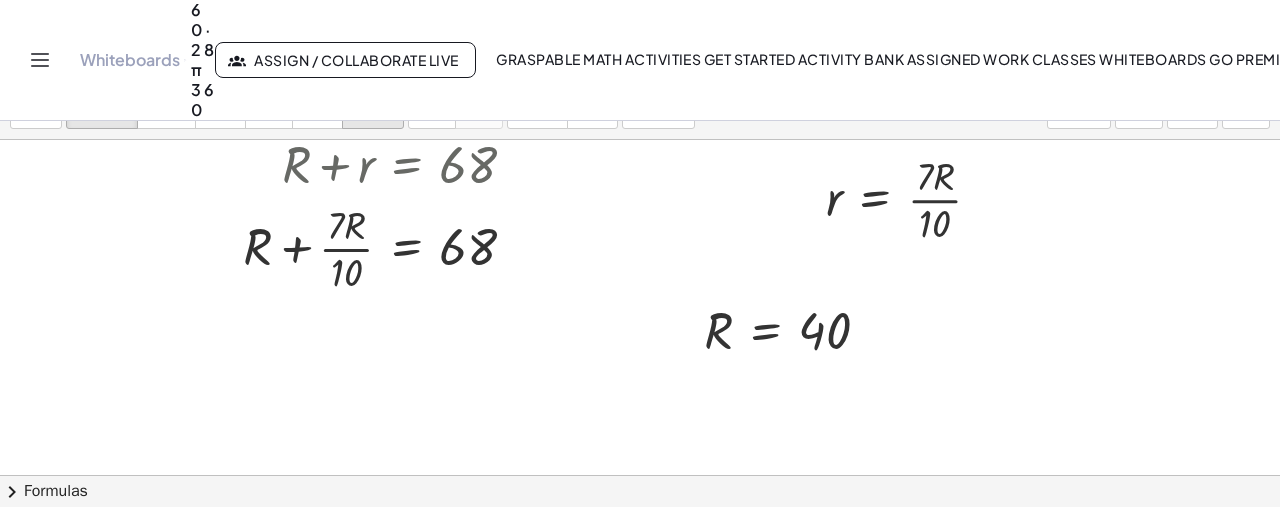 click at bounding box center [373, 94] 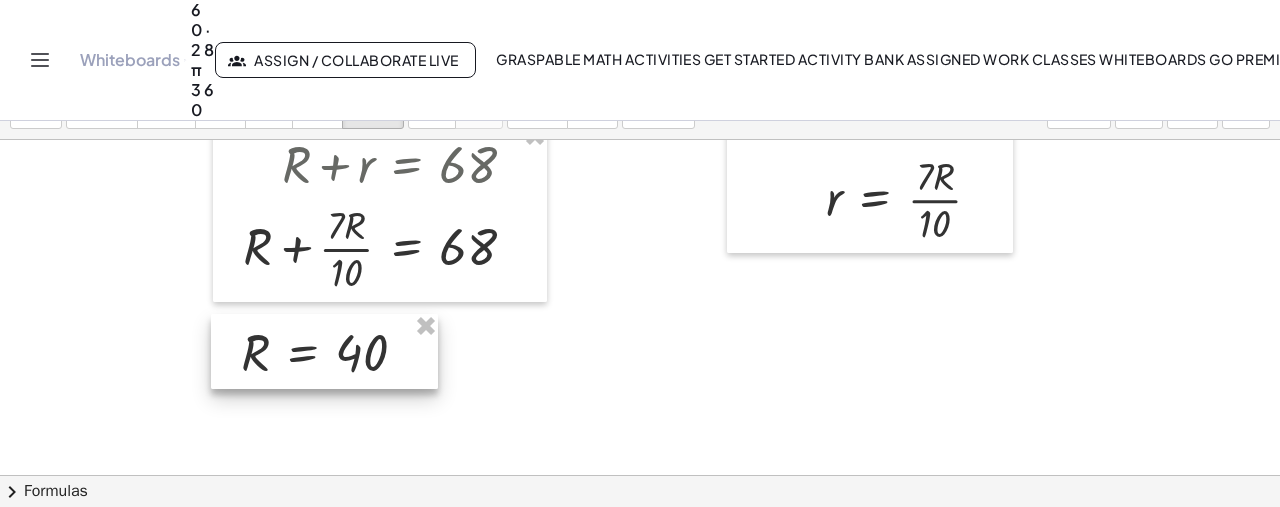 drag, startPoint x: 815, startPoint y: 343, endPoint x: 350, endPoint y: 367, distance: 465.61896 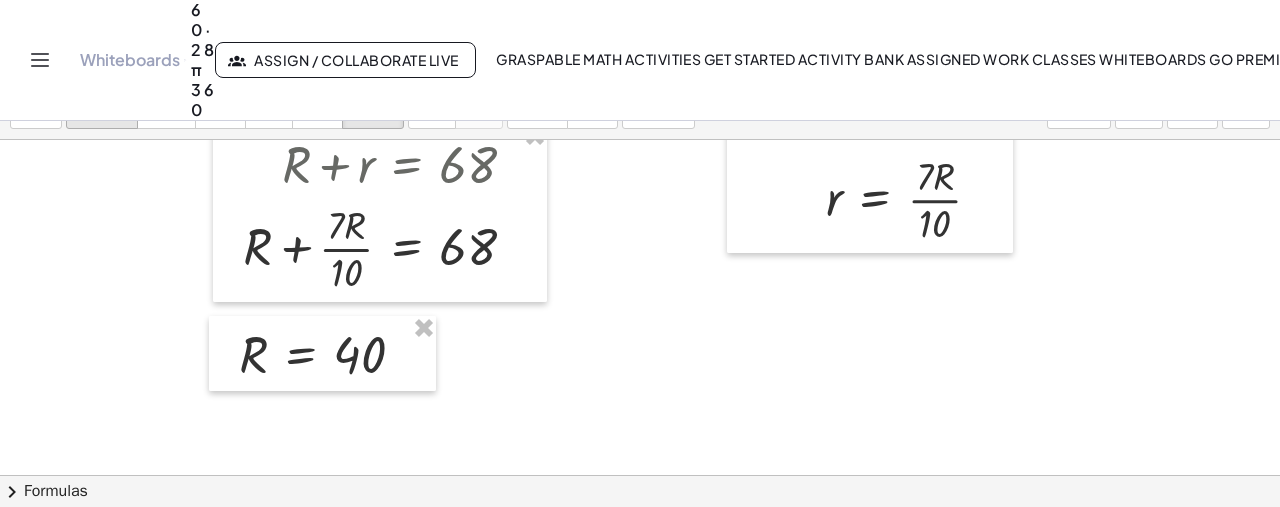 click on "transform" at bounding box center (102, 114) 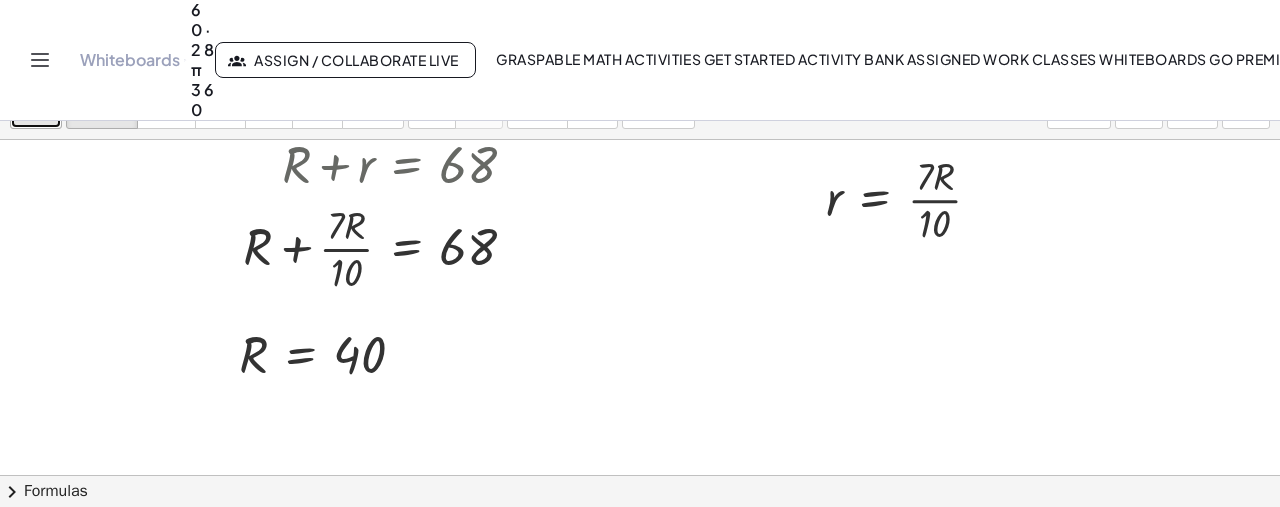 click on "insert" at bounding box center [36, 102] 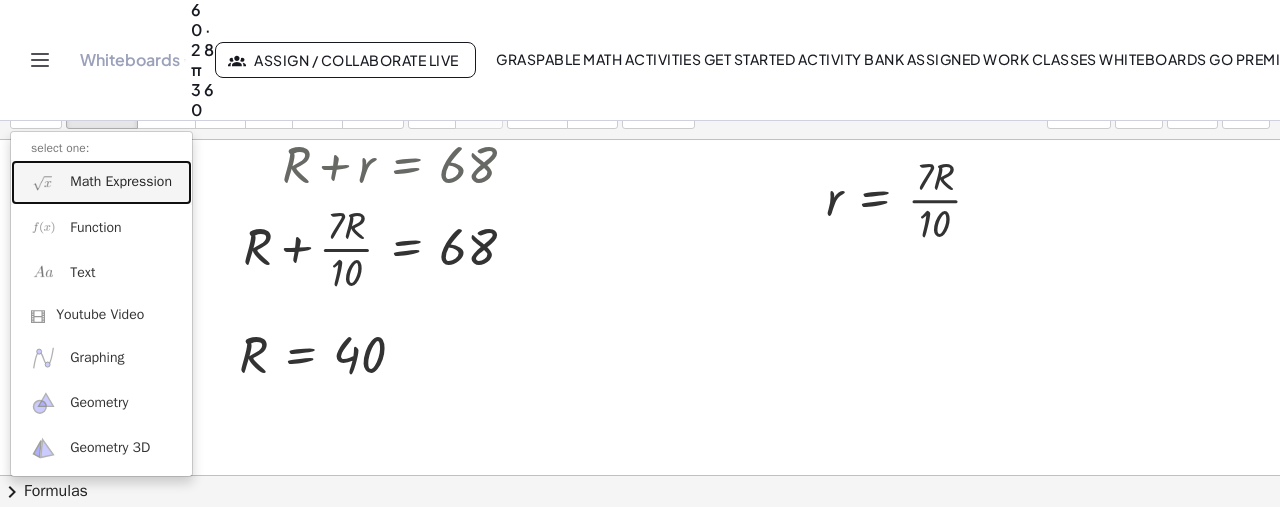 click on "Math Expression" at bounding box center [121, 182] 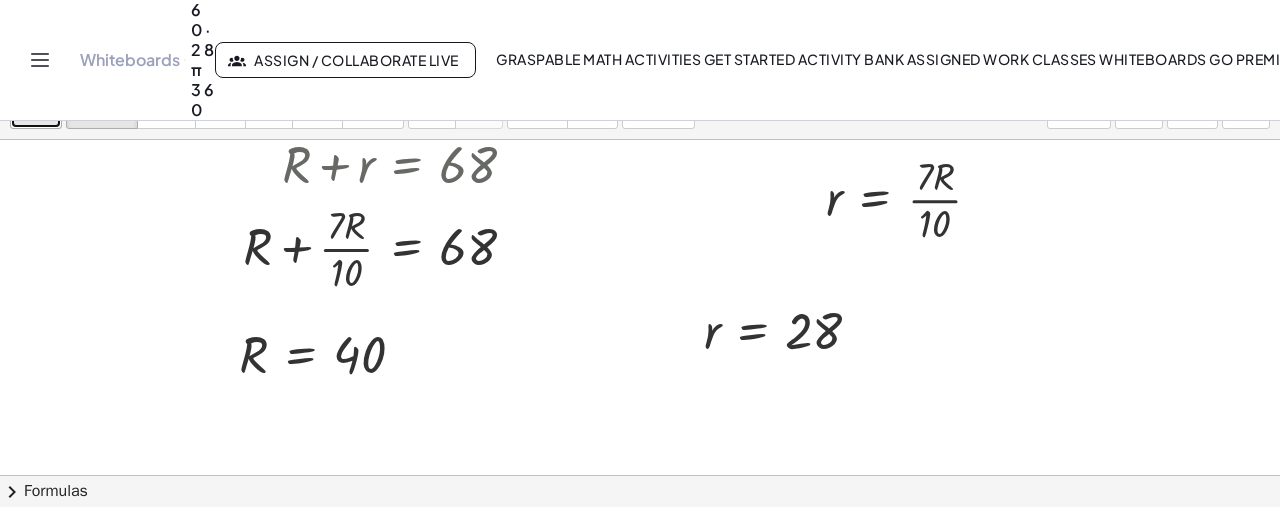 click on "insert" at bounding box center (36, 114) 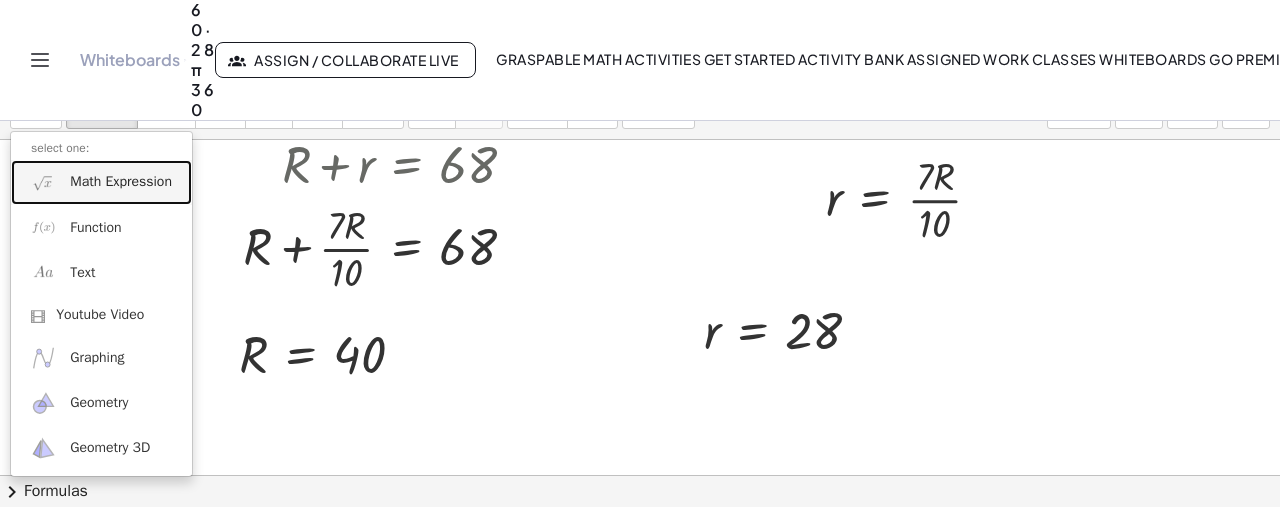 click on "Math Expression" at bounding box center [121, 182] 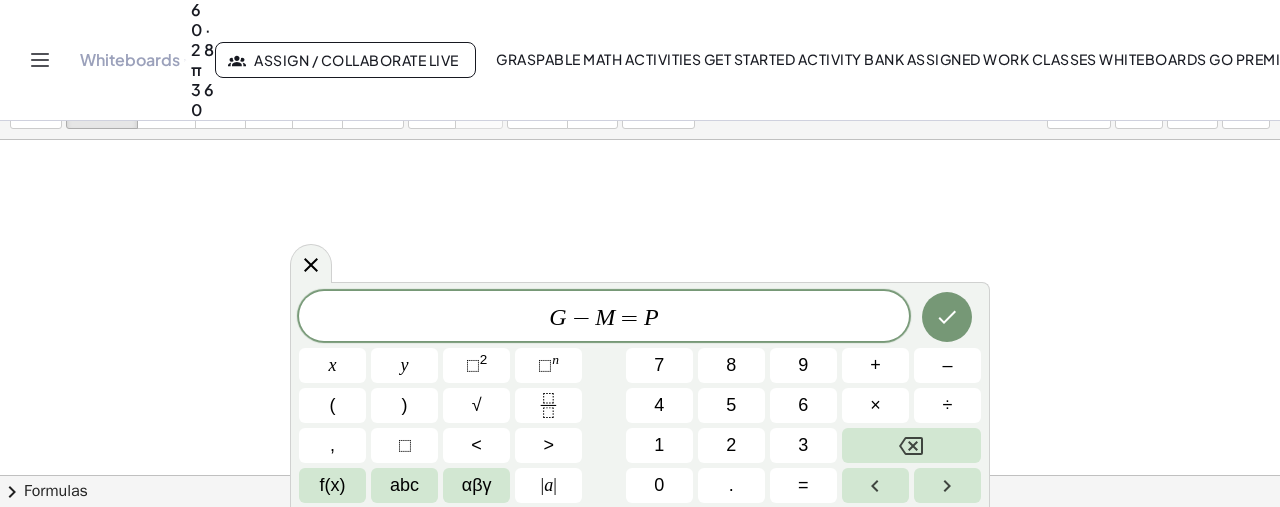scroll, scrollTop: 752, scrollLeft: 0, axis: vertical 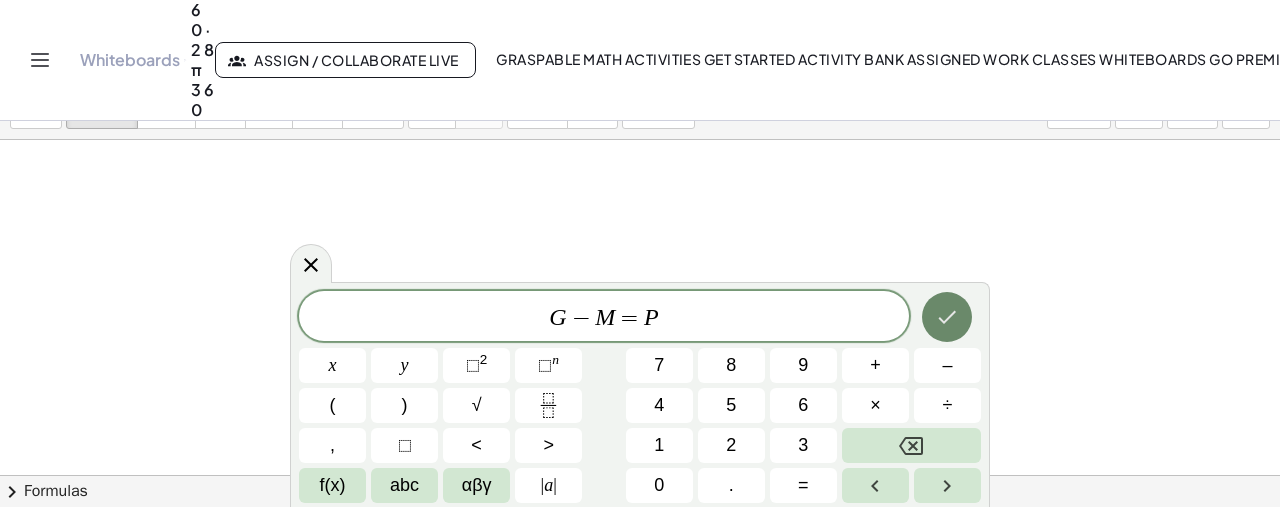 click 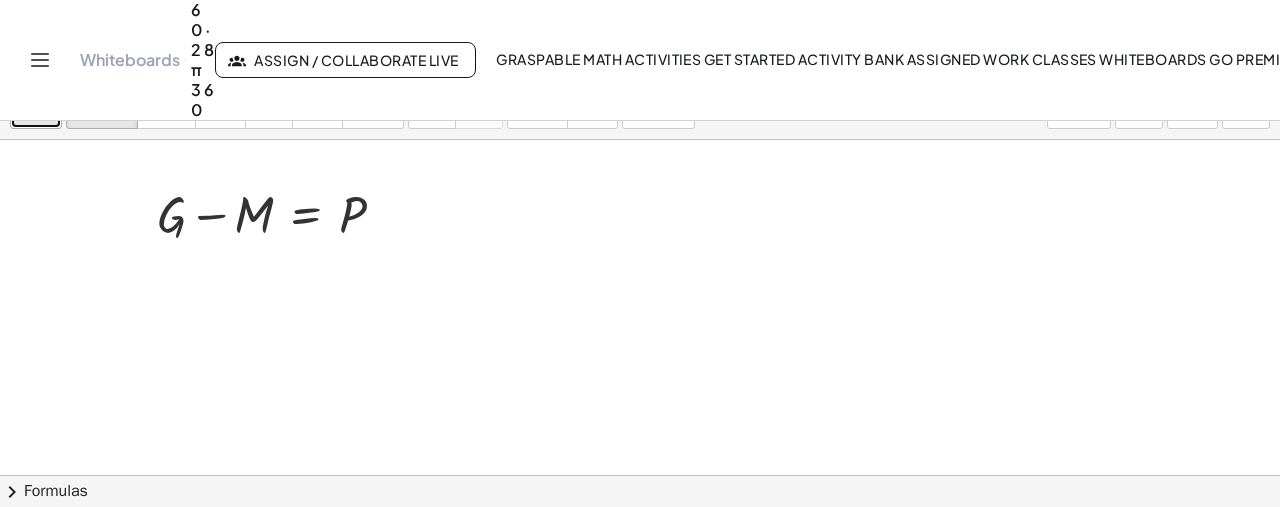 click at bounding box center (36, 93) 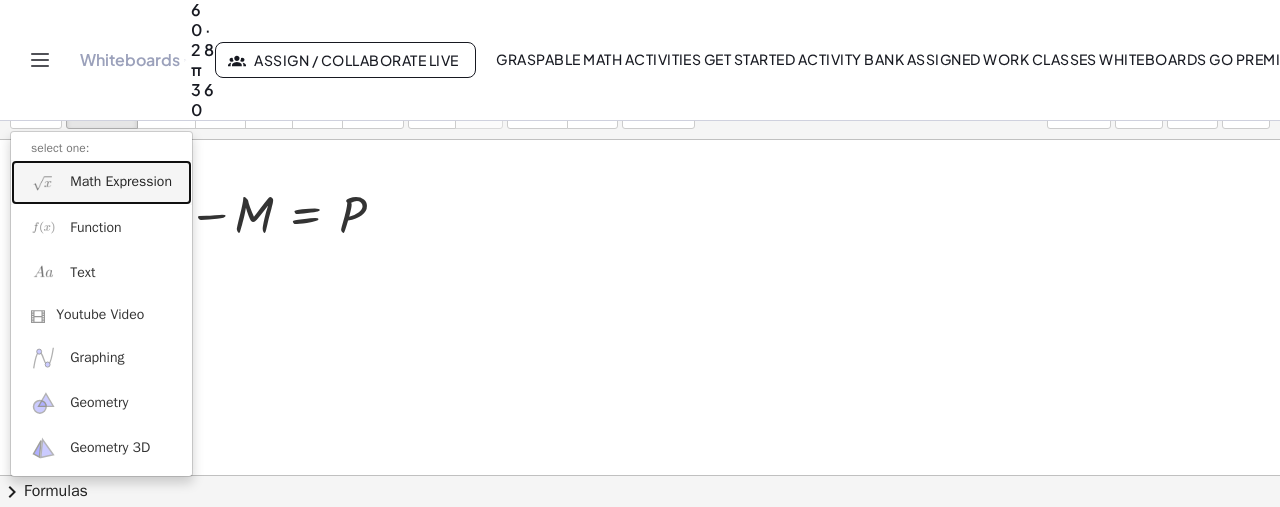 click on "Math Expression" at bounding box center (121, 182) 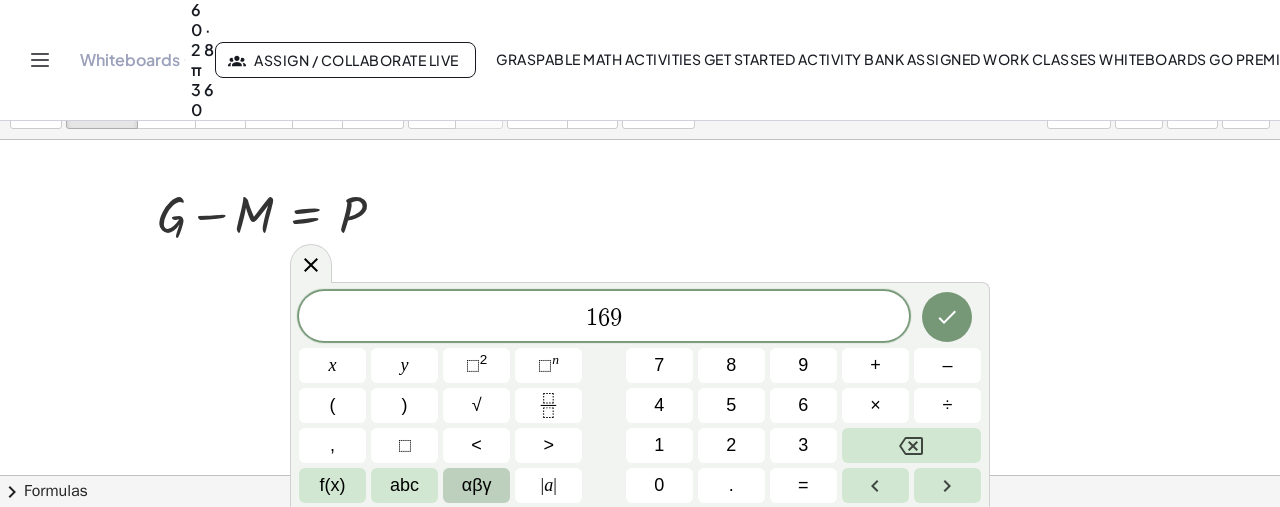 click on "αβγ" at bounding box center [477, 485] 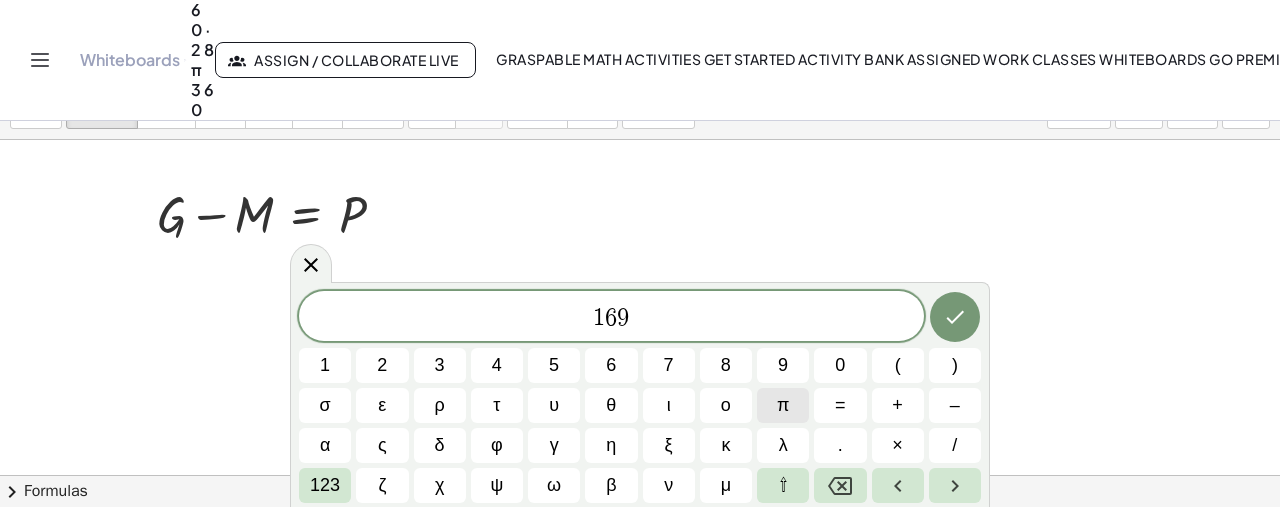 click on "π" at bounding box center (783, 405) 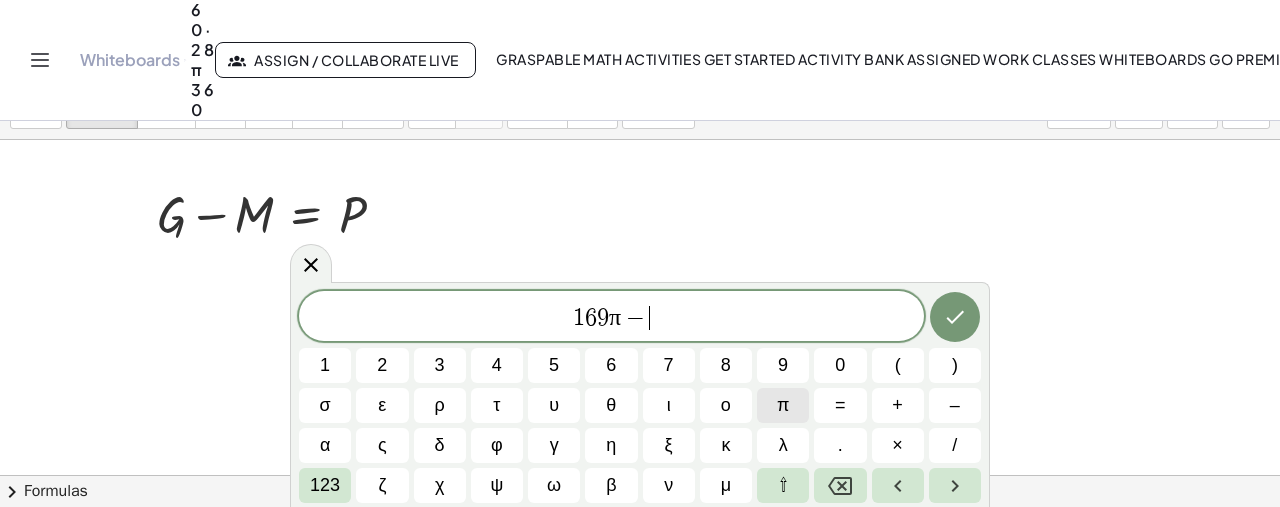 click on "π" at bounding box center [783, 405] 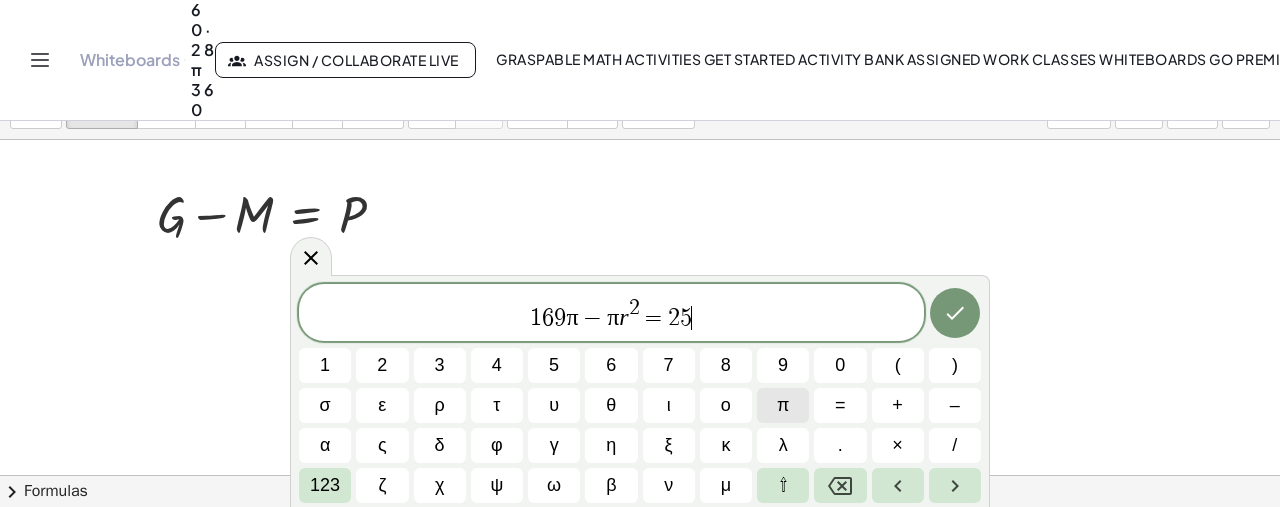 click on "π" at bounding box center [783, 405] 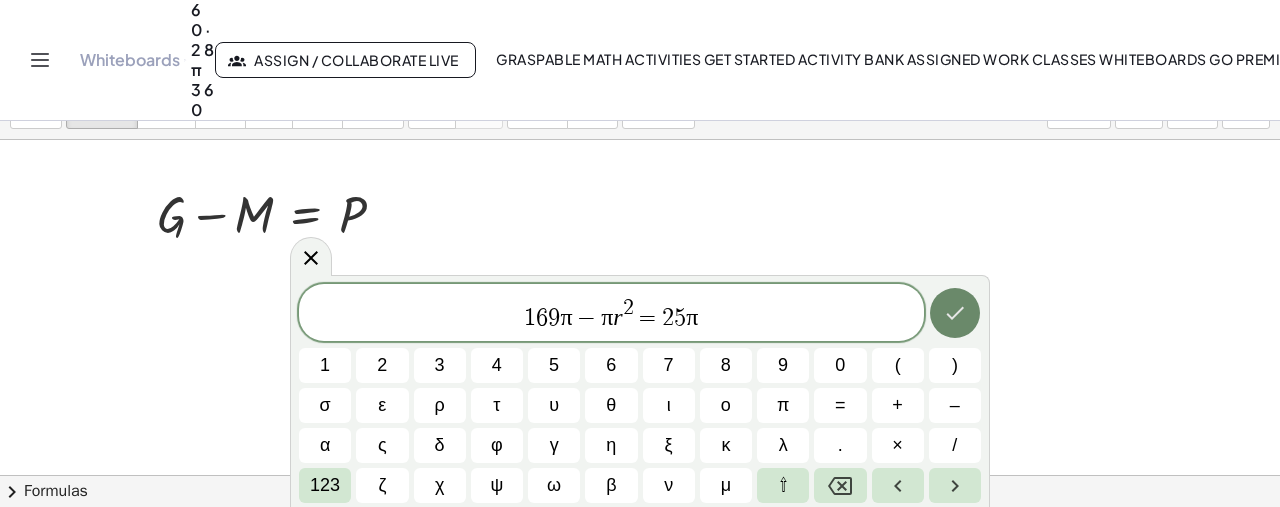click 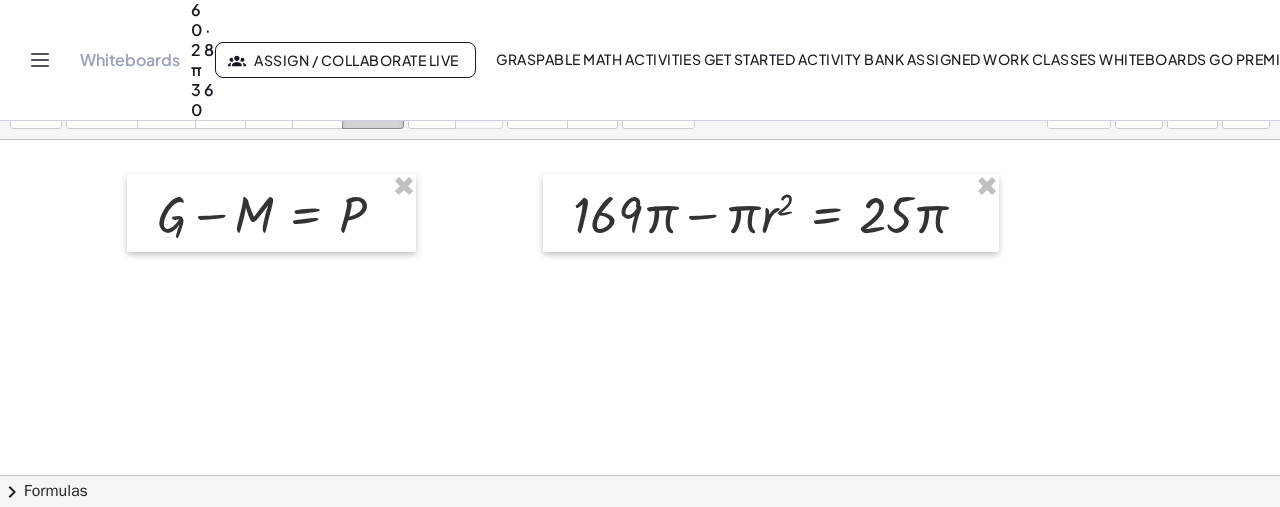 click on "arrange" at bounding box center (373, 114) 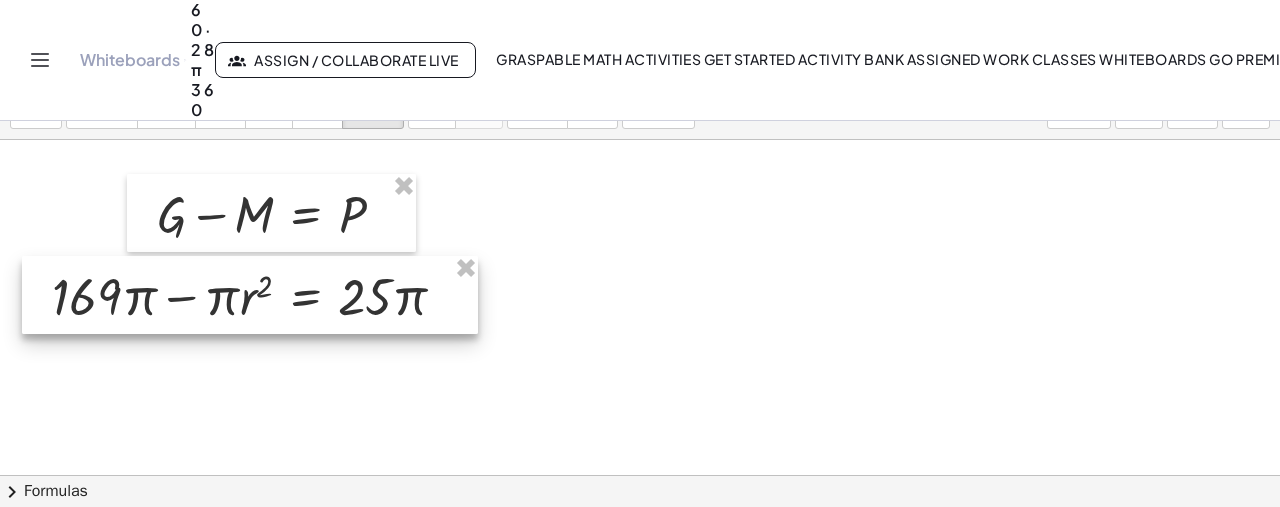 drag, startPoint x: 653, startPoint y: 241, endPoint x: 132, endPoint y: 323, distance: 527.4135 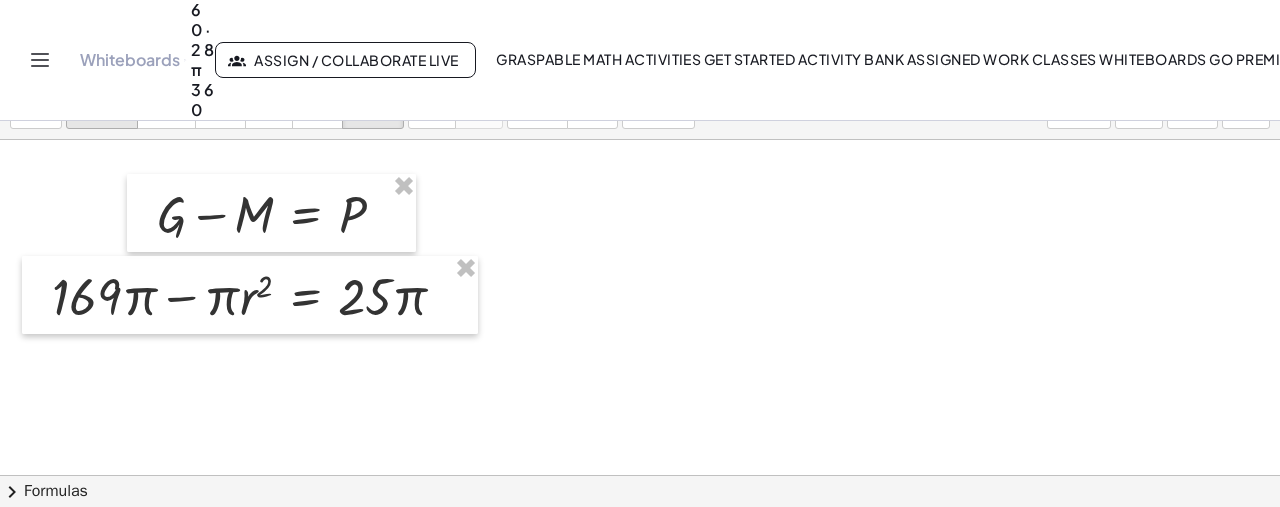 click on "transform" at bounding box center [102, 114] 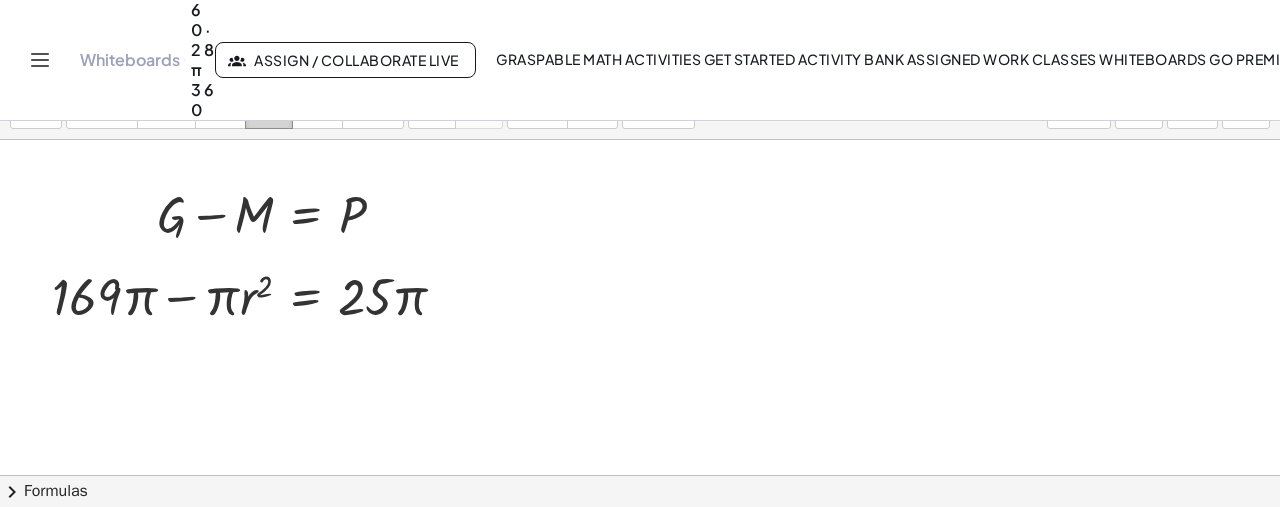 click at bounding box center [269, 93] 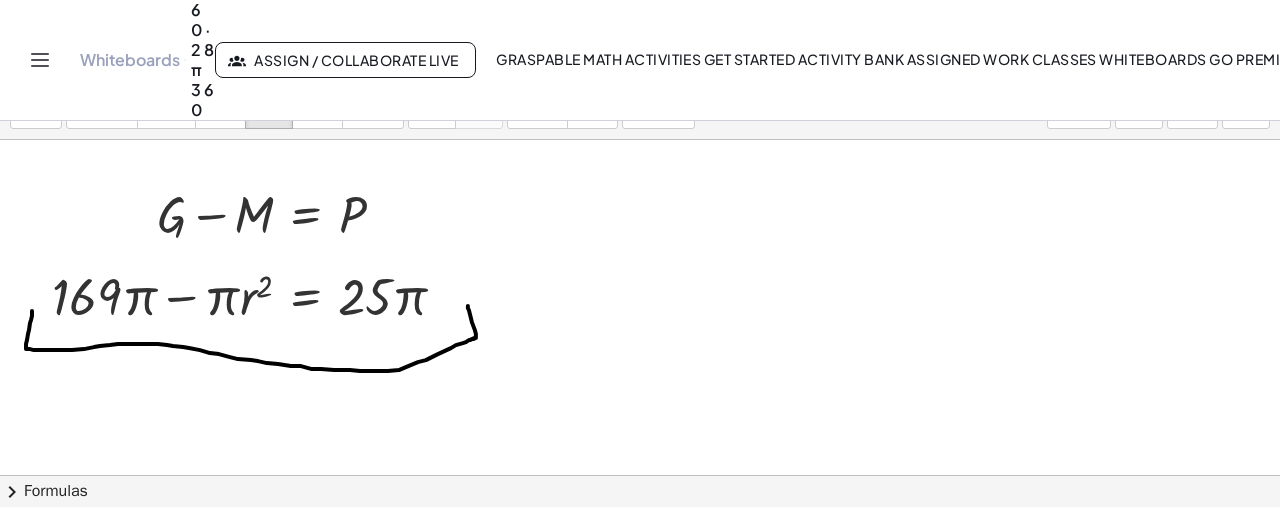 drag, startPoint x: 32, startPoint y: 310, endPoint x: 466, endPoint y: 301, distance: 434.09332 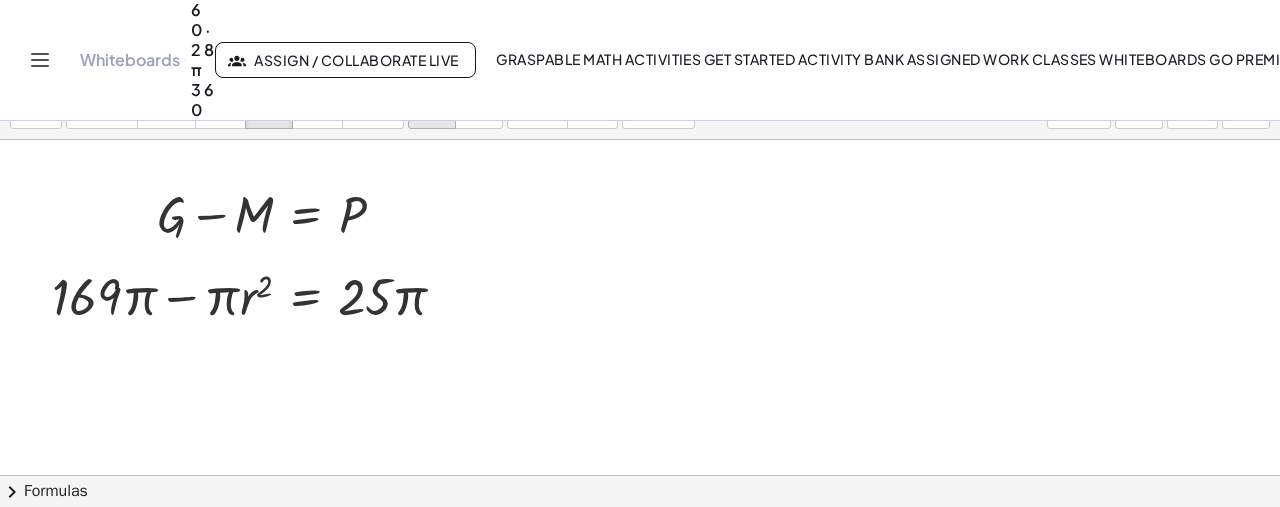click on "undo" at bounding box center [432, 93] 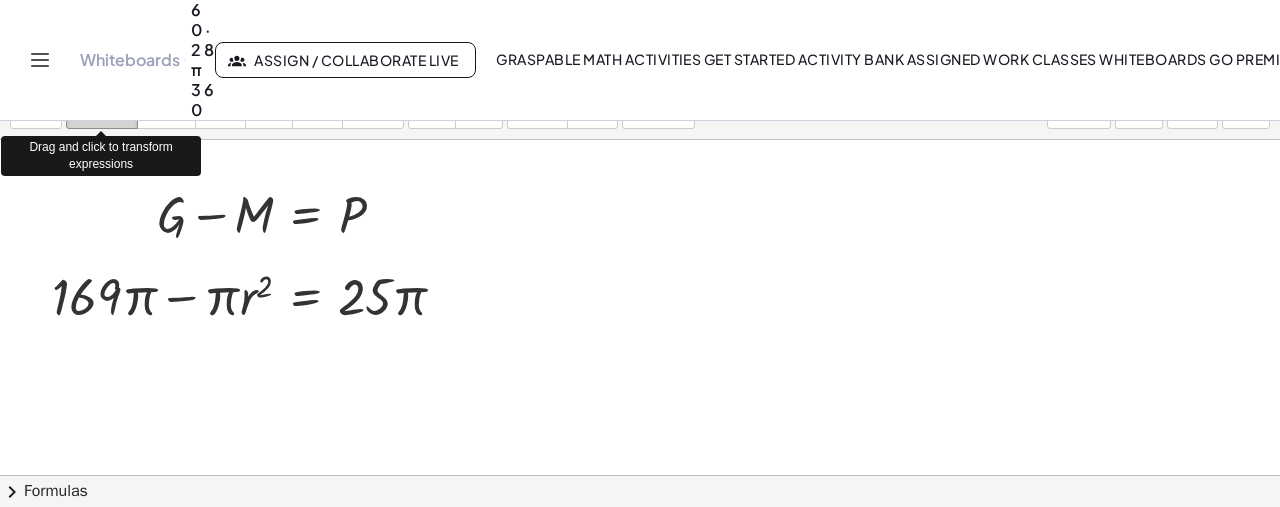 click at bounding box center [102, 93] 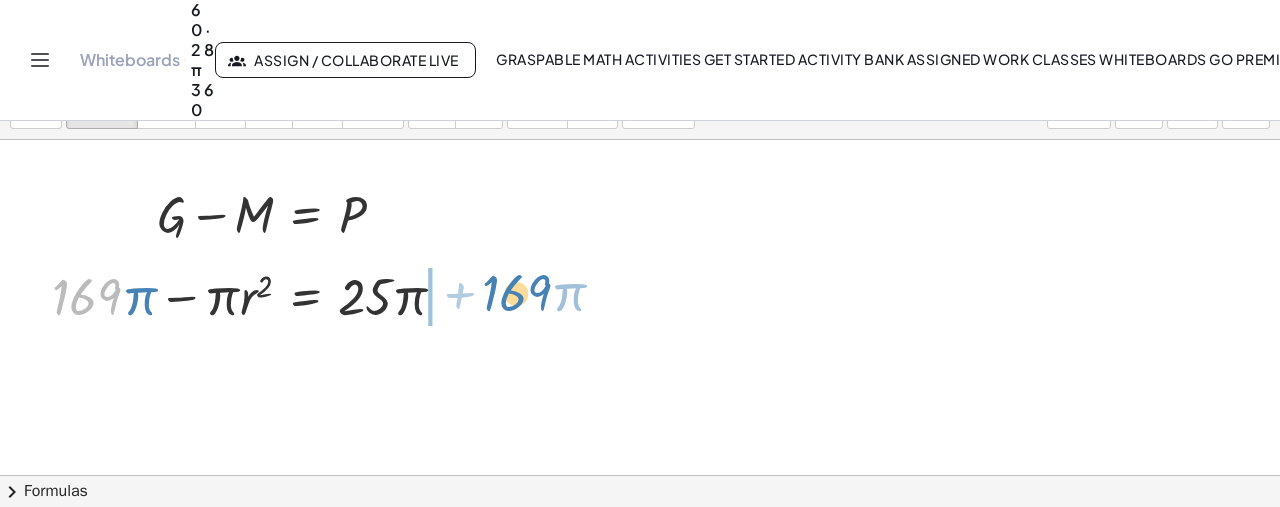 drag, startPoint x: 113, startPoint y: 298, endPoint x: 542, endPoint y: 299, distance: 429.00116 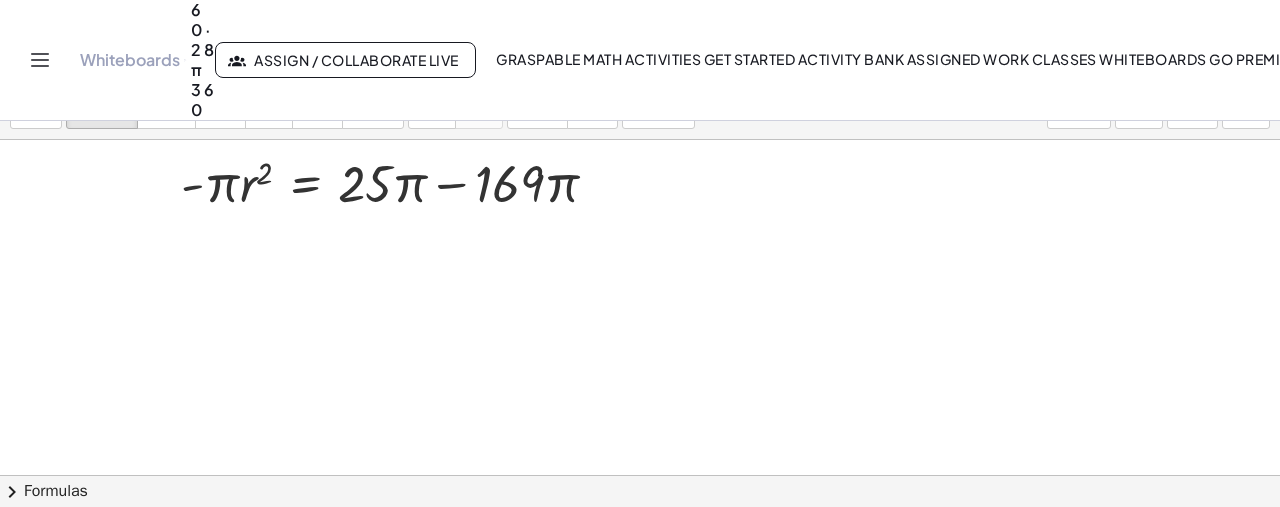 scroll, scrollTop: 927, scrollLeft: 0, axis: vertical 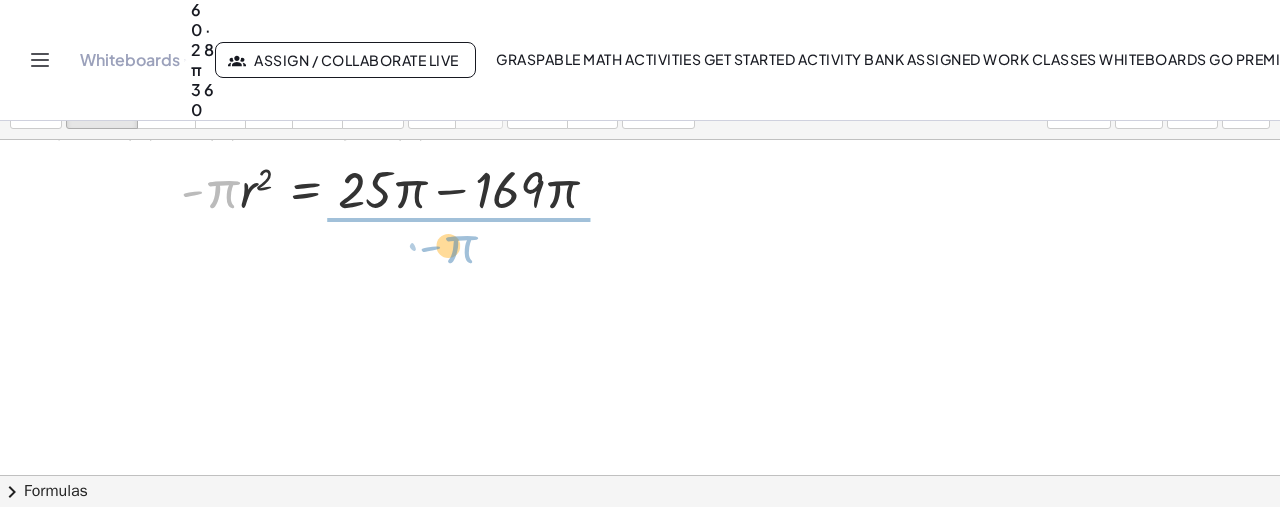 drag, startPoint x: 222, startPoint y: 182, endPoint x: 456, endPoint y: 228, distance: 238.47852 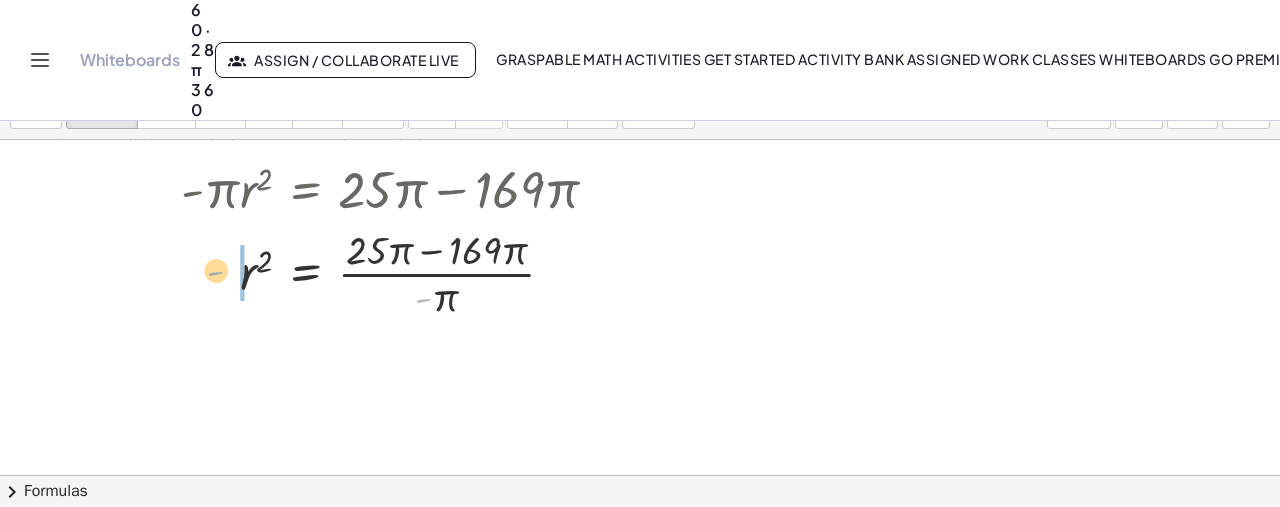 drag, startPoint x: 425, startPoint y: 297, endPoint x: 220, endPoint y: 271, distance: 206.6422 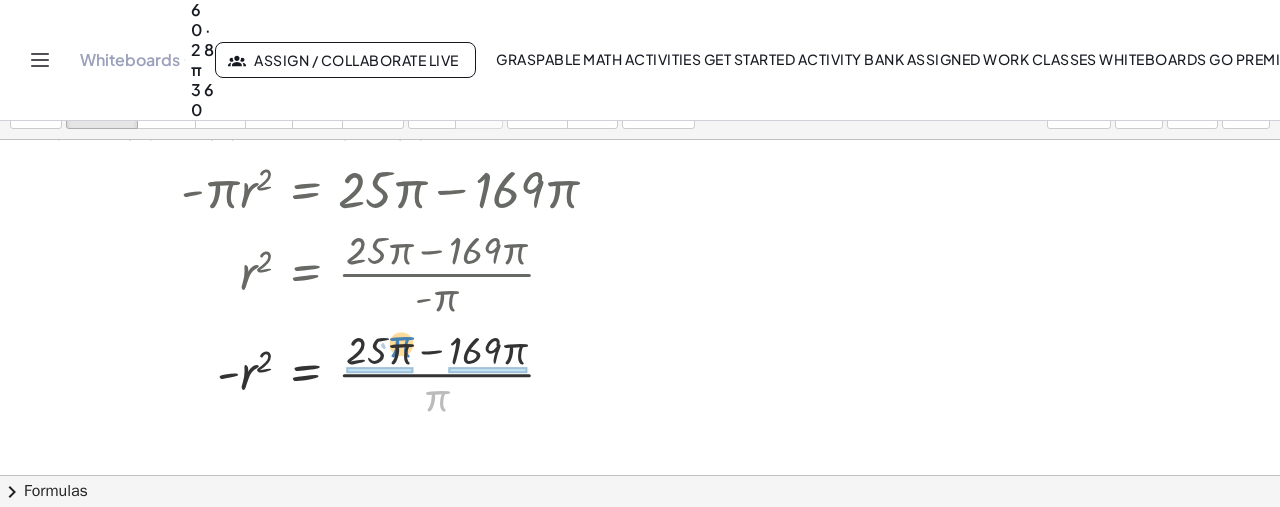 drag, startPoint x: 440, startPoint y: 393, endPoint x: 404, endPoint y: 339, distance: 64.899925 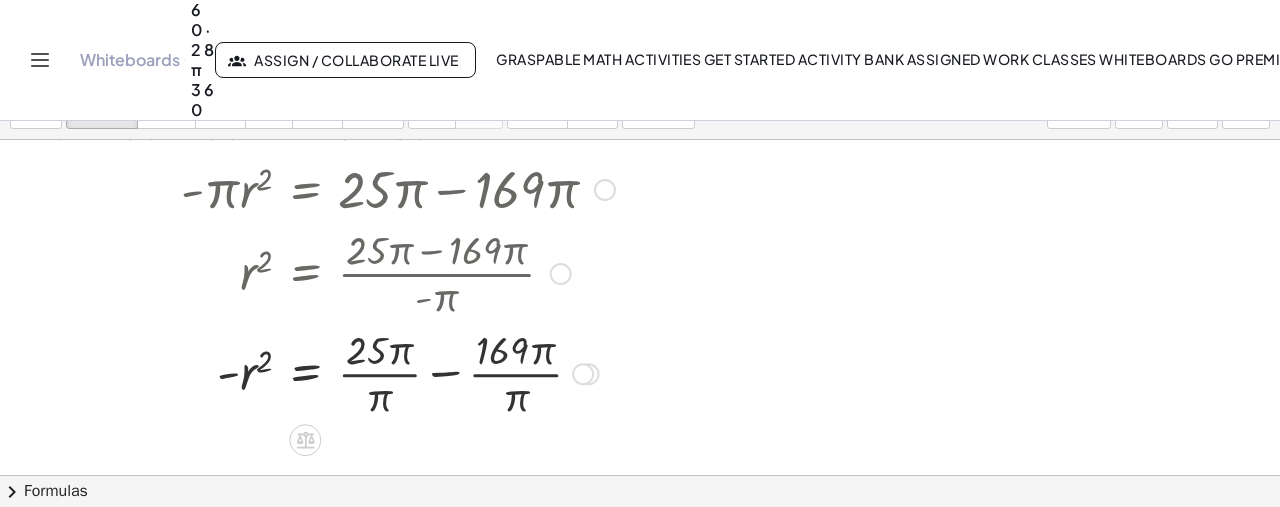 click at bounding box center [333, 372] 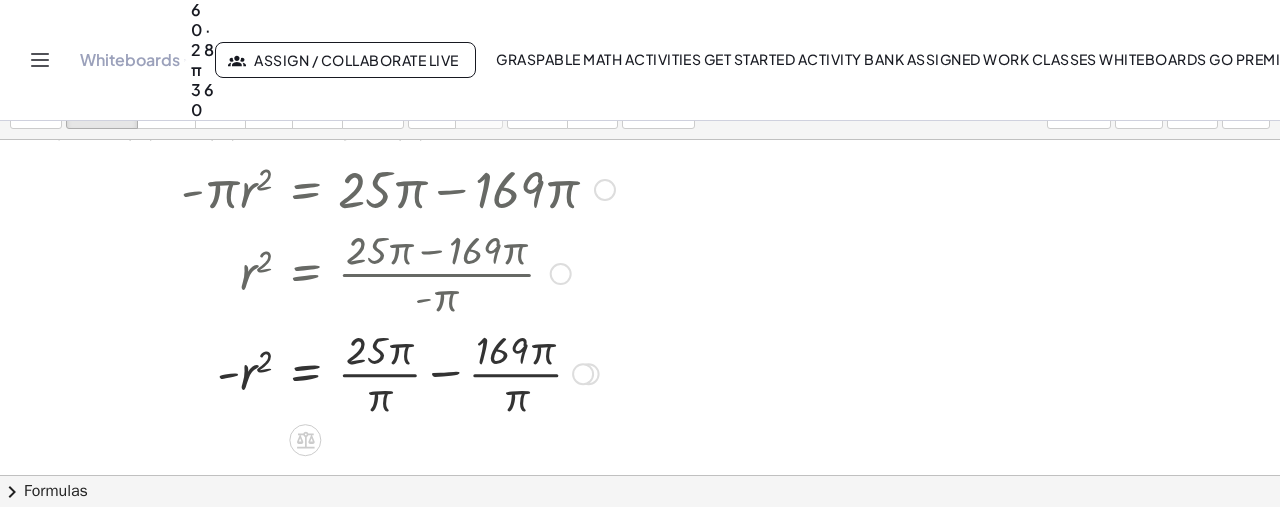 click at bounding box center (333, 372) 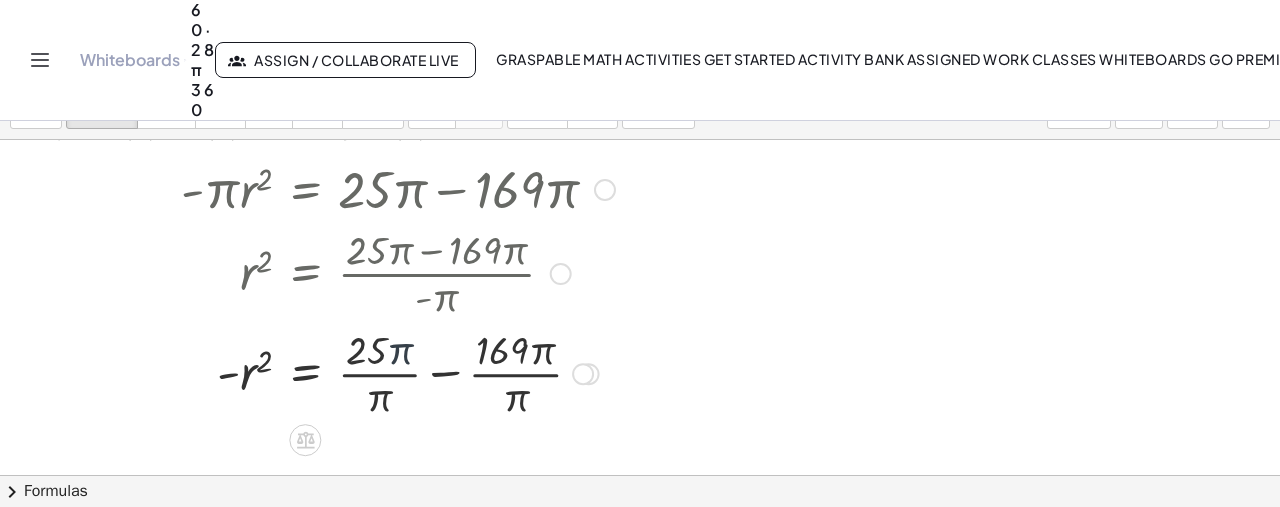 click at bounding box center (333, 372) 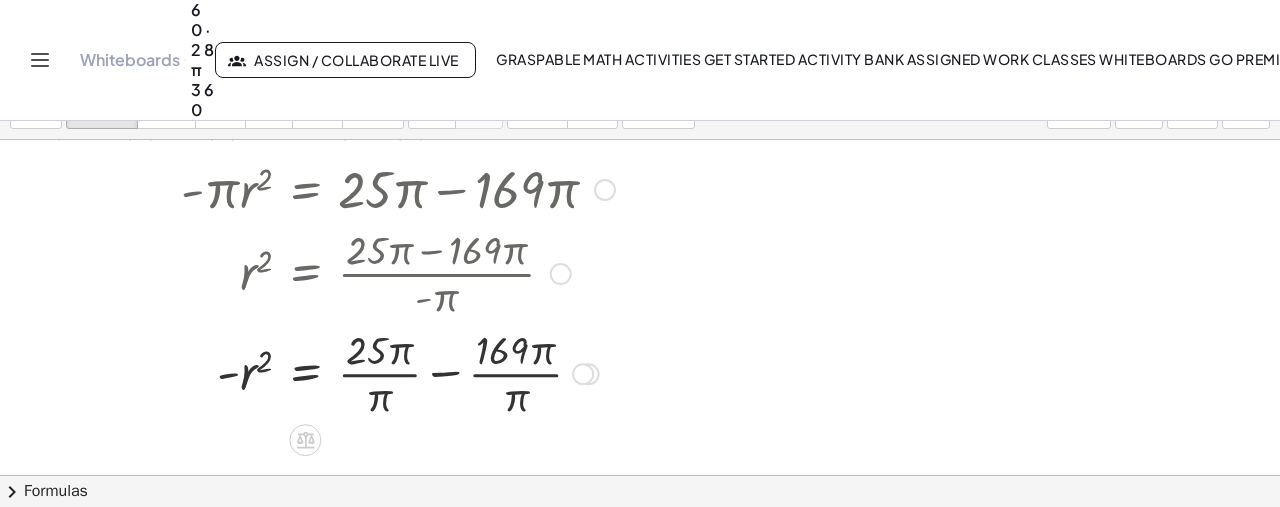 click at bounding box center [333, 372] 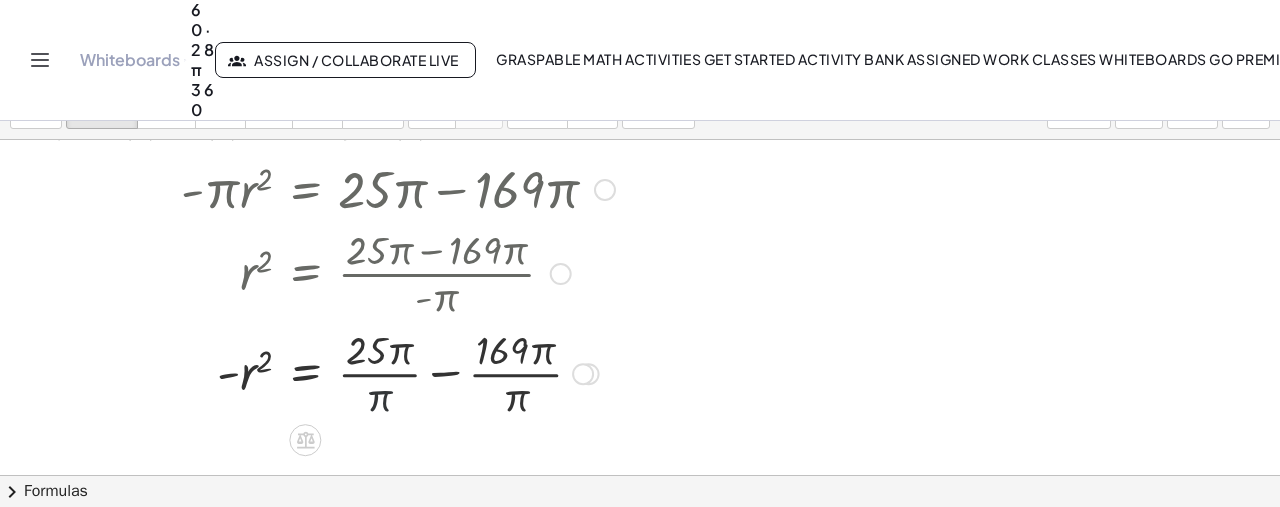 click at bounding box center (333, 372) 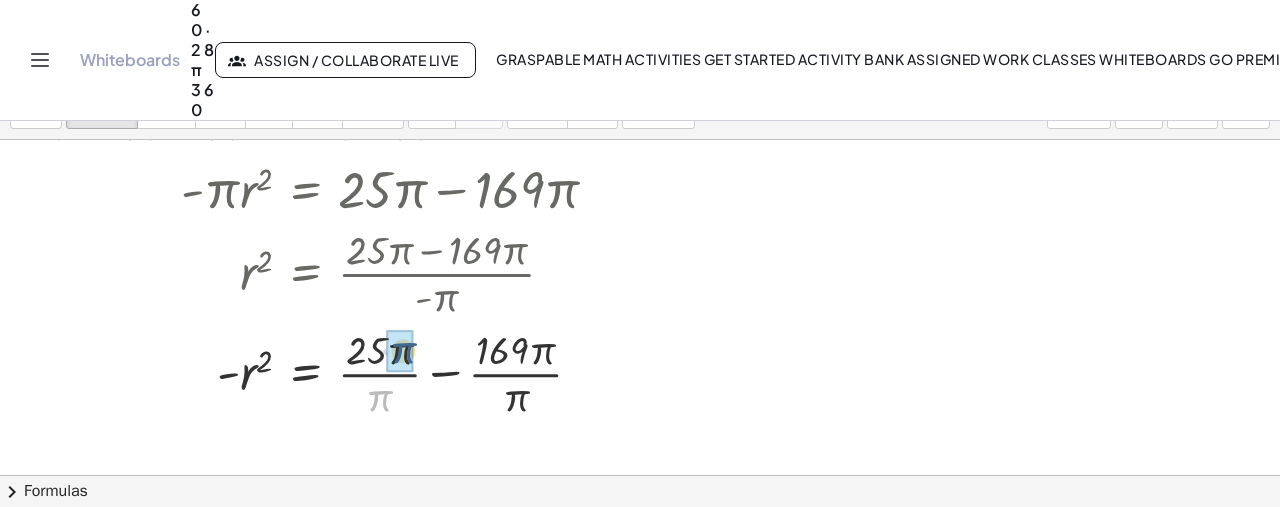 drag, startPoint x: 388, startPoint y: 389, endPoint x: 412, endPoint y: 341, distance: 53.66563 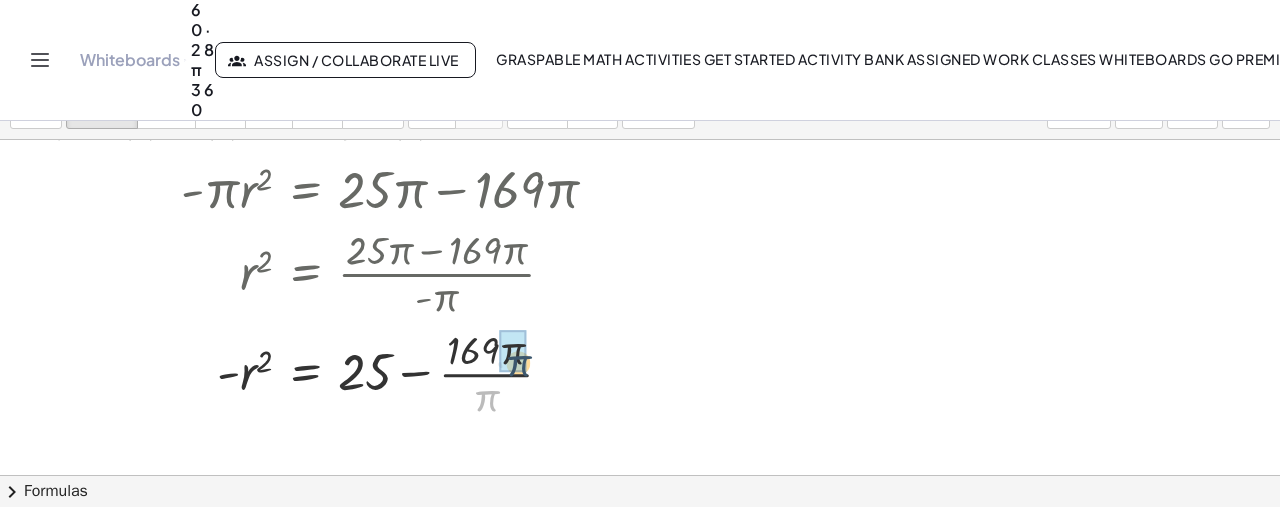 drag, startPoint x: 483, startPoint y: 402, endPoint x: 515, endPoint y: 364, distance: 49.67897 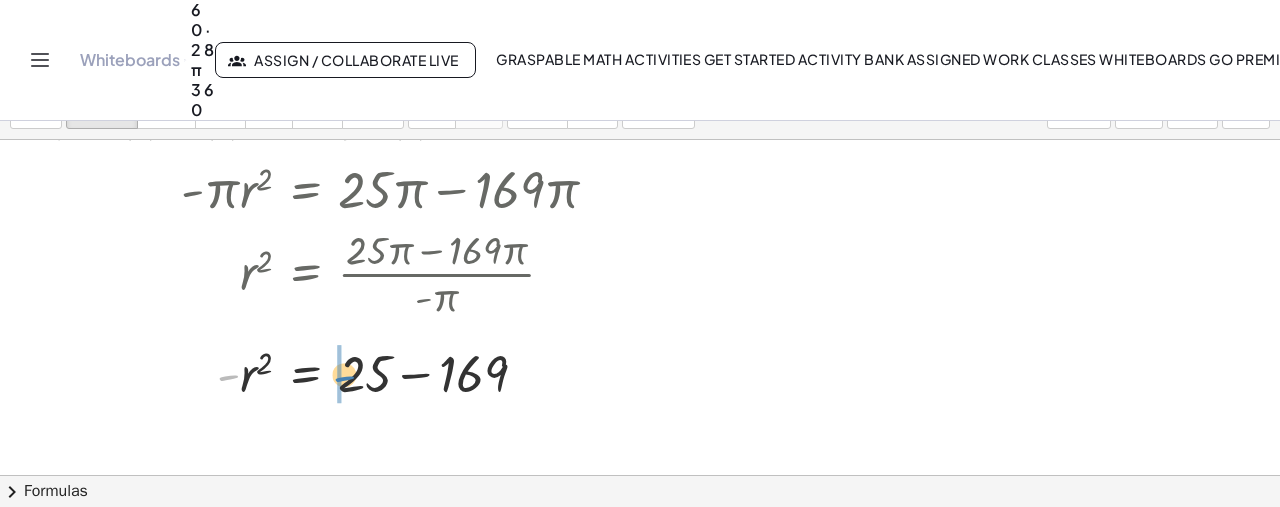 drag, startPoint x: 226, startPoint y: 375, endPoint x: 340, endPoint y: 374, distance: 114.00439 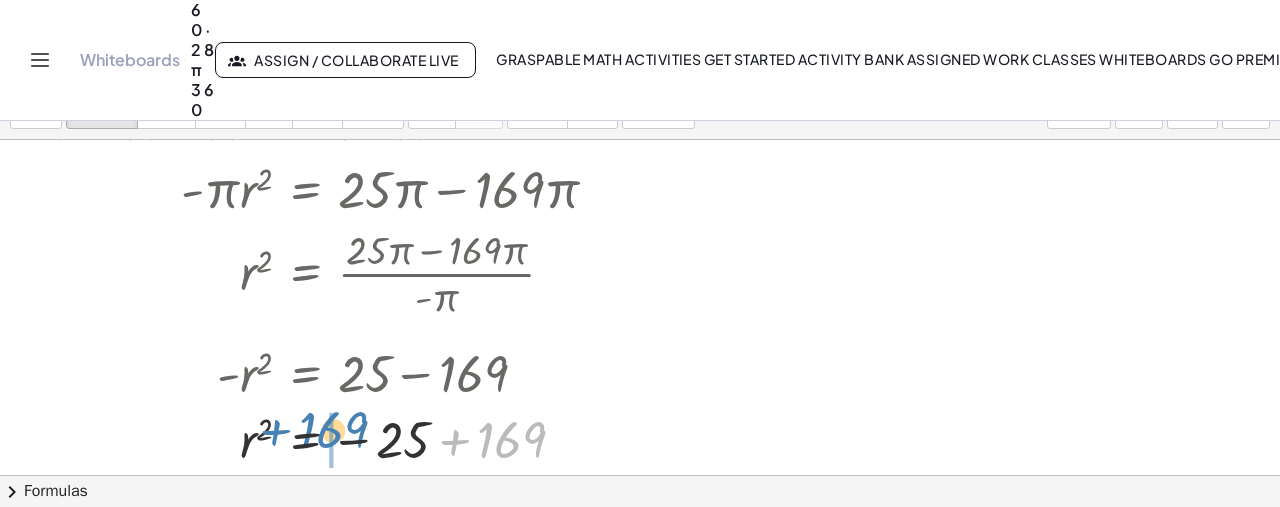 drag, startPoint x: 460, startPoint y: 438, endPoint x: 286, endPoint y: 432, distance: 174.10342 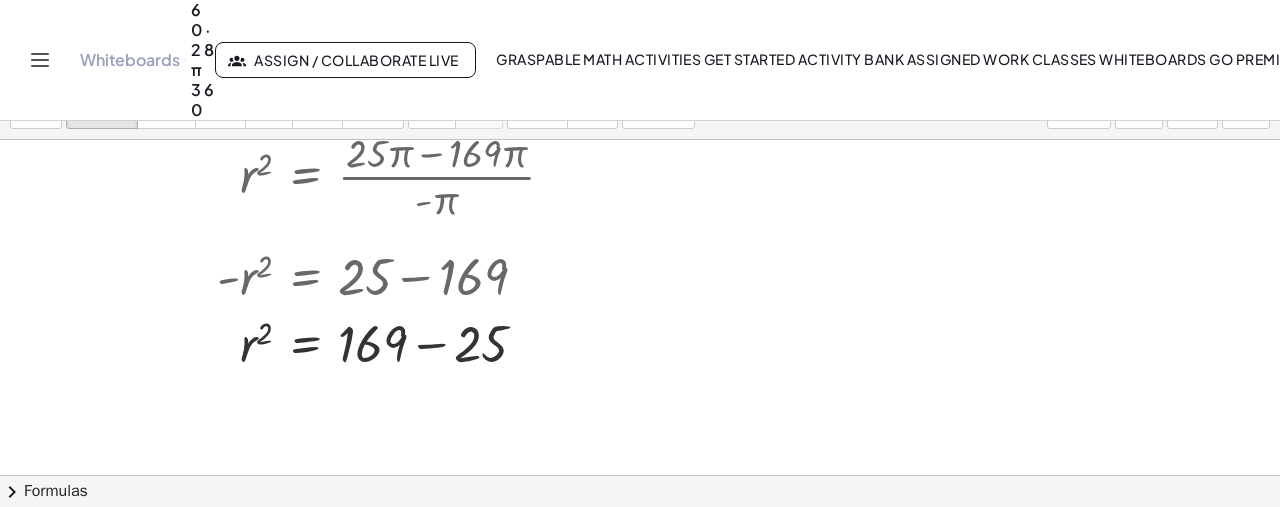 scroll, scrollTop: 1028, scrollLeft: 0, axis: vertical 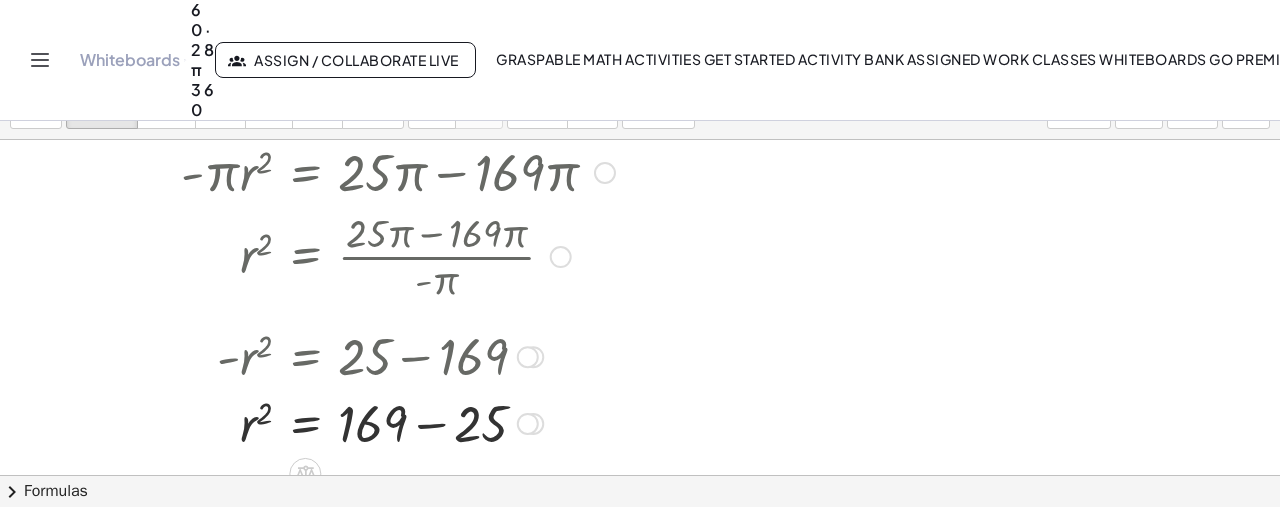 click at bounding box center [333, 422] 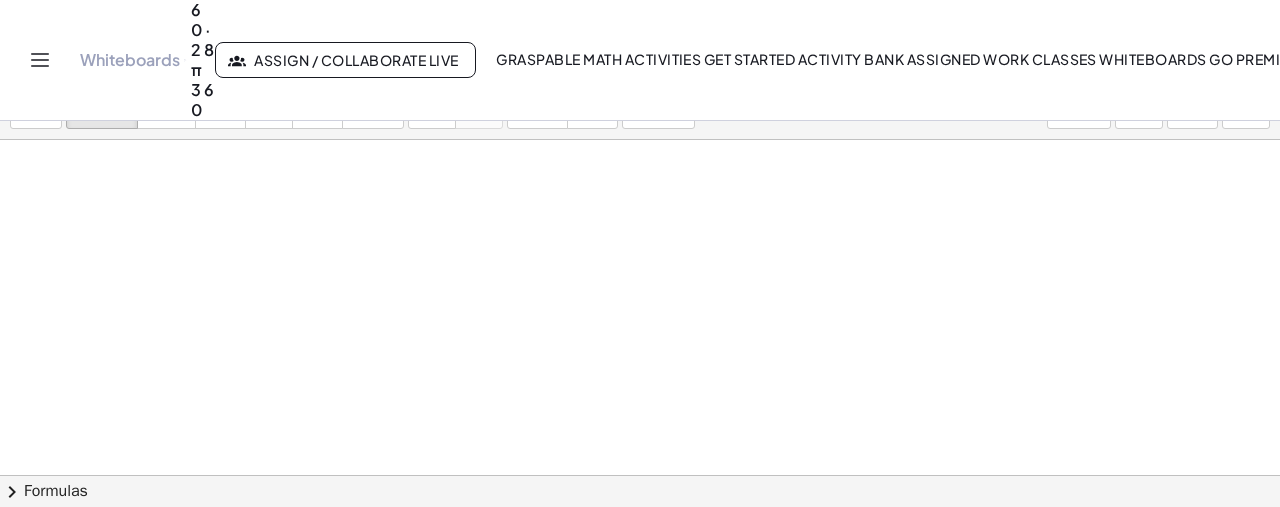 scroll, scrollTop: 1260, scrollLeft: 0, axis: vertical 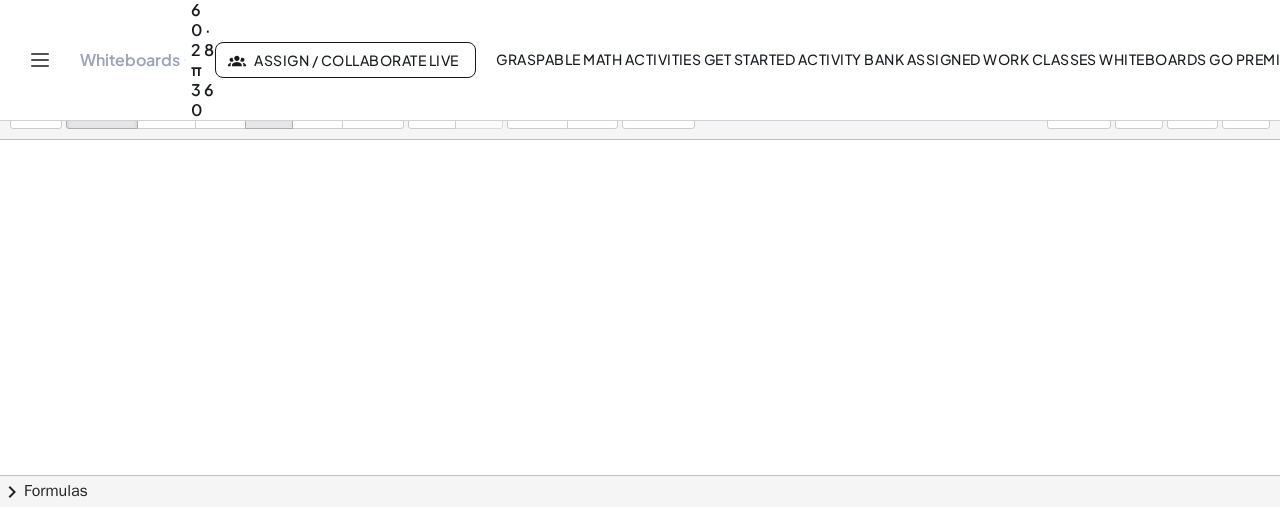 click on "draw" at bounding box center [269, 102] 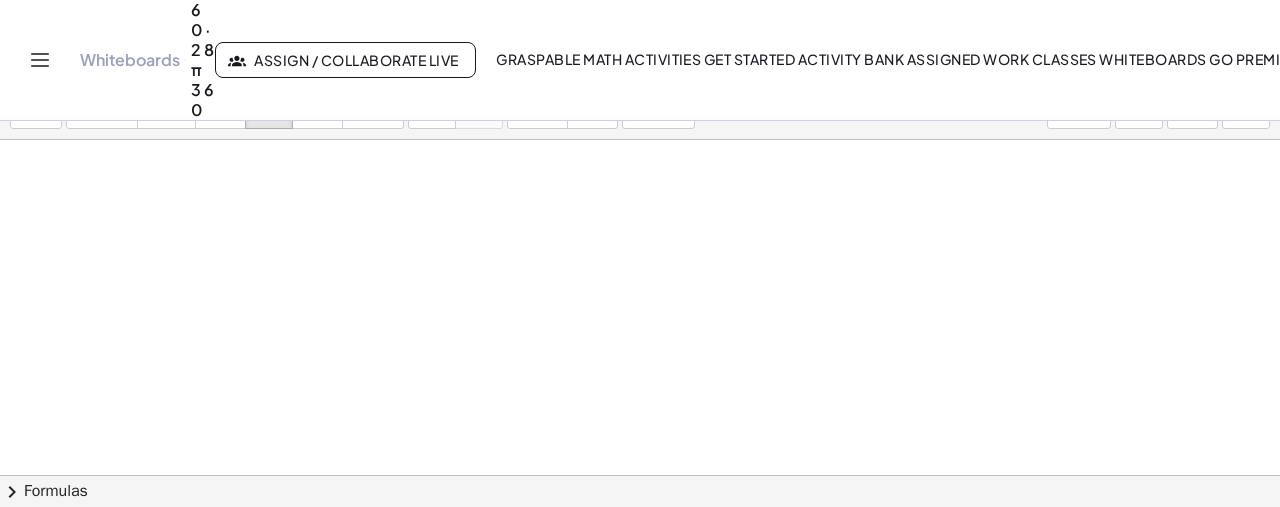 click at bounding box center [640, -279] 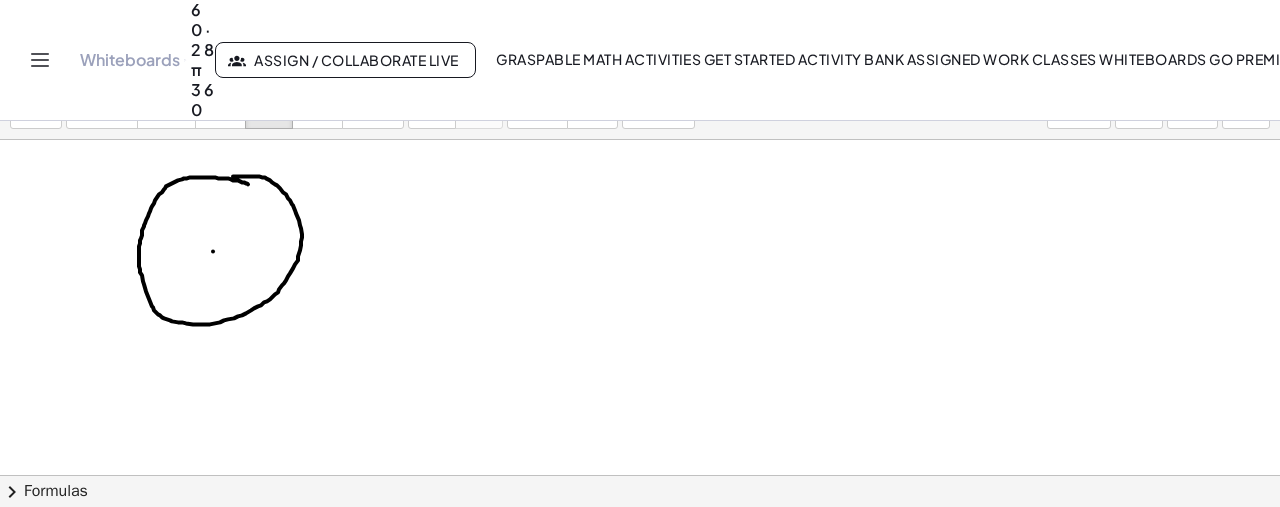 drag, startPoint x: 248, startPoint y: 183, endPoint x: 227, endPoint y: 175, distance: 22.472204 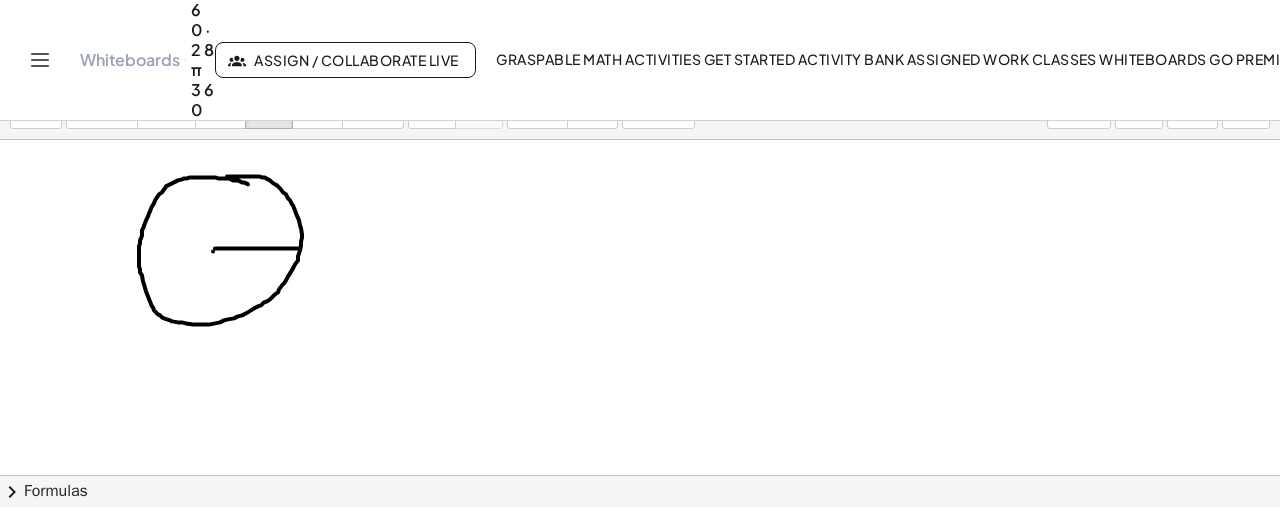 drag, startPoint x: 215, startPoint y: 247, endPoint x: 298, endPoint y: 247, distance: 83 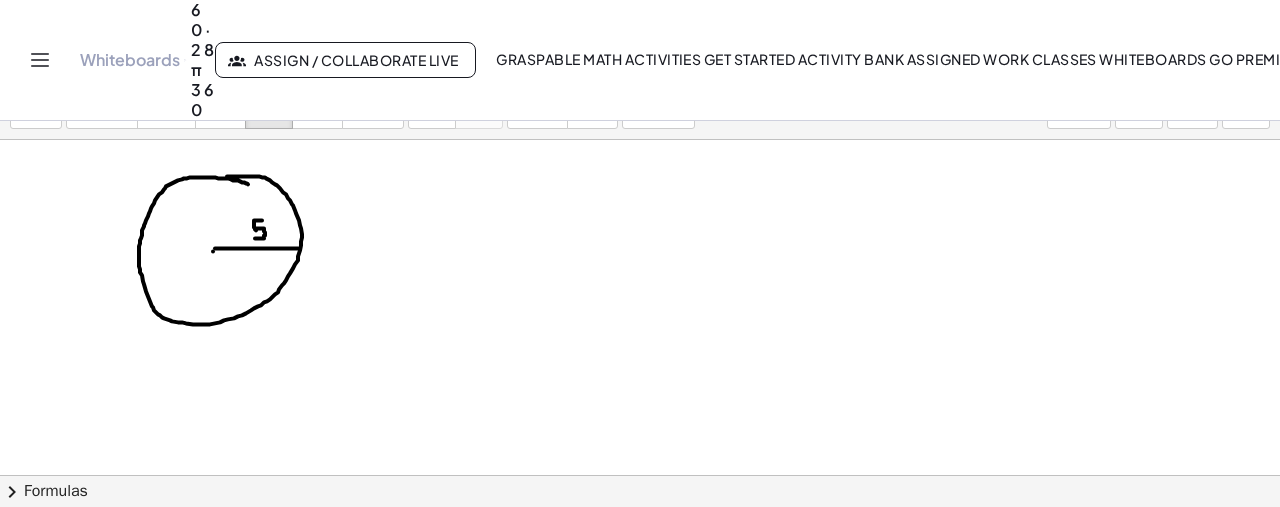 drag, startPoint x: 262, startPoint y: 219, endPoint x: 255, endPoint y: 237, distance: 19.313208 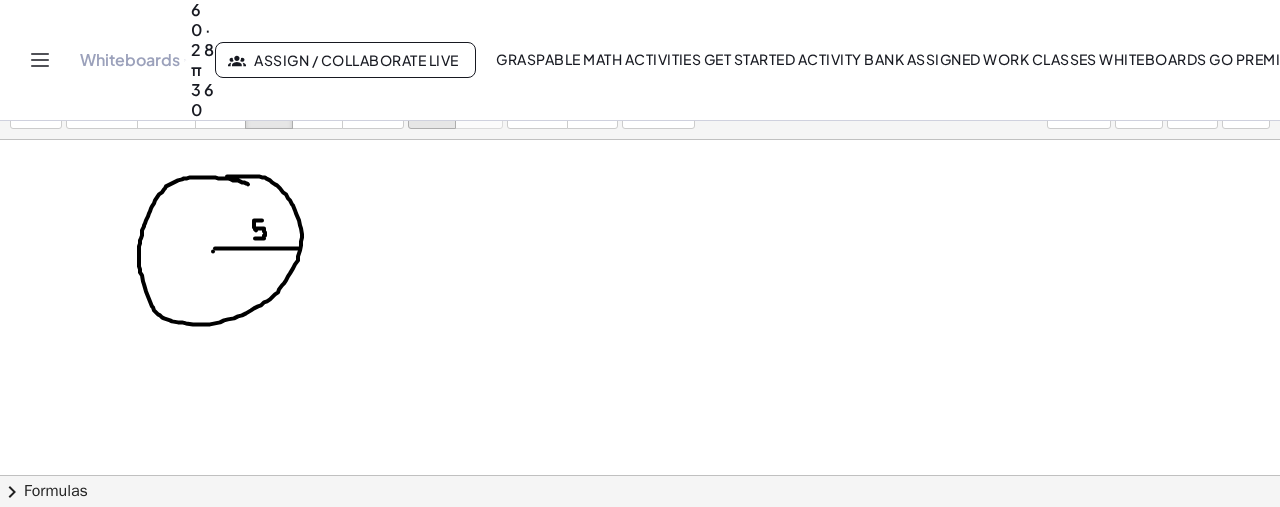 click on "undo" at bounding box center (432, 114) 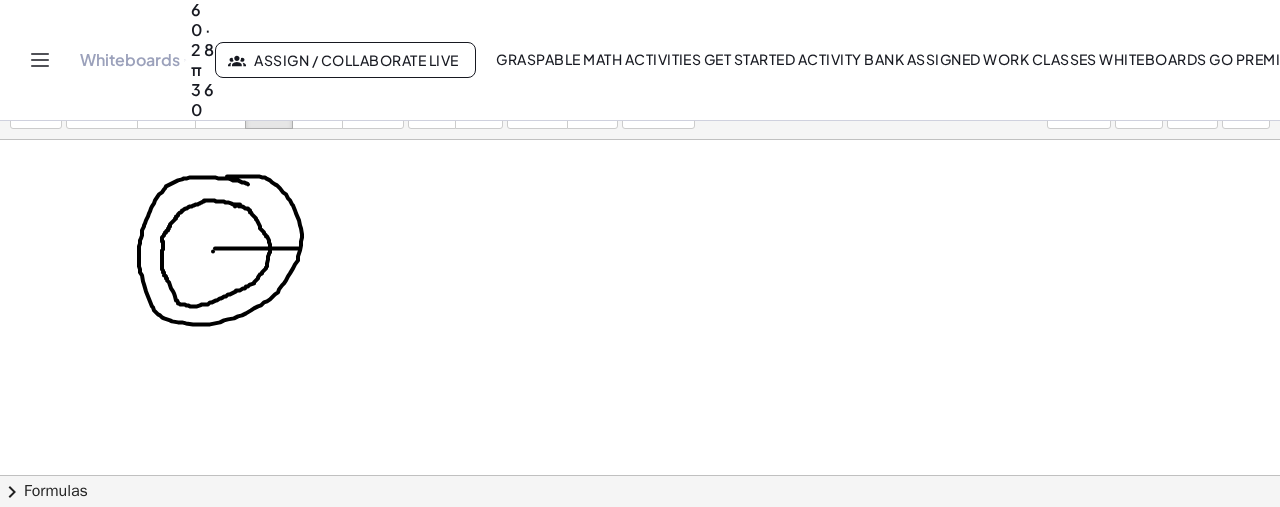 click at bounding box center (640, -279) 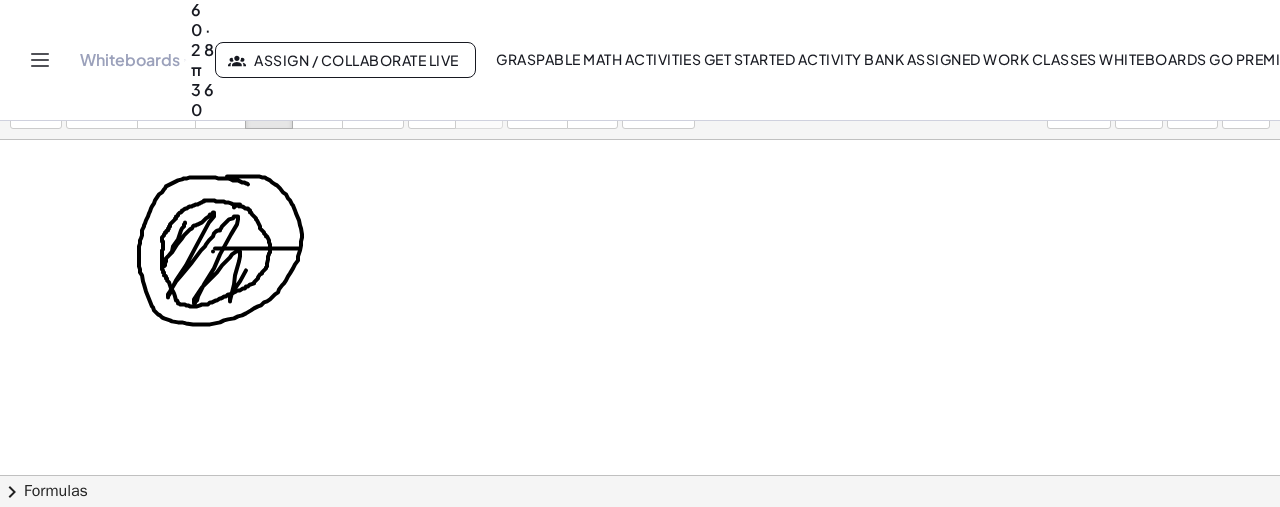 drag, startPoint x: 185, startPoint y: 221, endPoint x: 256, endPoint y: 258, distance: 80.06248 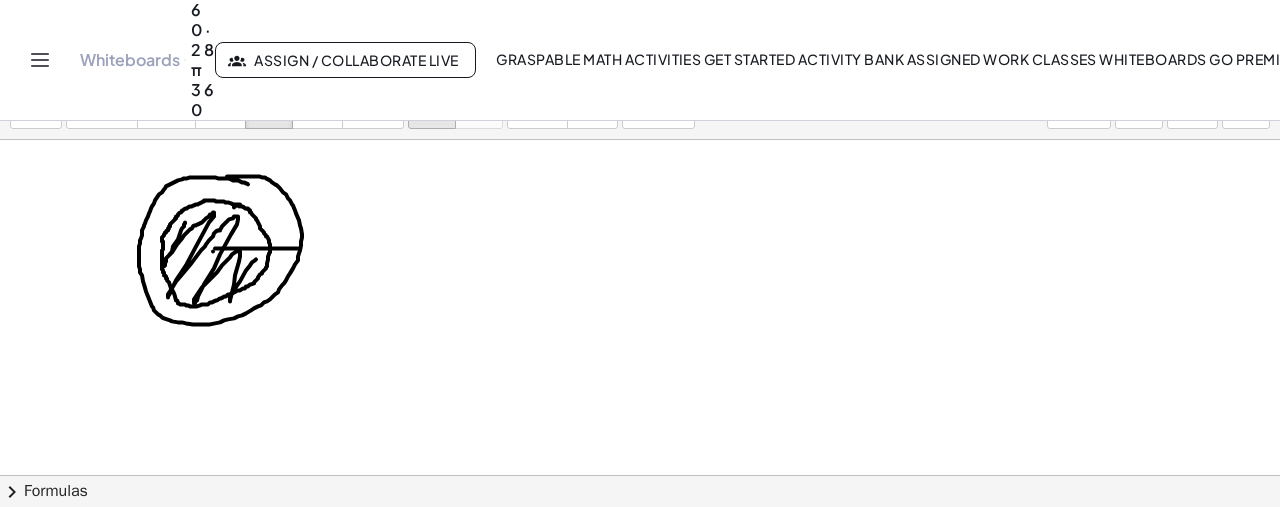 click on "undo" at bounding box center (432, 94) 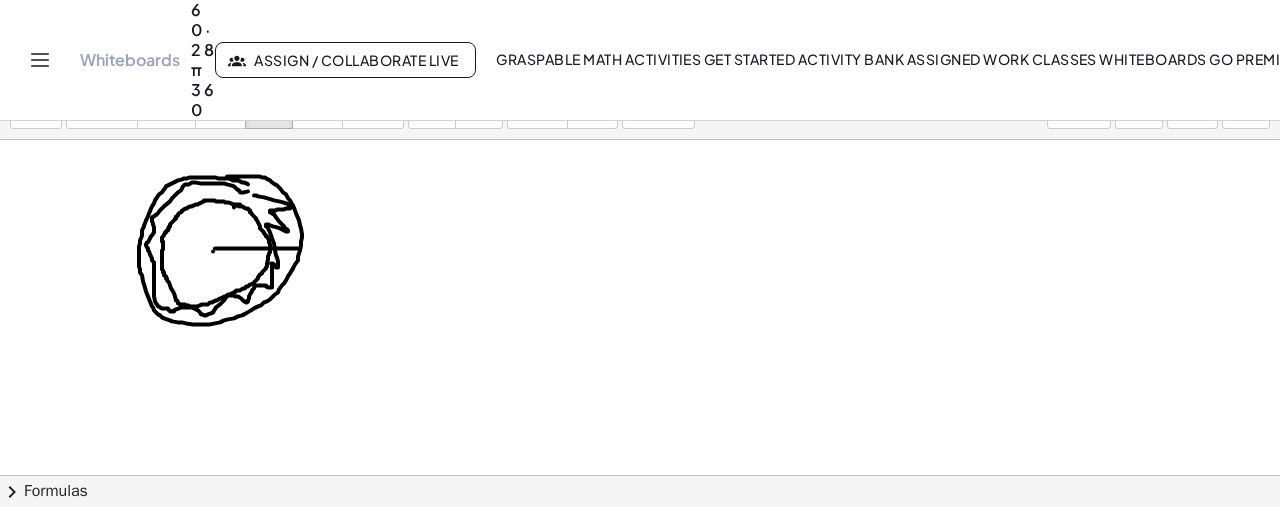 click at bounding box center (640, -279) 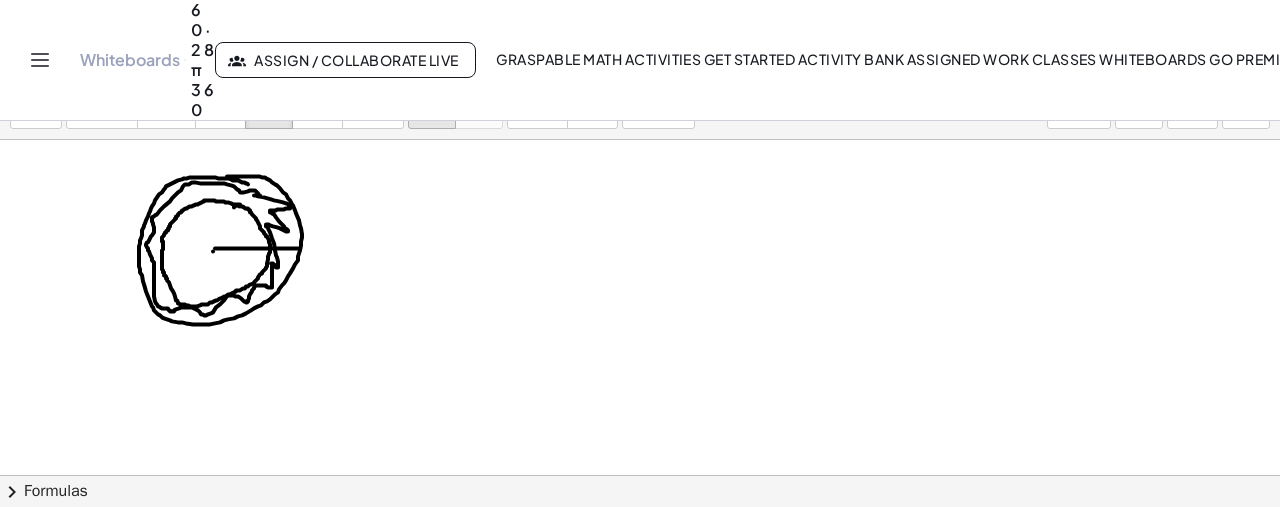 click on "undo" at bounding box center (432, 94) 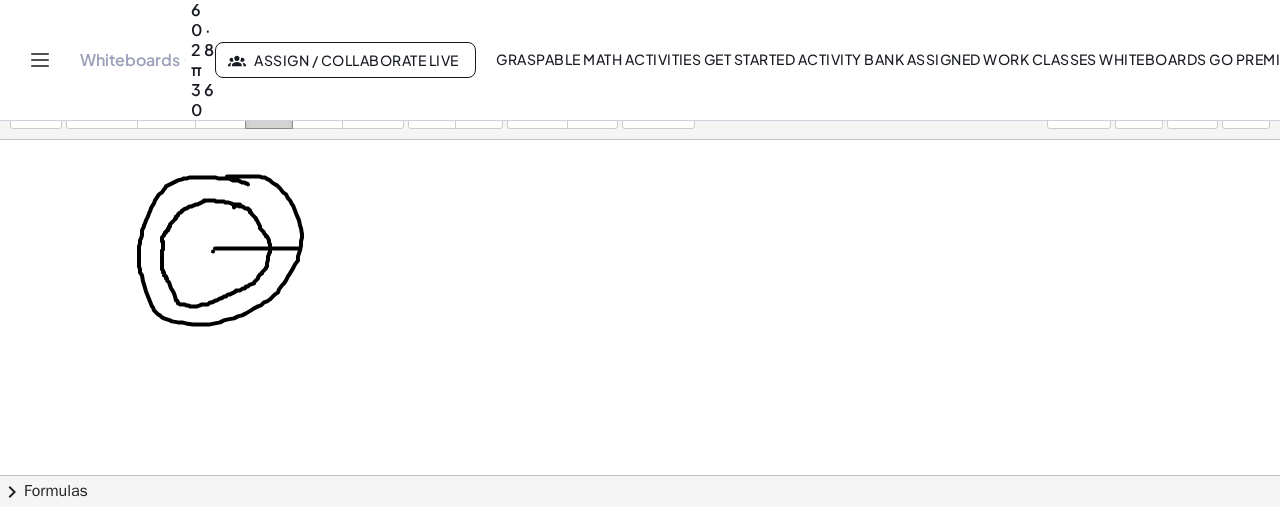click at bounding box center [269, 94] 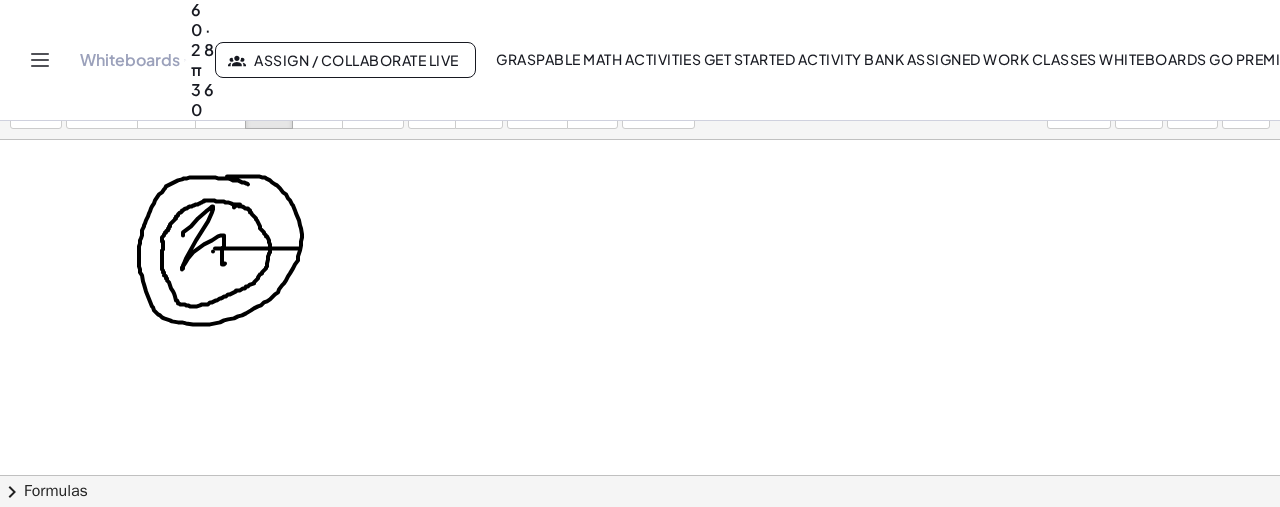 drag, startPoint x: 183, startPoint y: 231, endPoint x: 232, endPoint y: 245, distance: 50.96077 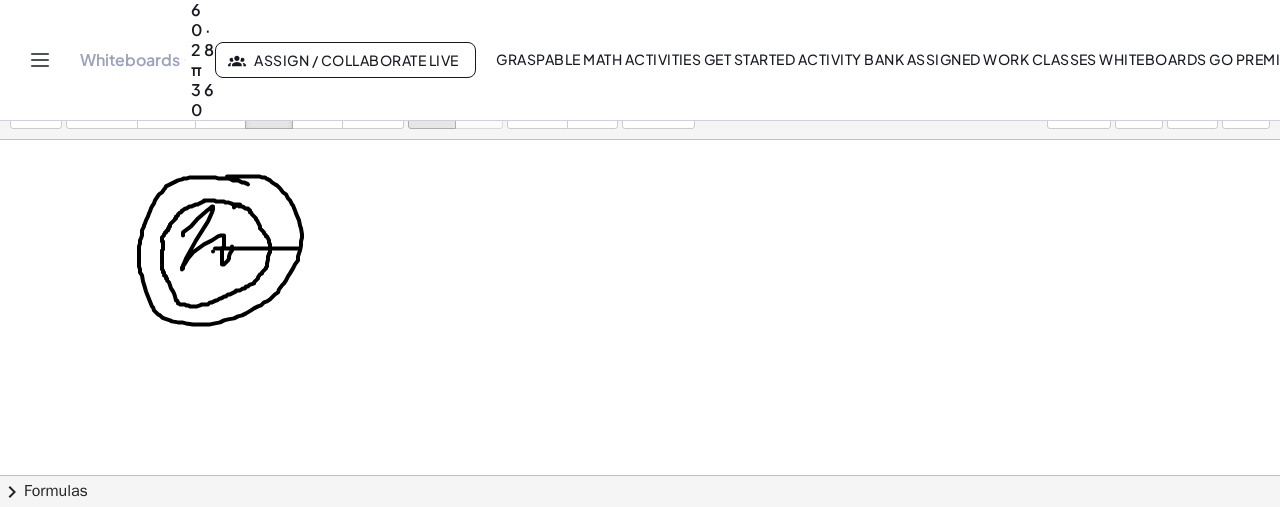click on "undo" at bounding box center [432, 93] 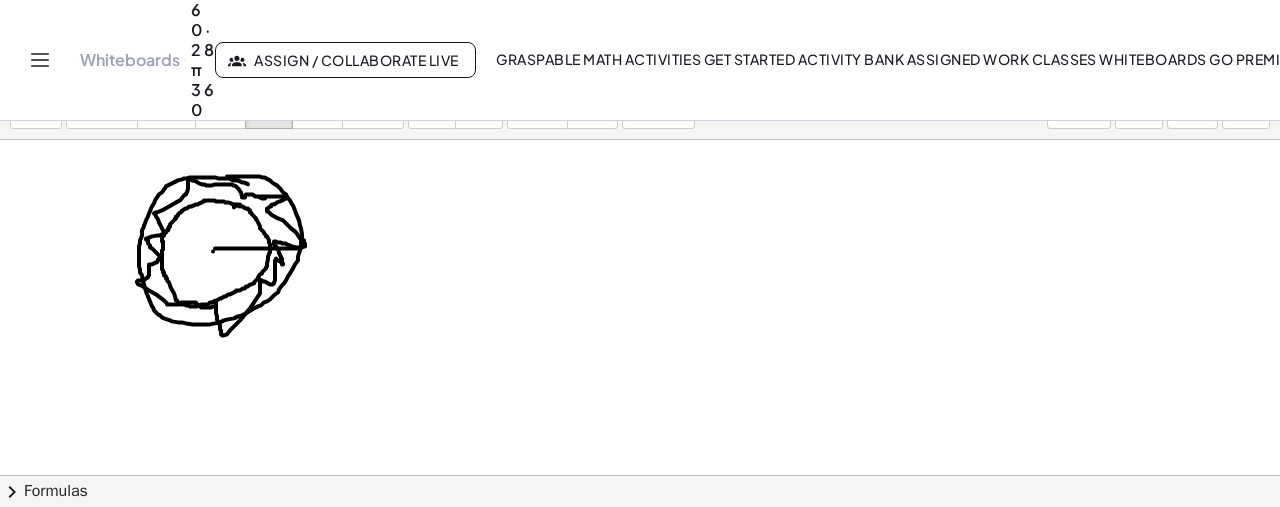 drag, startPoint x: 260, startPoint y: 195, endPoint x: 270, endPoint y: 198, distance: 10.440307 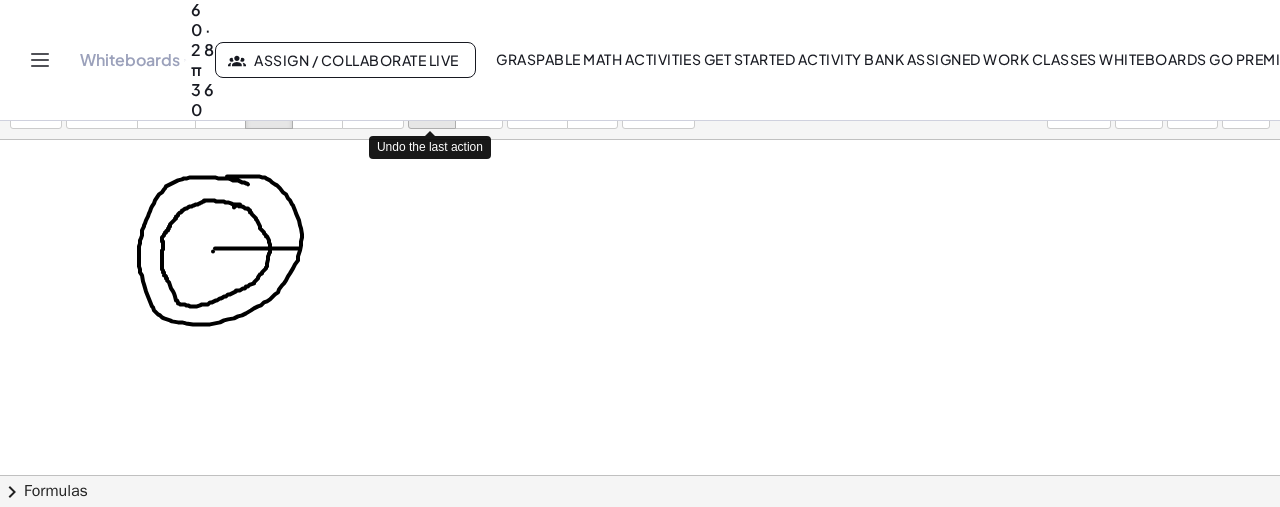click on "undo undo" at bounding box center (432, 102) 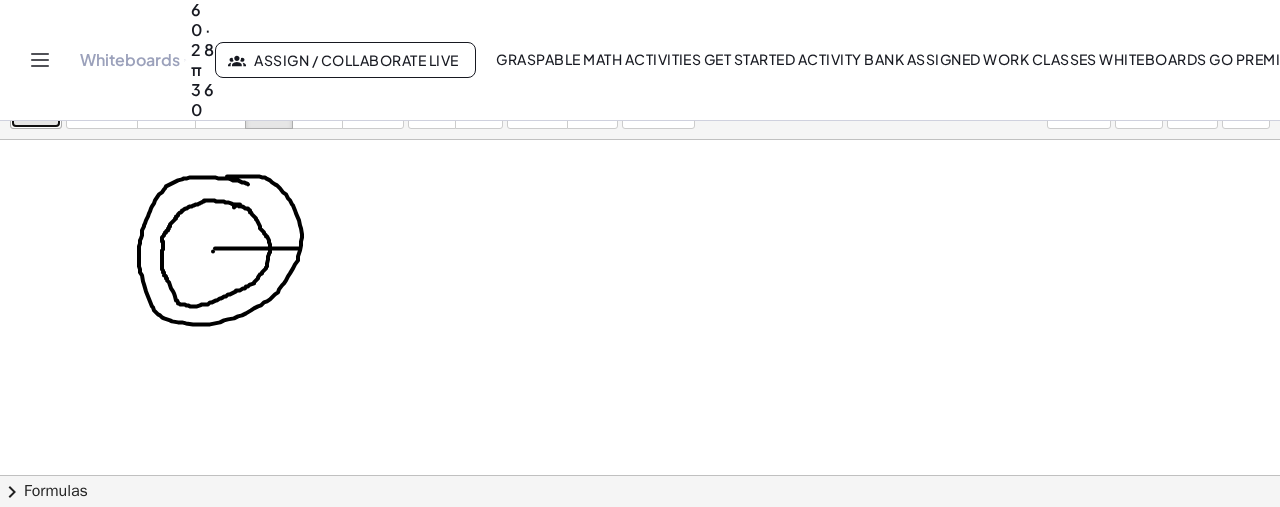 click on "insert" at bounding box center [36, 114] 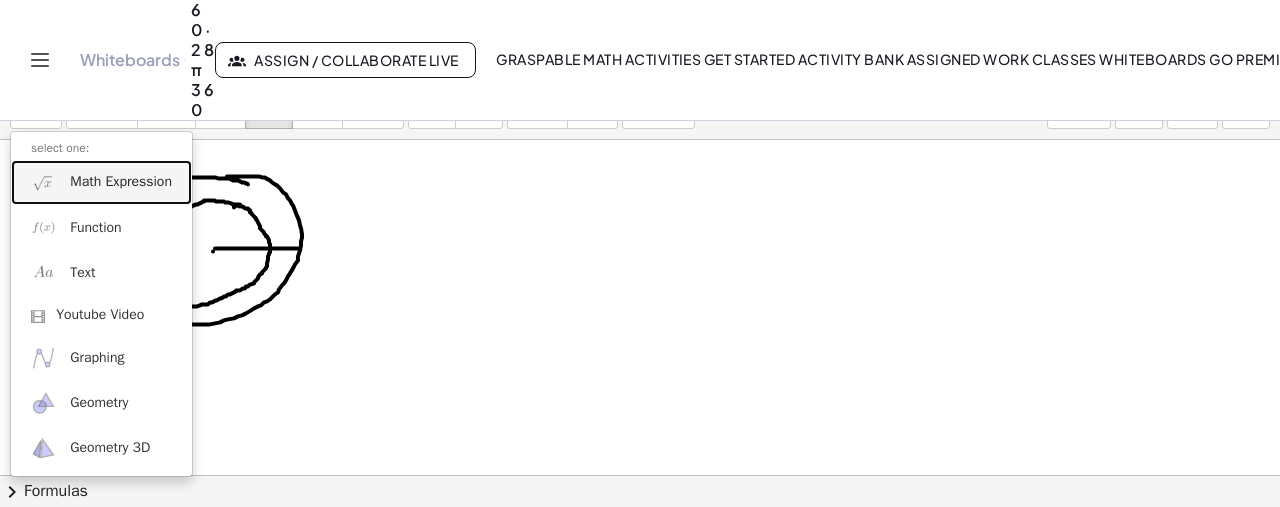 click on "Math Expression" at bounding box center [121, 182] 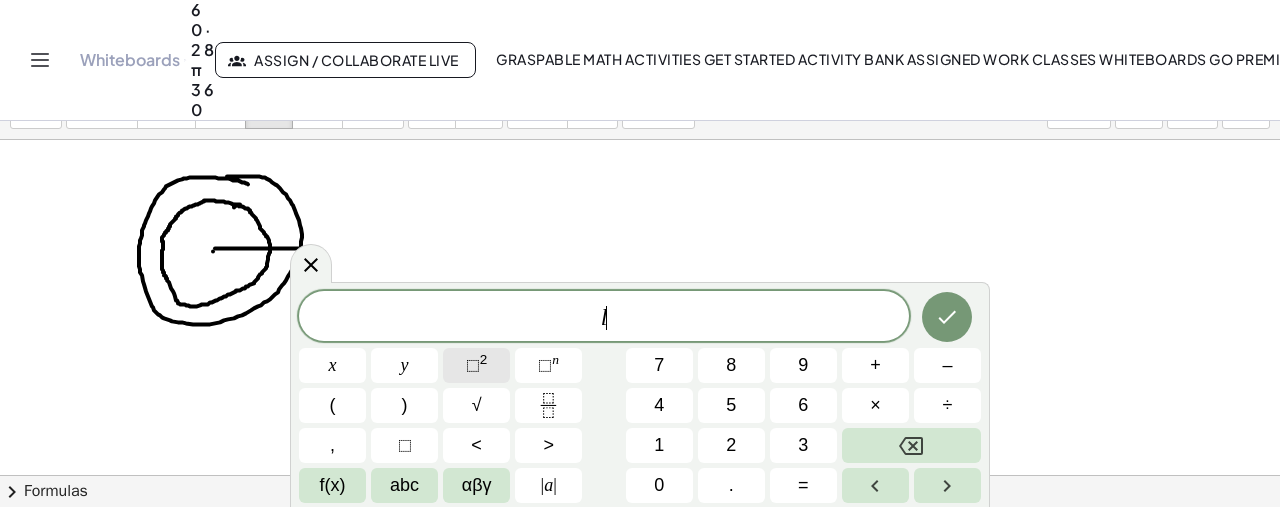 click on "⬚" at bounding box center (473, 365) 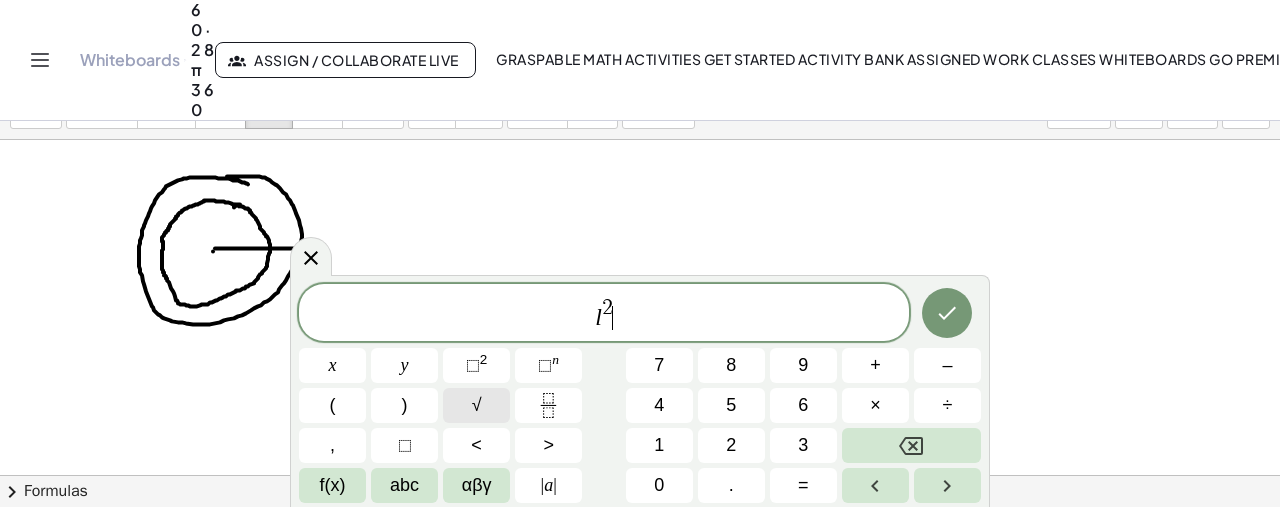 click on "√" at bounding box center [476, 405] 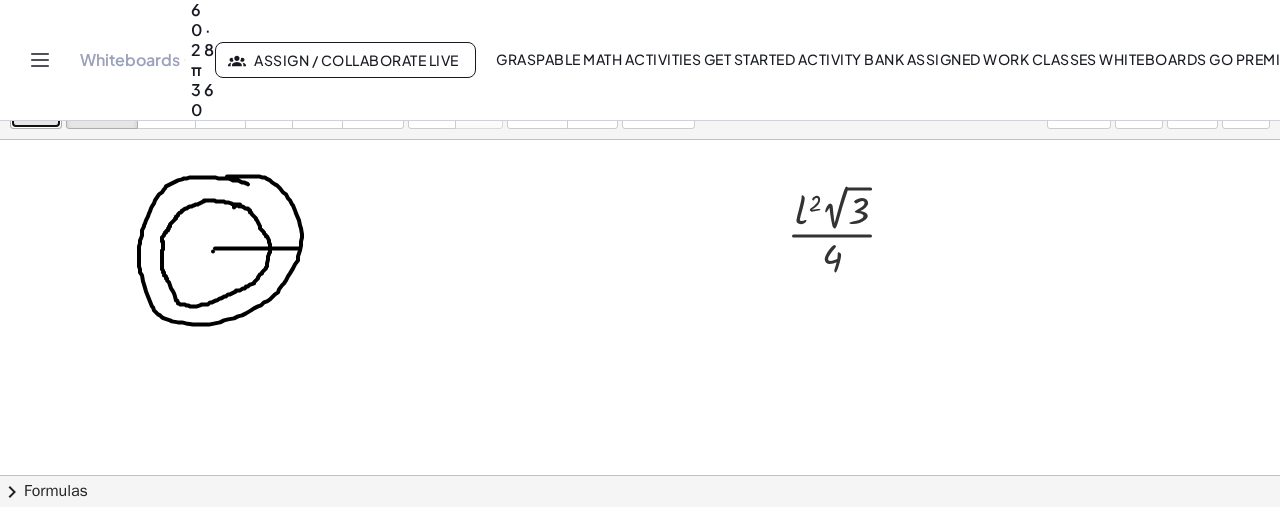 click at bounding box center (36, 93) 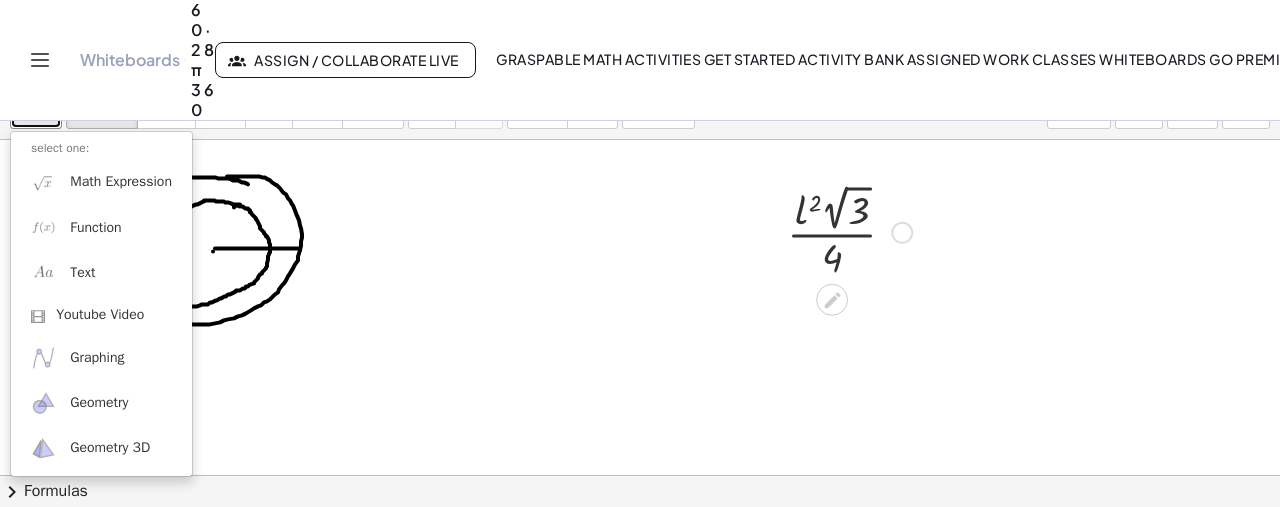 click at bounding box center [902, 232] 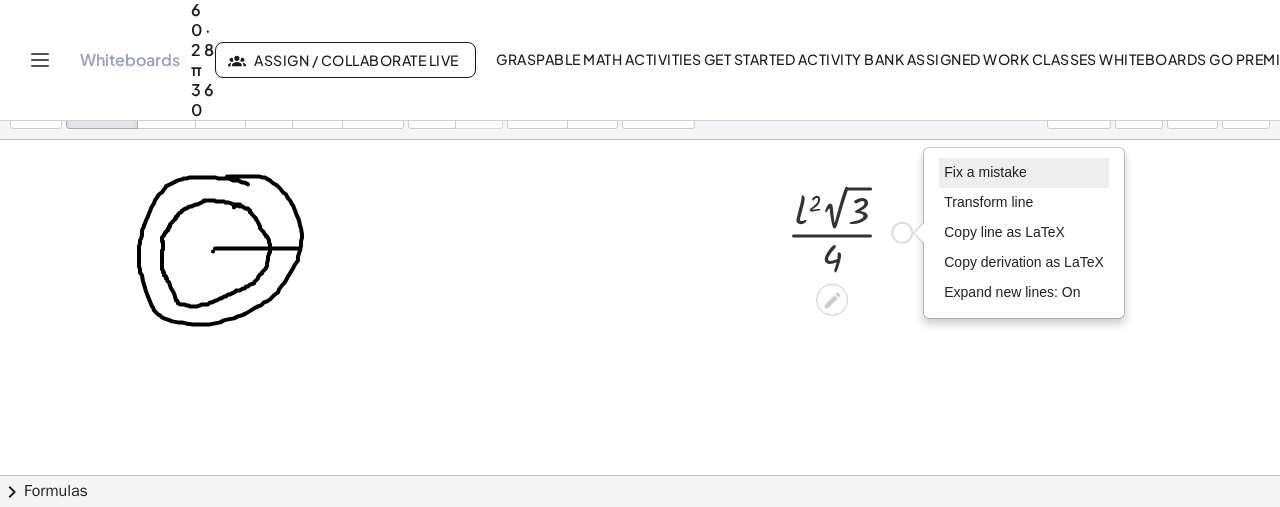 click on "Fix a mistake" at bounding box center [985, 172] 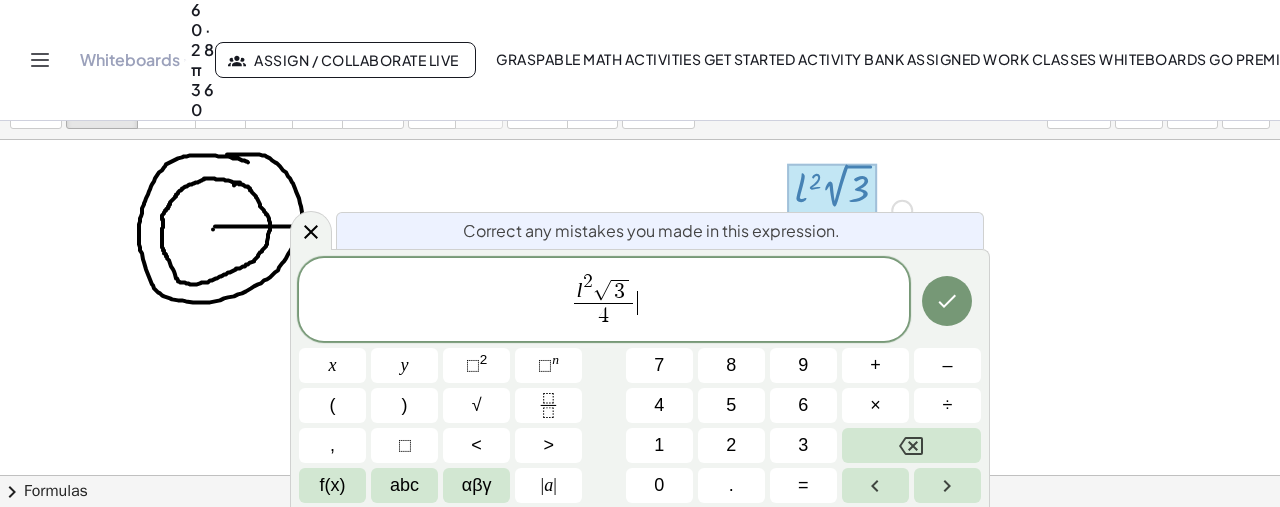 scroll, scrollTop: 1284, scrollLeft: 0, axis: vertical 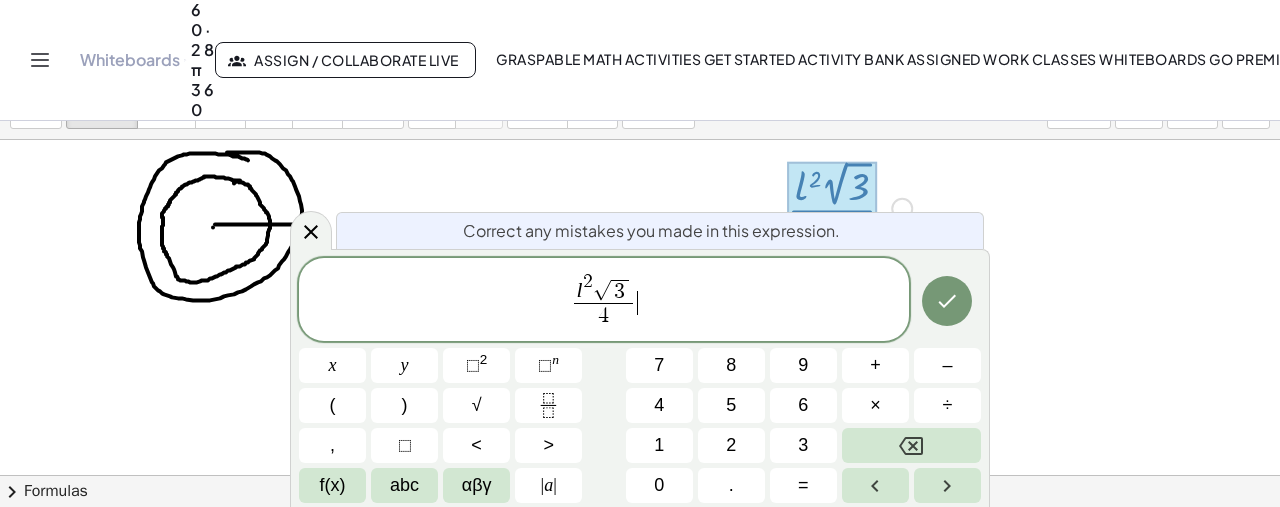 click on "3 6 0" at bounding box center [604, 301] 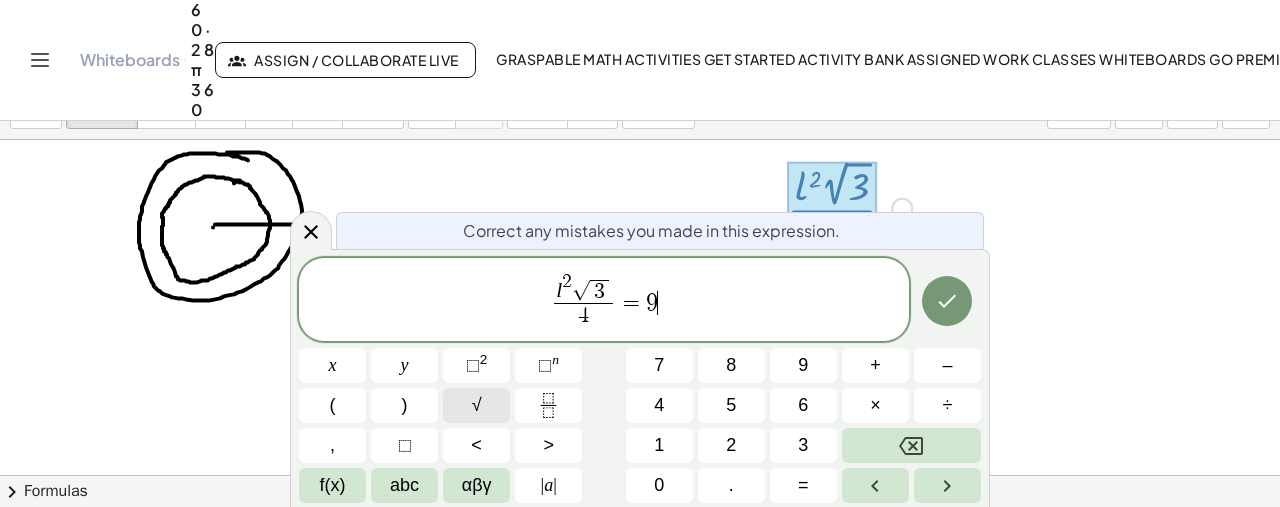 click on "√" at bounding box center [477, 405] 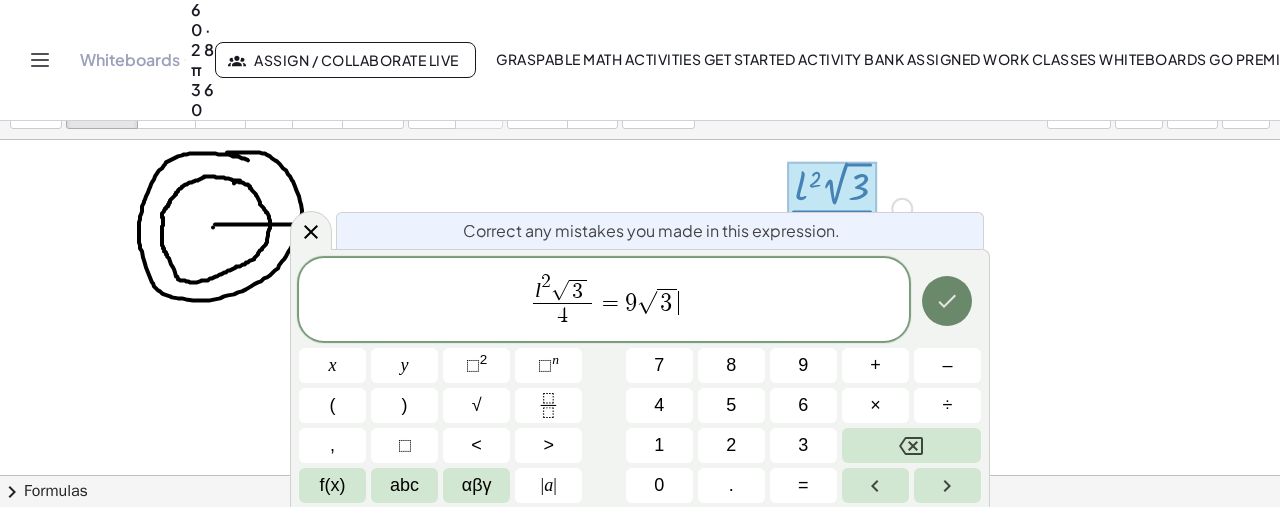 click 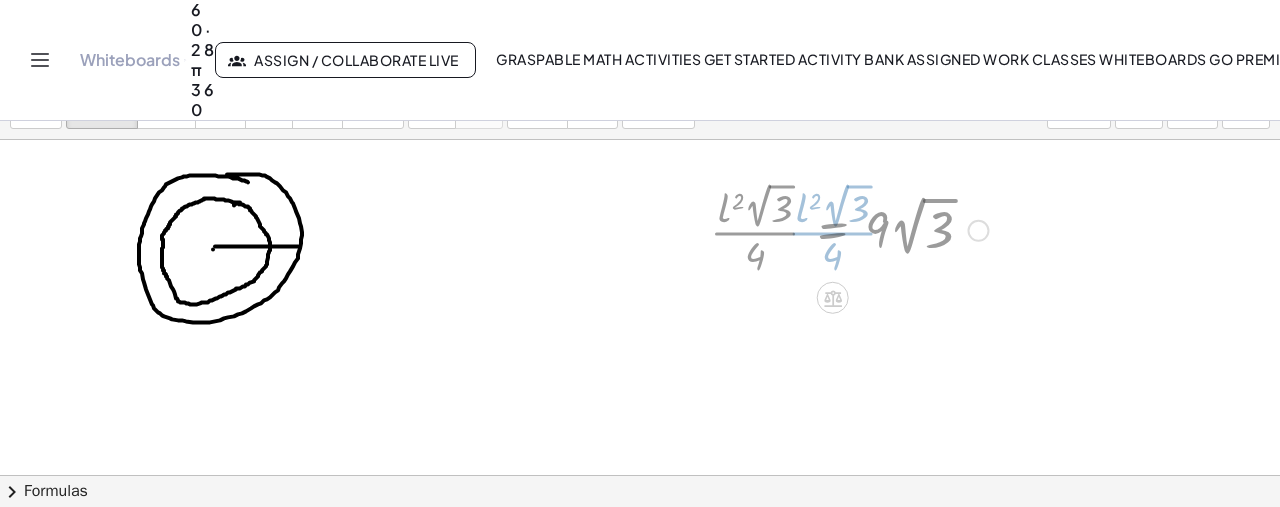 scroll, scrollTop: 1260, scrollLeft: 0, axis: vertical 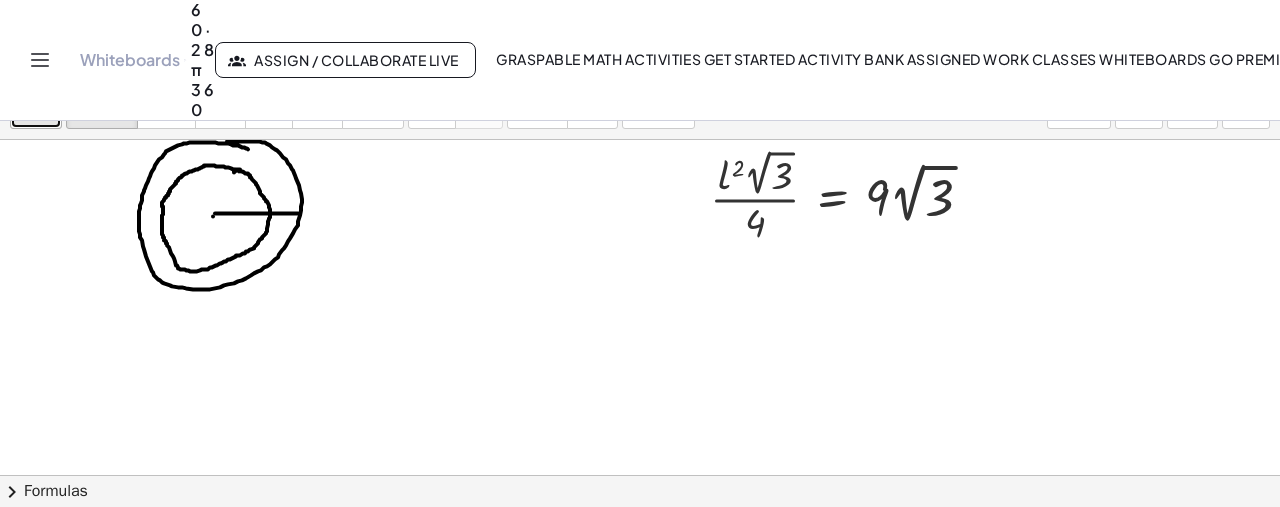 click at bounding box center (41, 96) 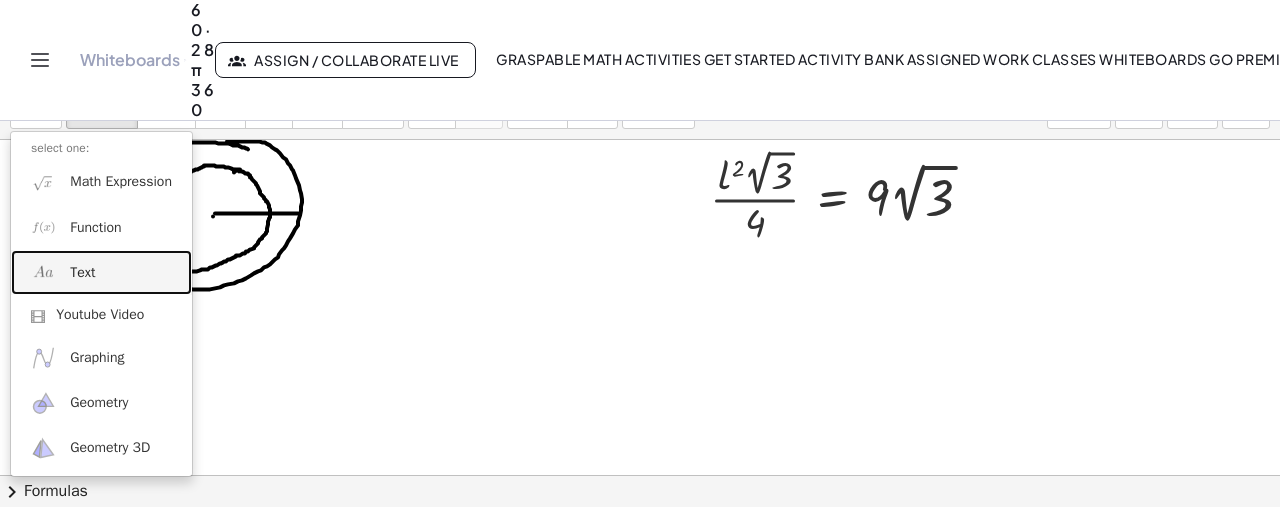 click on "Text" at bounding box center (101, 272) 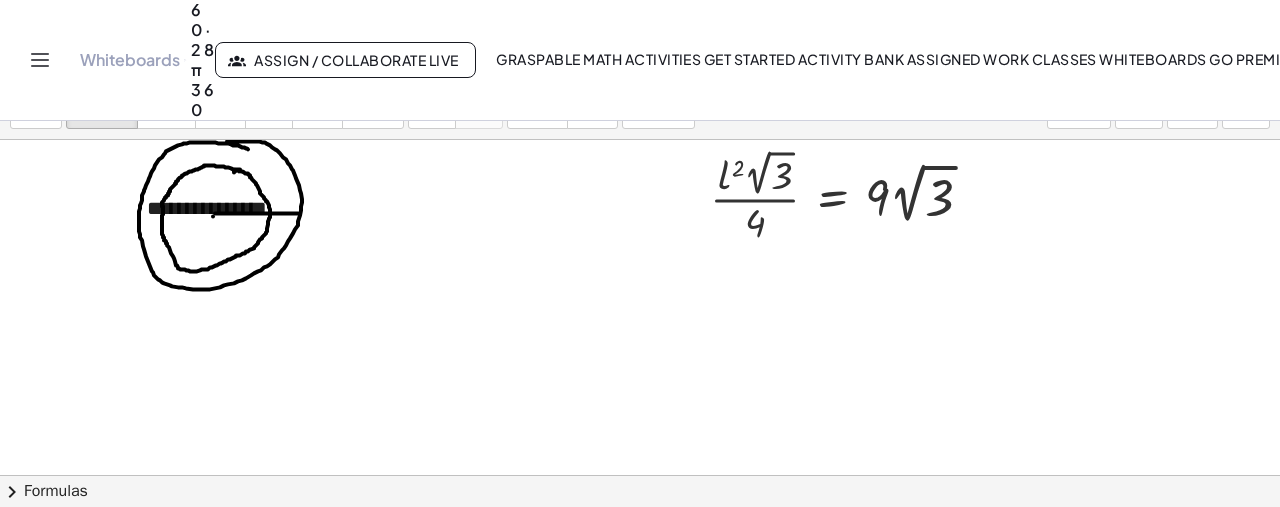 type 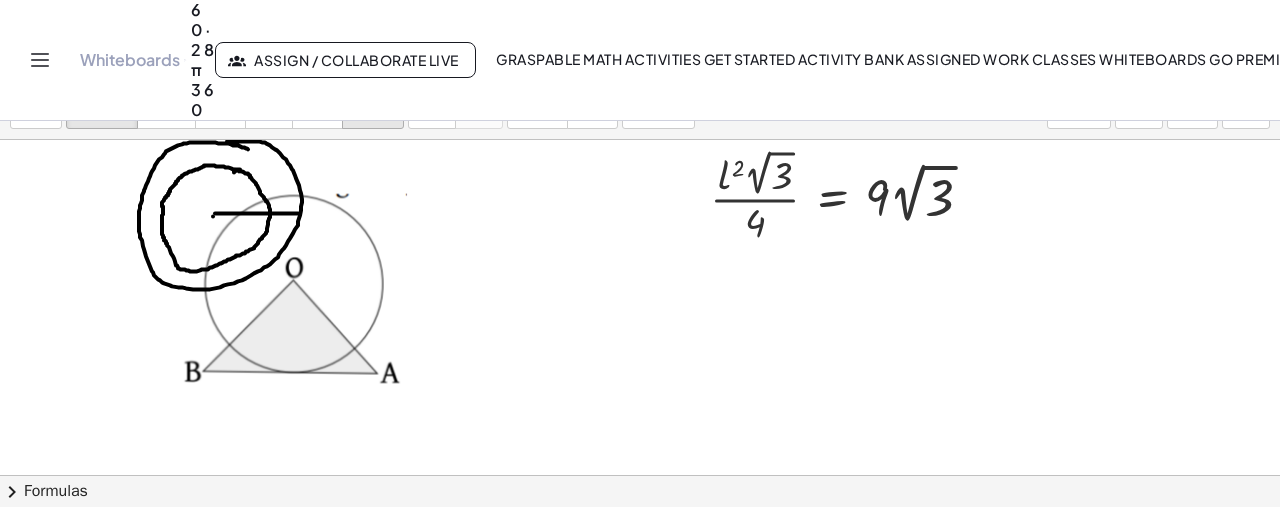 click at bounding box center [373, 93] 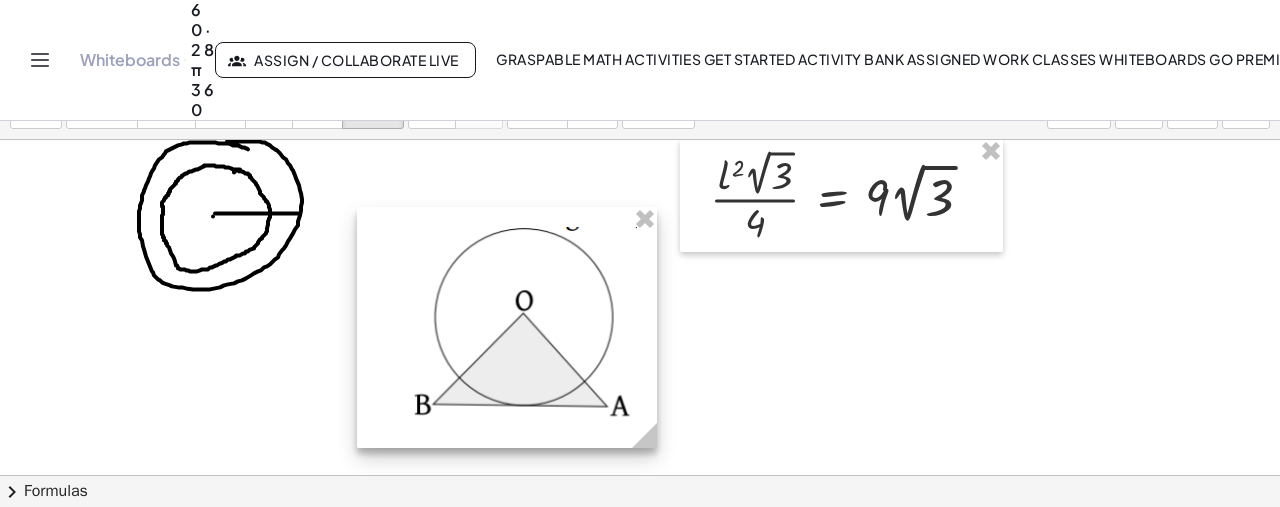 drag, startPoint x: 327, startPoint y: 275, endPoint x: 558, endPoint y: 316, distance: 234.61032 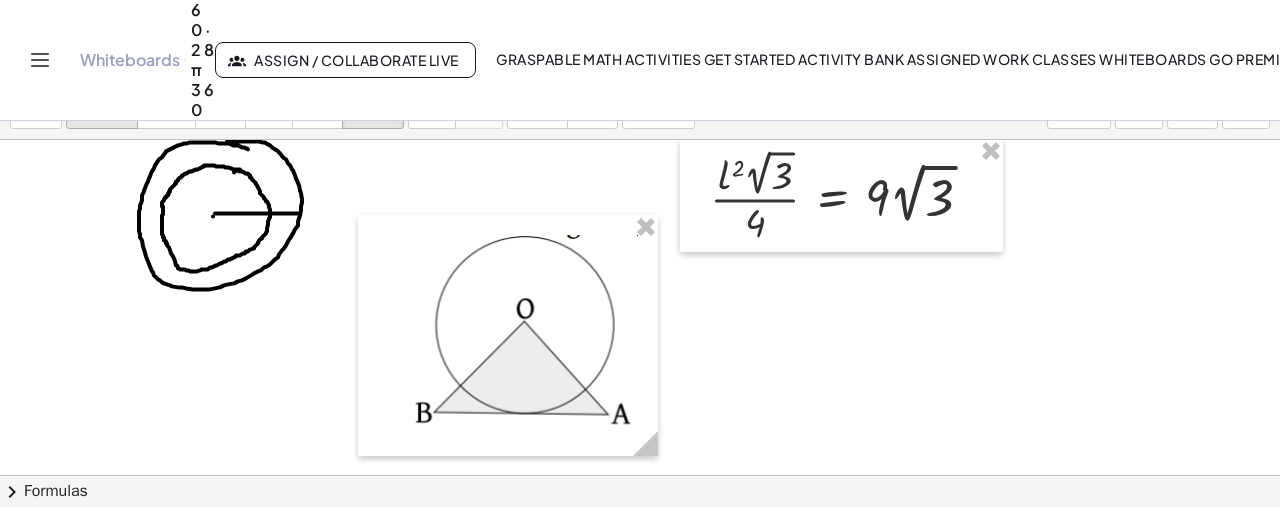 click at bounding box center (102, 94) 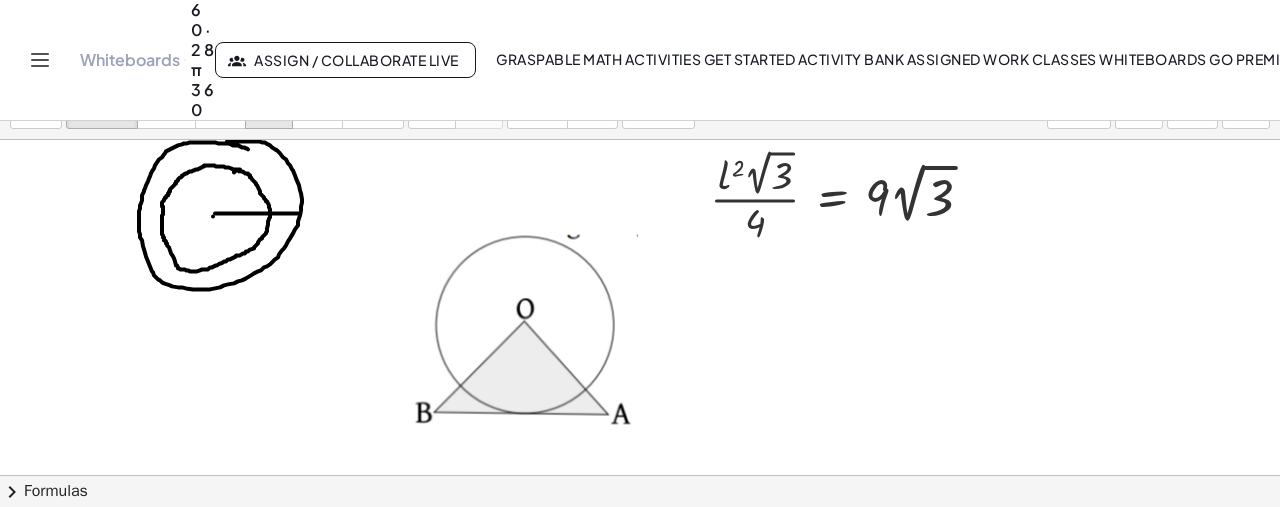 click on "draw" at bounding box center (269, 114) 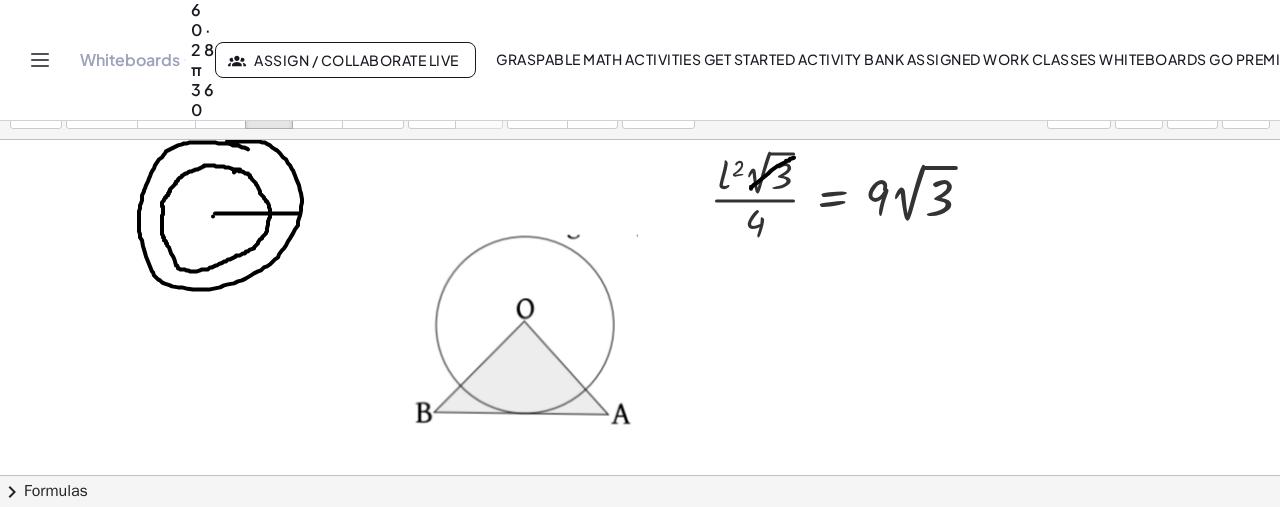 drag, startPoint x: 751, startPoint y: 187, endPoint x: 800, endPoint y: 153, distance: 59.64059 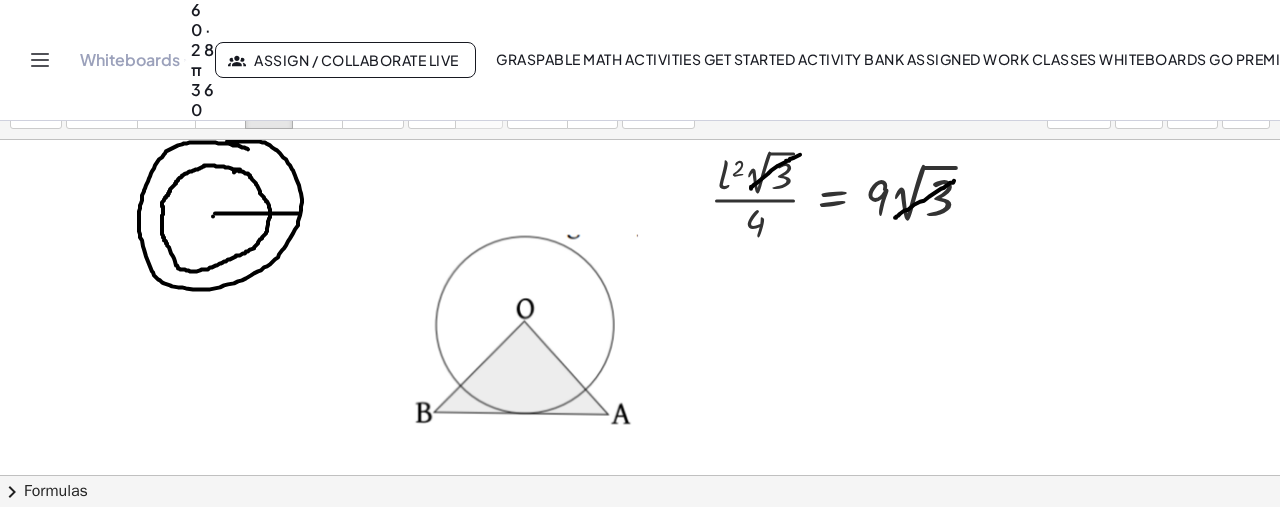 drag, startPoint x: 895, startPoint y: 216, endPoint x: 980, endPoint y: 153, distance: 105.801704 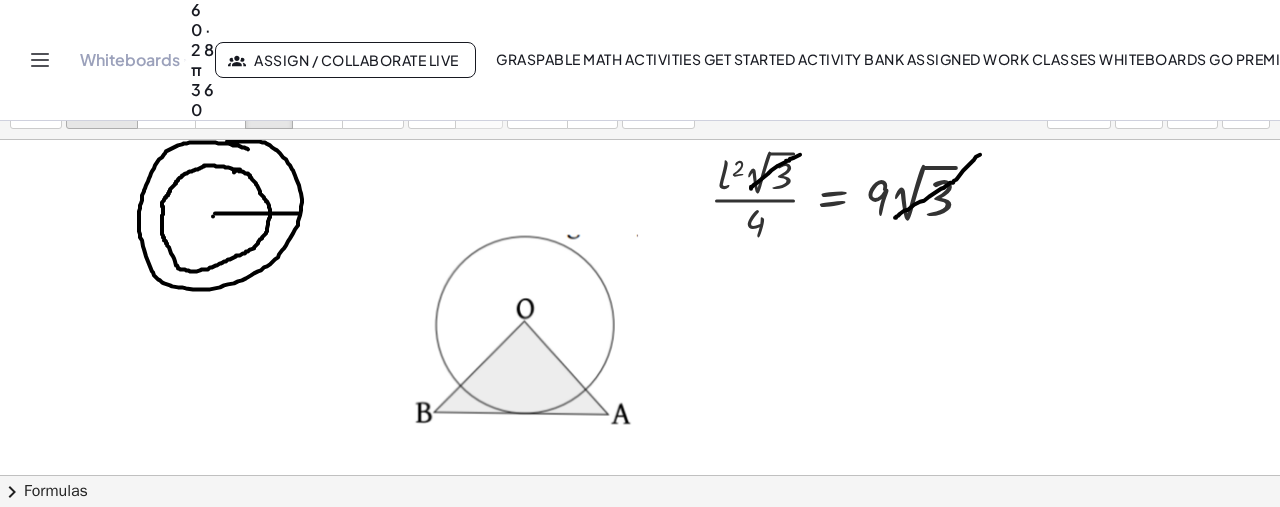 click on "transform" at bounding box center (102, 114) 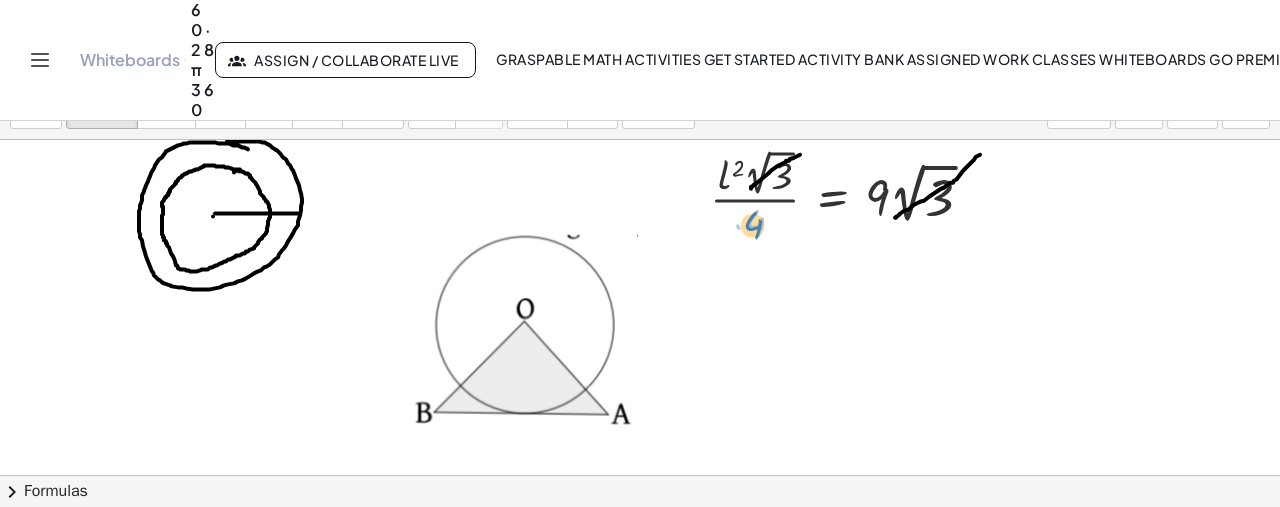 click at bounding box center [849, 196] 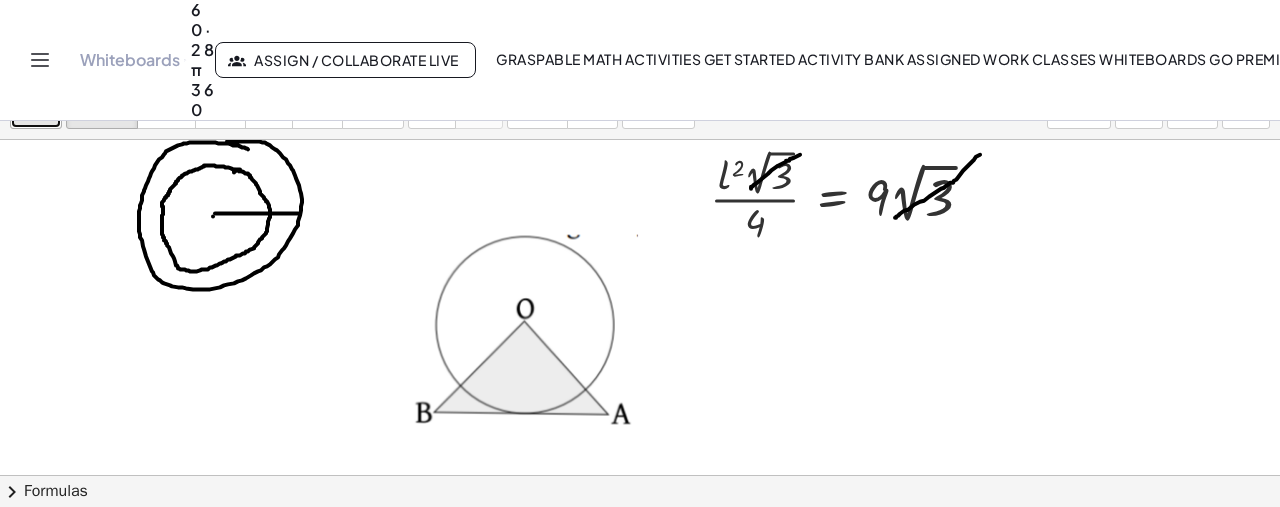 click at bounding box center [30, 94] 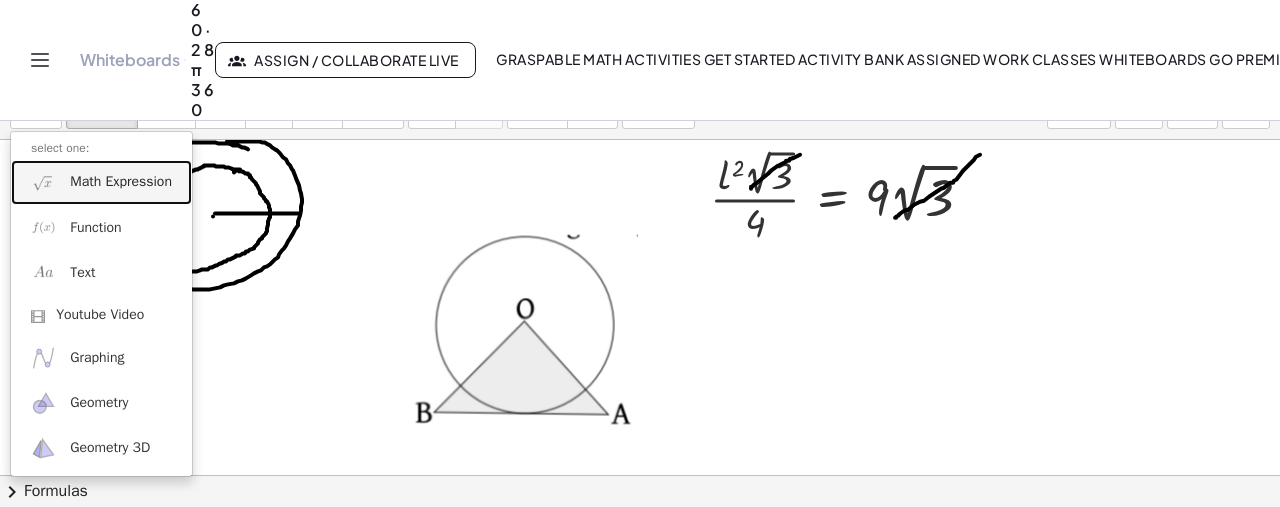 click on "Math Expression" at bounding box center (121, 182) 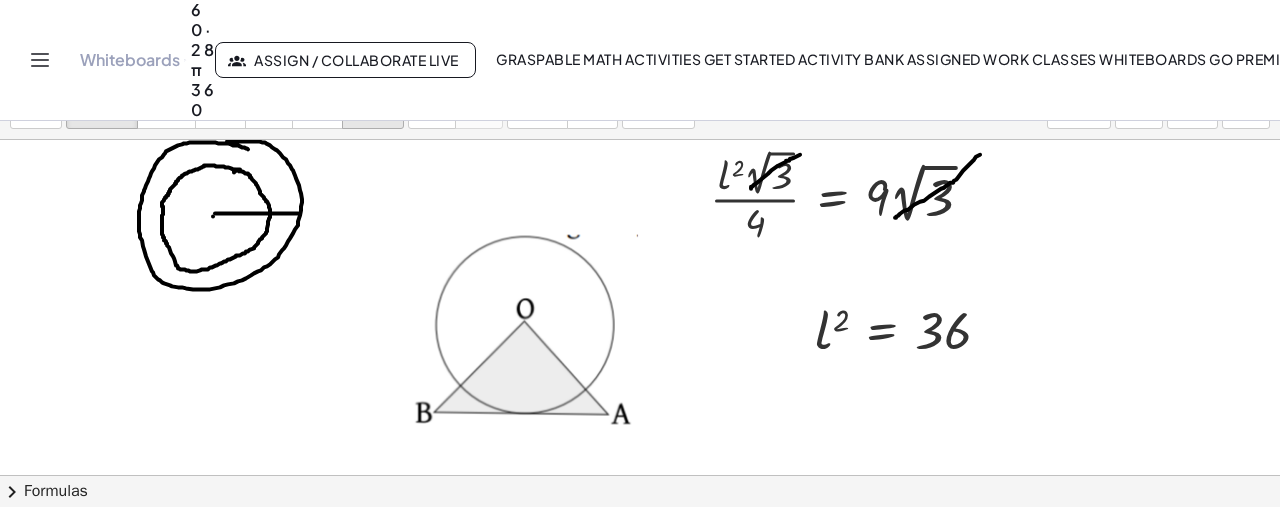 click at bounding box center (373, 93) 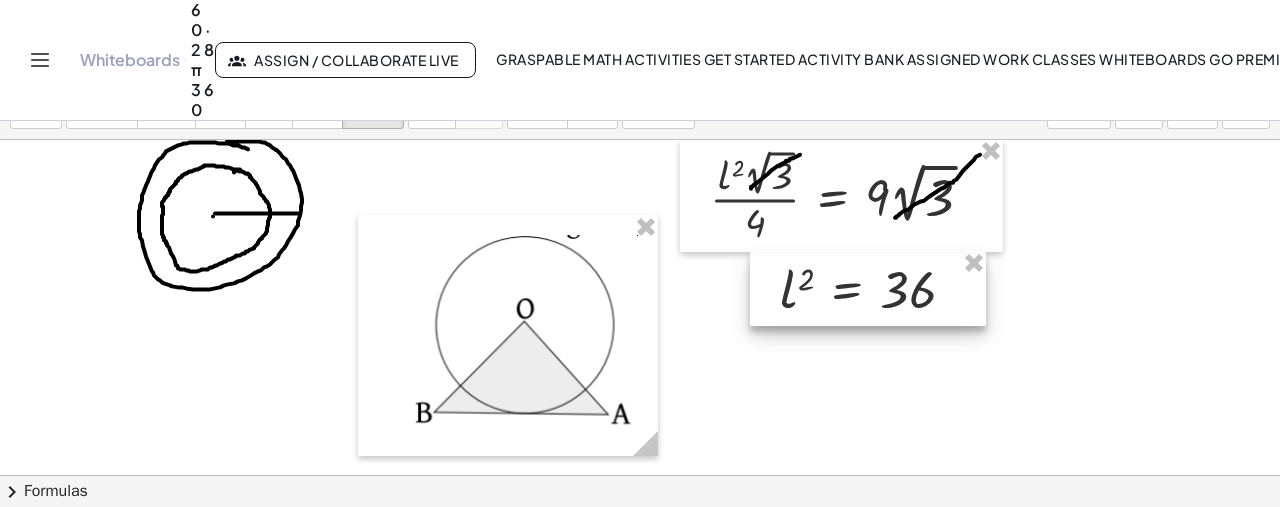 drag, startPoint x: 856, startPoint y: 343, endPoint x: 821, endPoint y: 302, distance: 53.90733 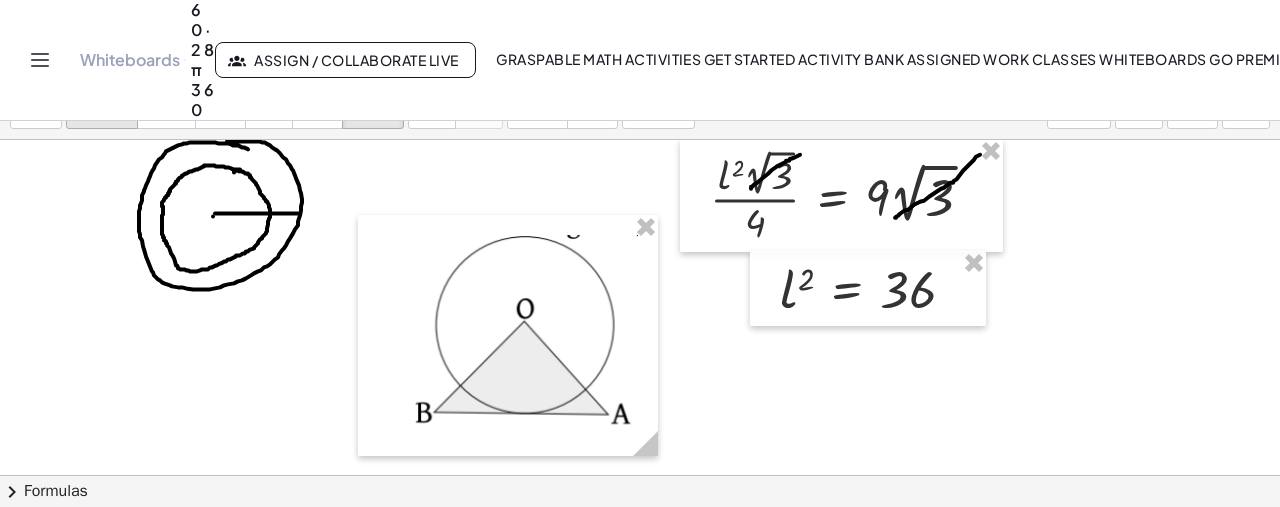 click at bounding box center [102, 94] 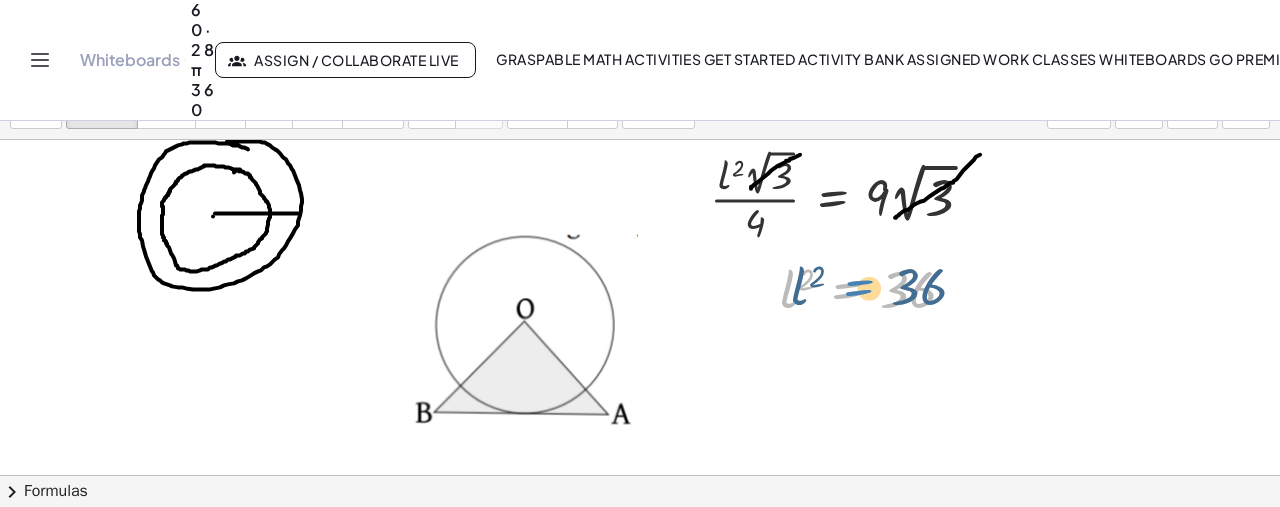 click at bounding box center [875, 289] 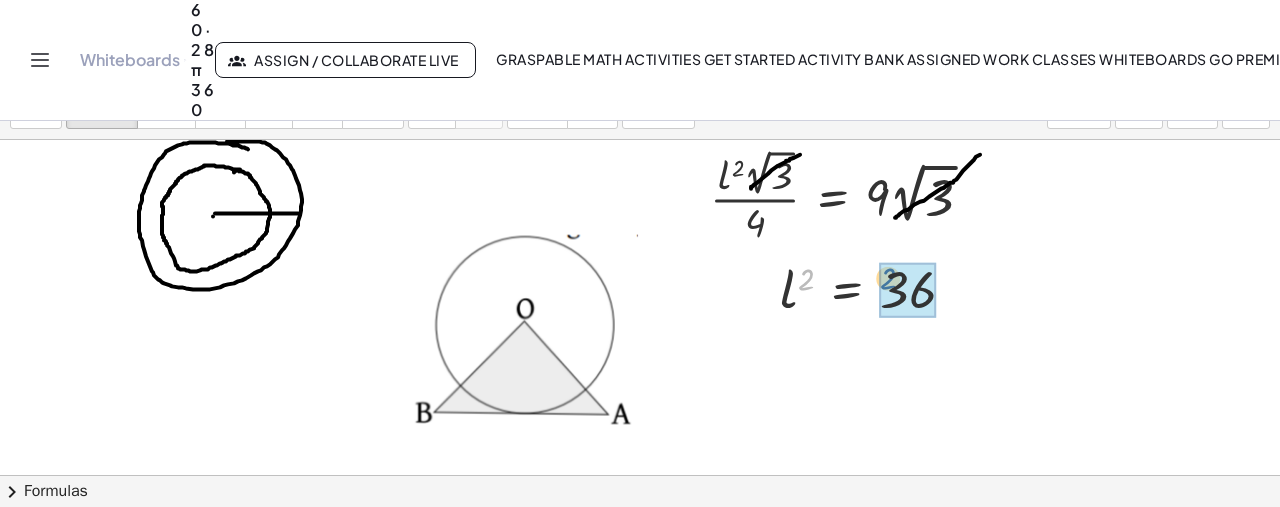 drag, startPoint x: 802, startPoint y: 278, endPoint x: 885, endPoint y: 277, distance: 83.00603 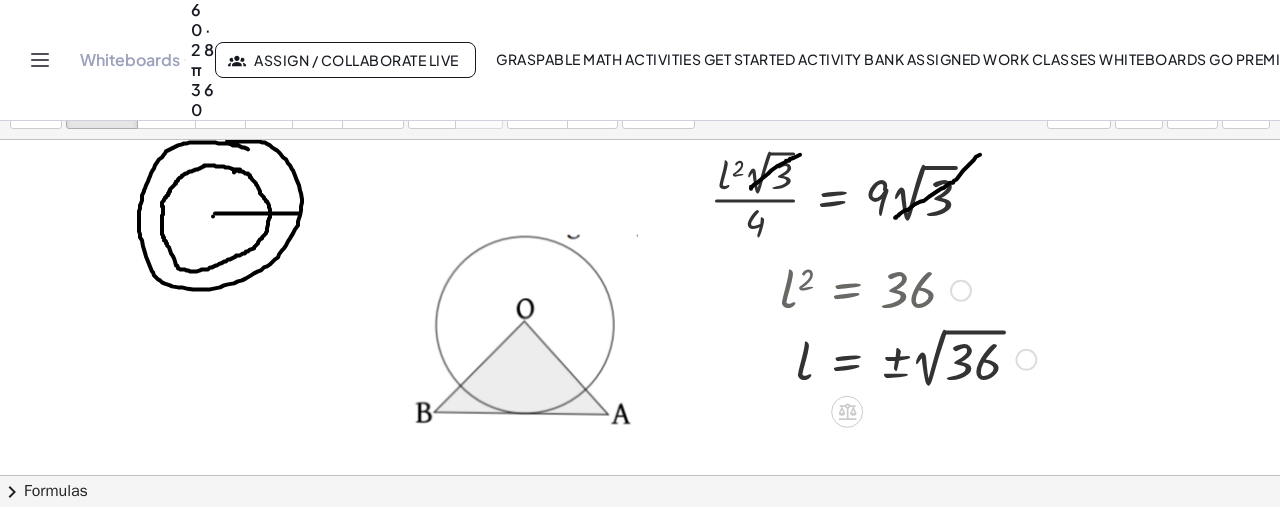click at bounding box center [908, 357] 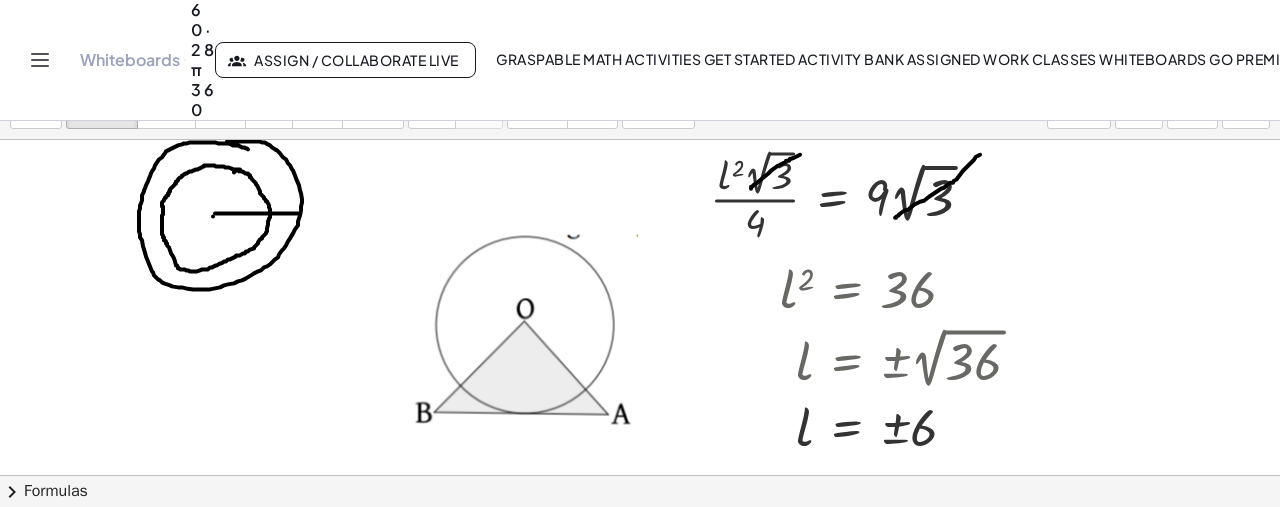 click on "insert select one: Math Expression Function Text Youtube Video Graphing Geometry Geometry 3D transform keyboard keypad scrub draw erase arrange undo undo redo redo format_size smaller format_size larger fullscreen load   save Saved! × new settings" at bounding box center (640, 102) 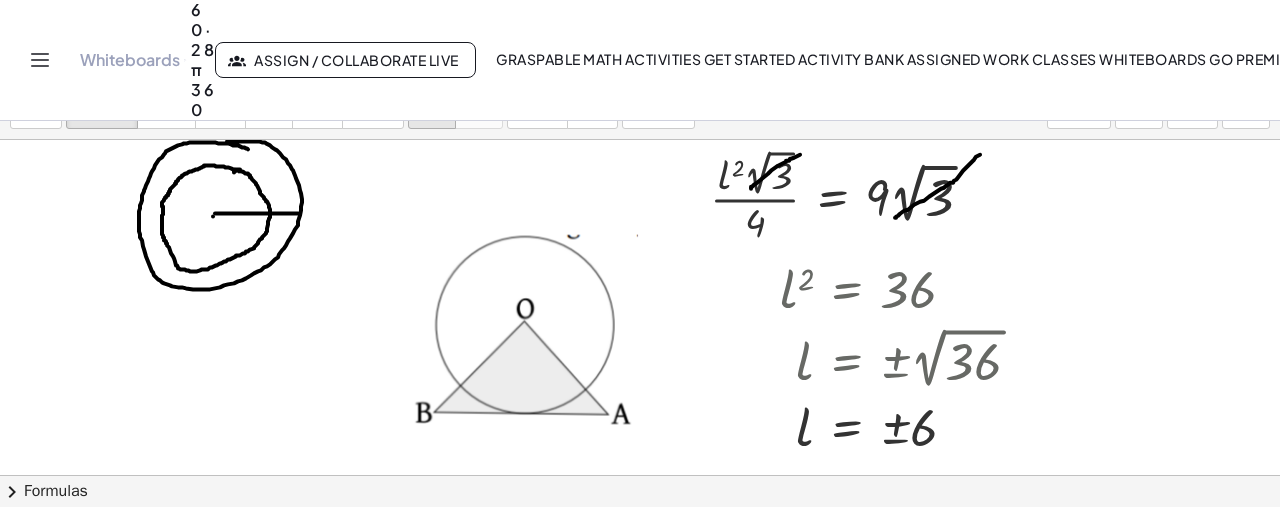 click on "undo" at bounding box center (432, 94) 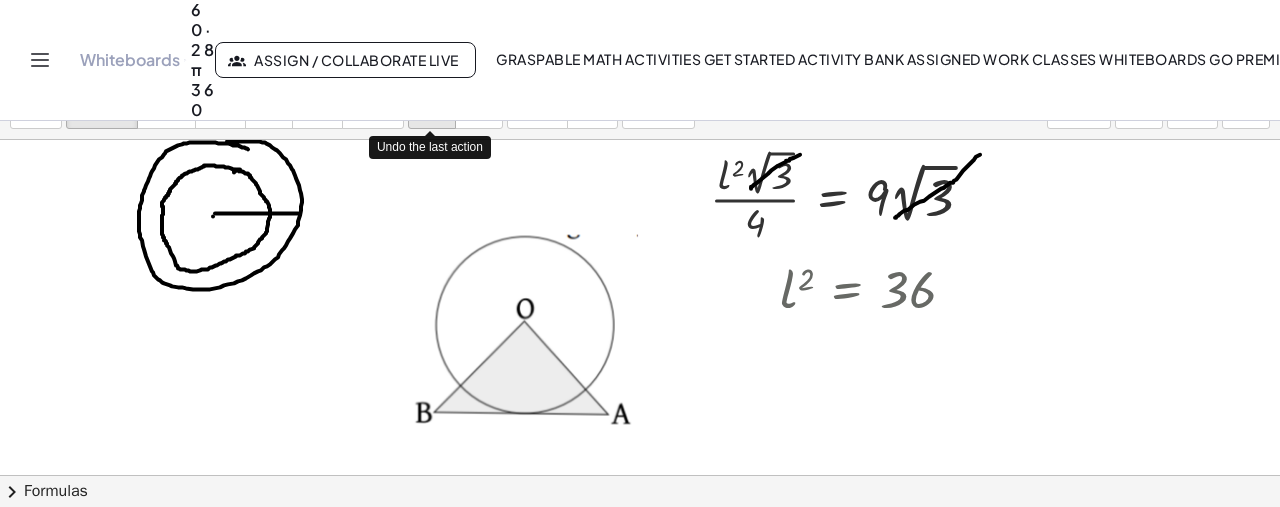 click on "undo" at bounding box center (432, 94) 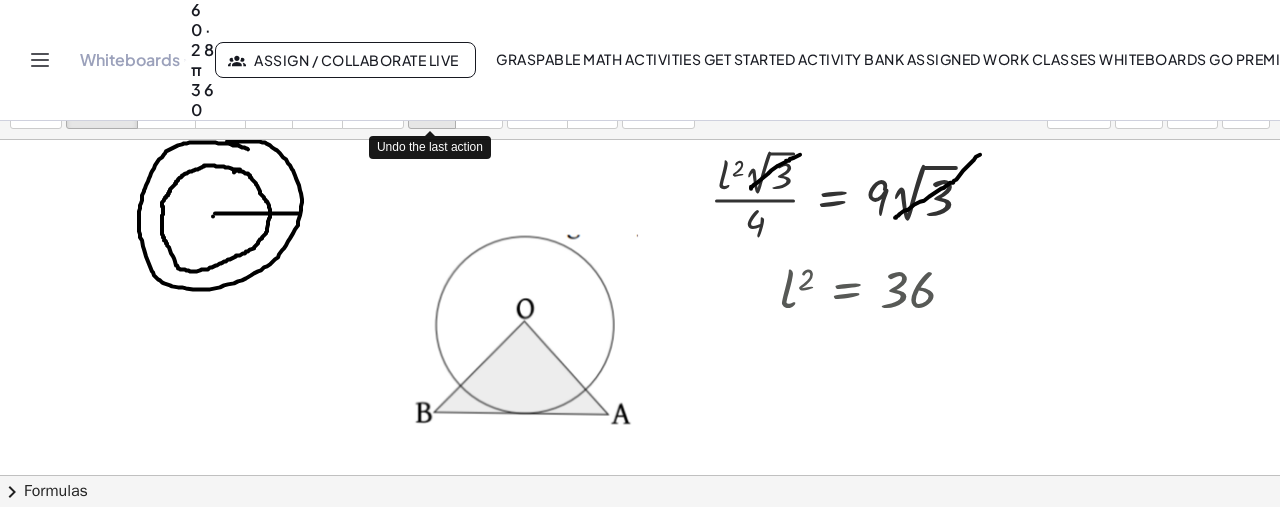 click on "undo" at bounding box center (432, 94) 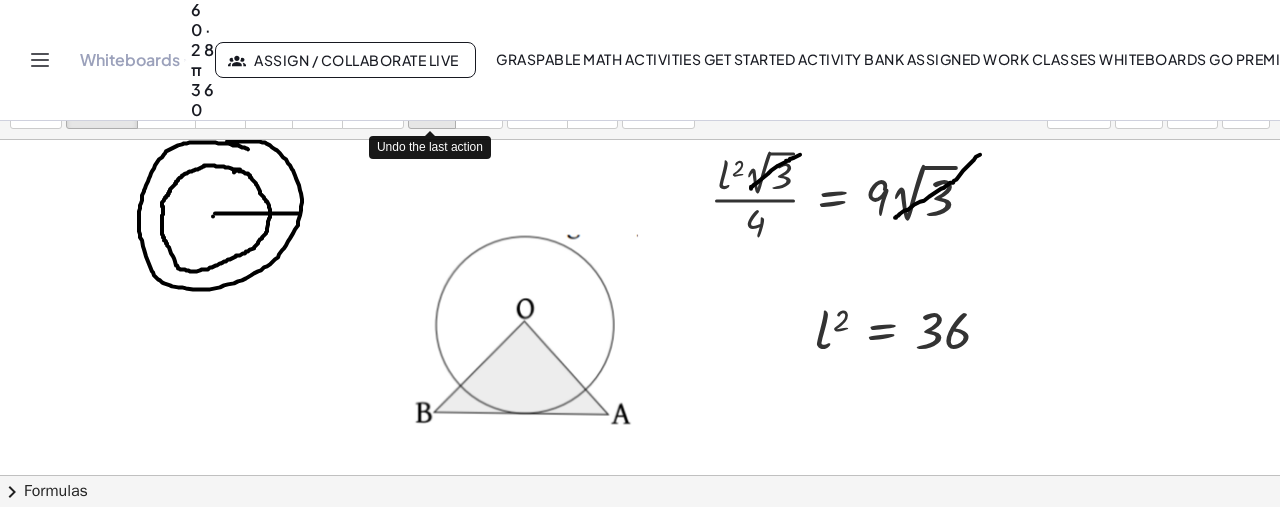 click on "undo" at bounding box center (432, 94) 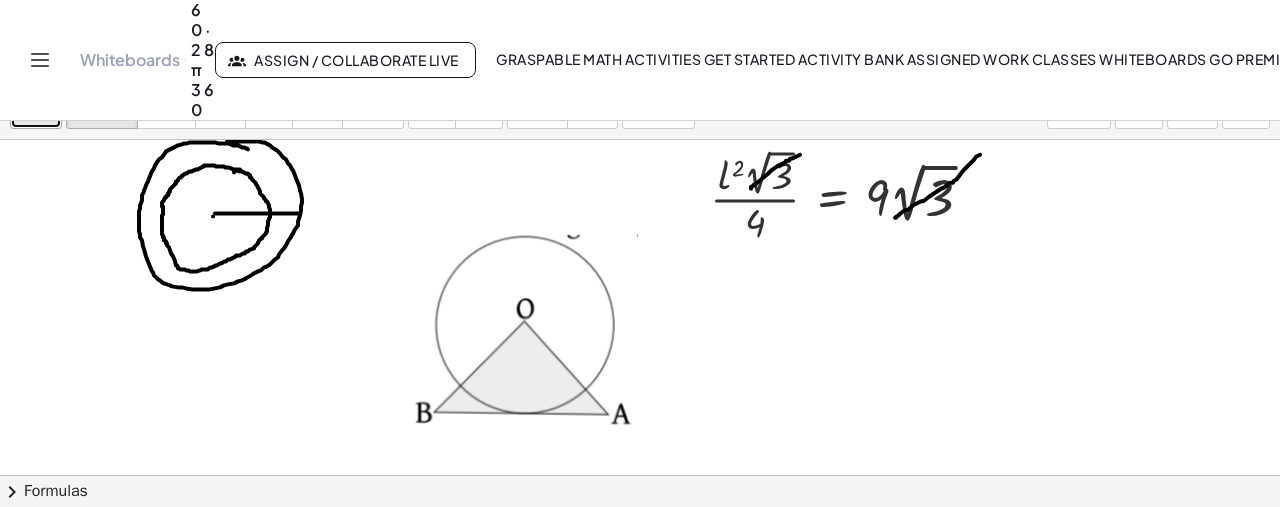 click on "insert" at bounding box center (36, 102) 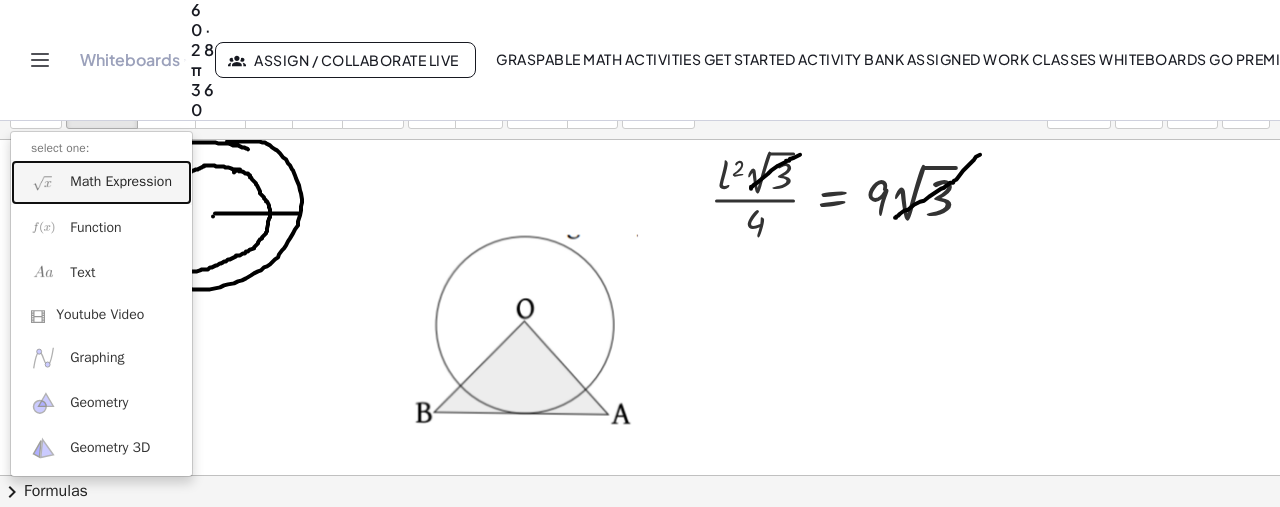 click on "Math Expression" at bounding box center [121, 182] 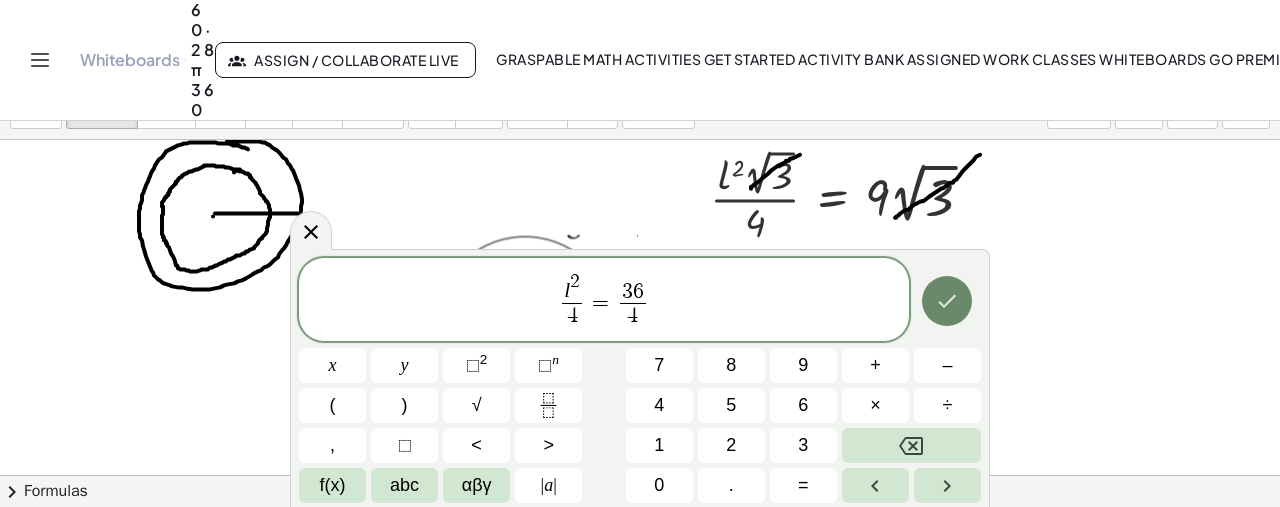 click at bounding box center (947, 301) 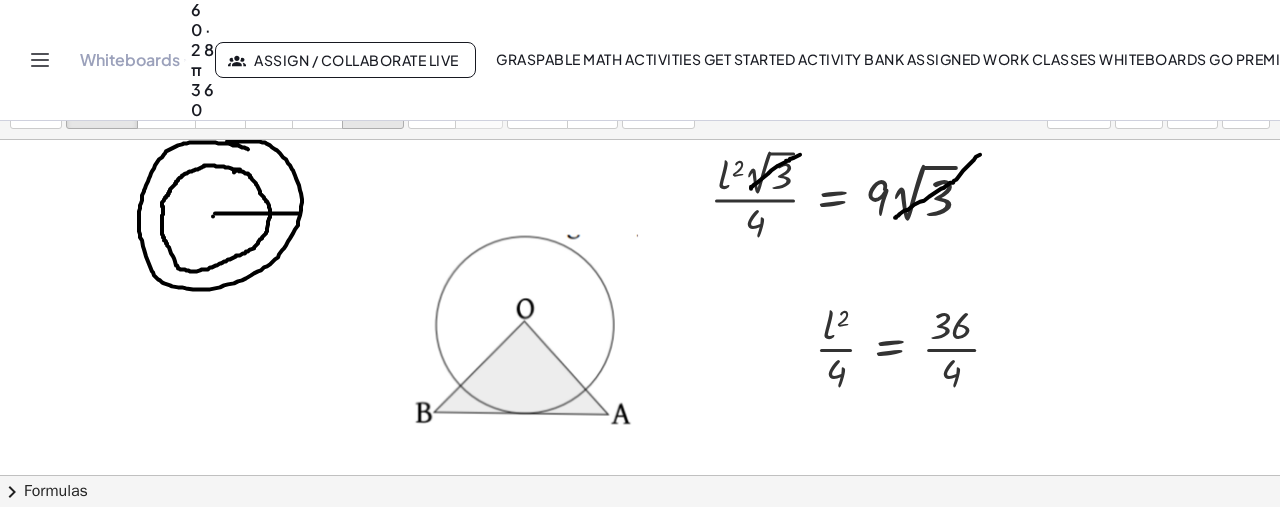 click on "arrange" at bounding box center [373, 102] 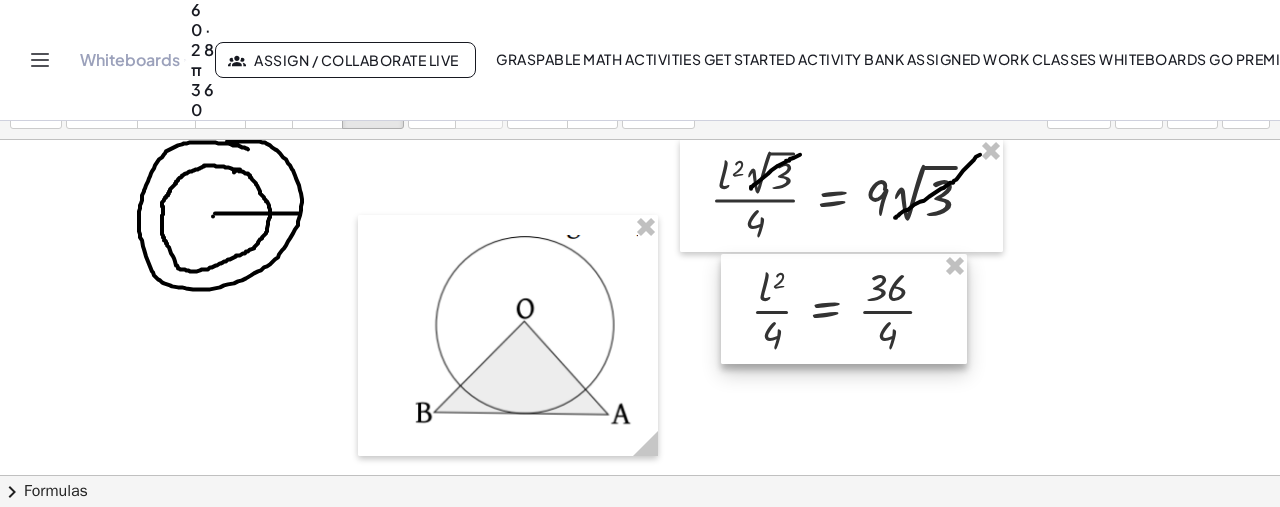 drag, startPoint x: 854, startPoint y: 362, endPoint x: 790, endPoint y: 324, distance: 74.431175 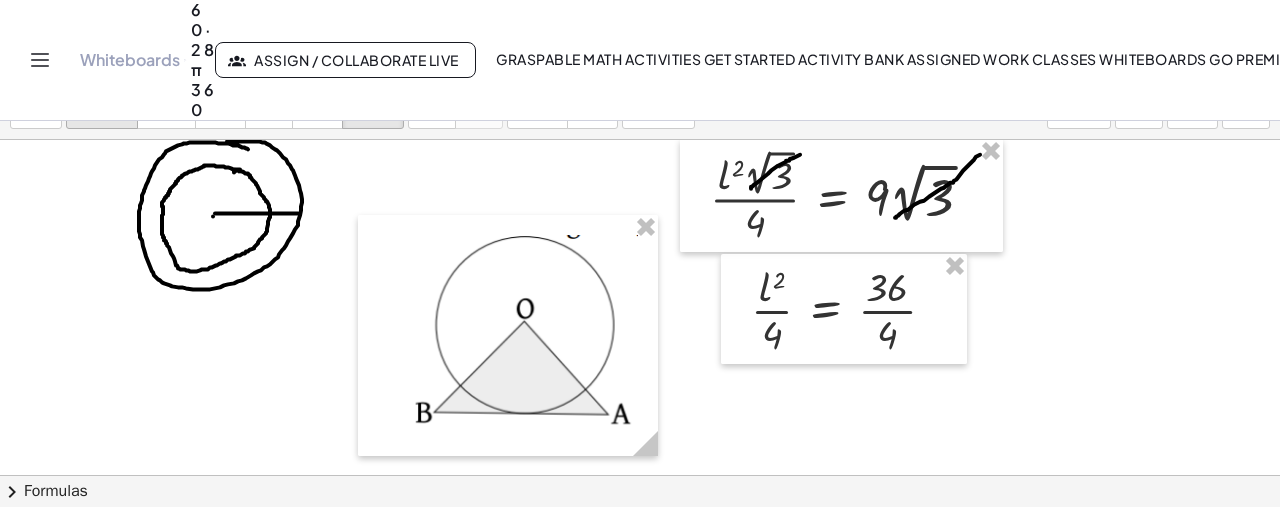 click at bounding box center (102, 94) 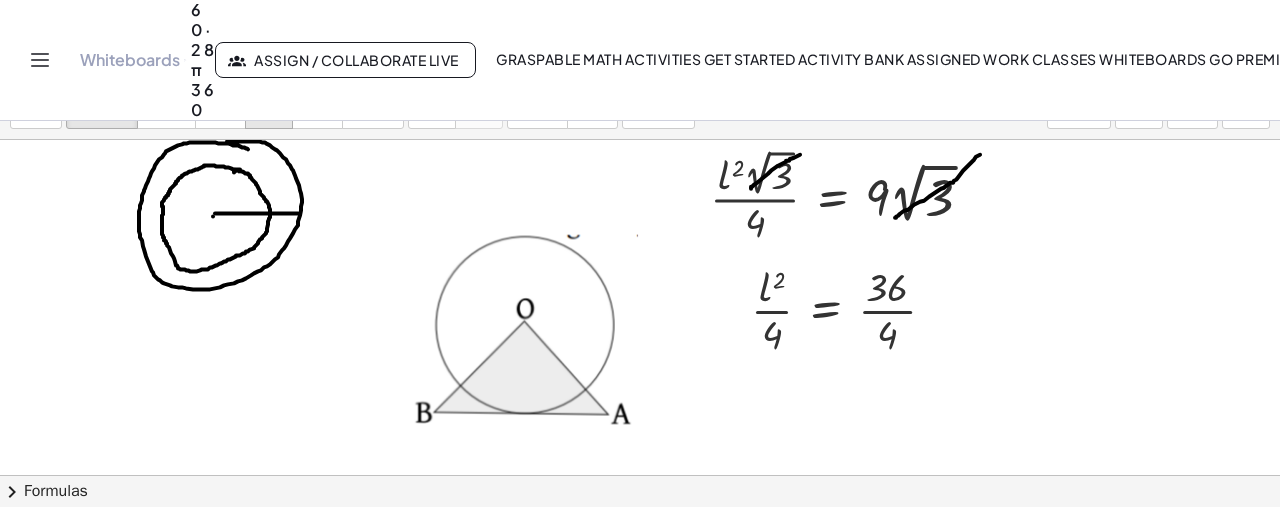 click at bounding box center (269, 94) 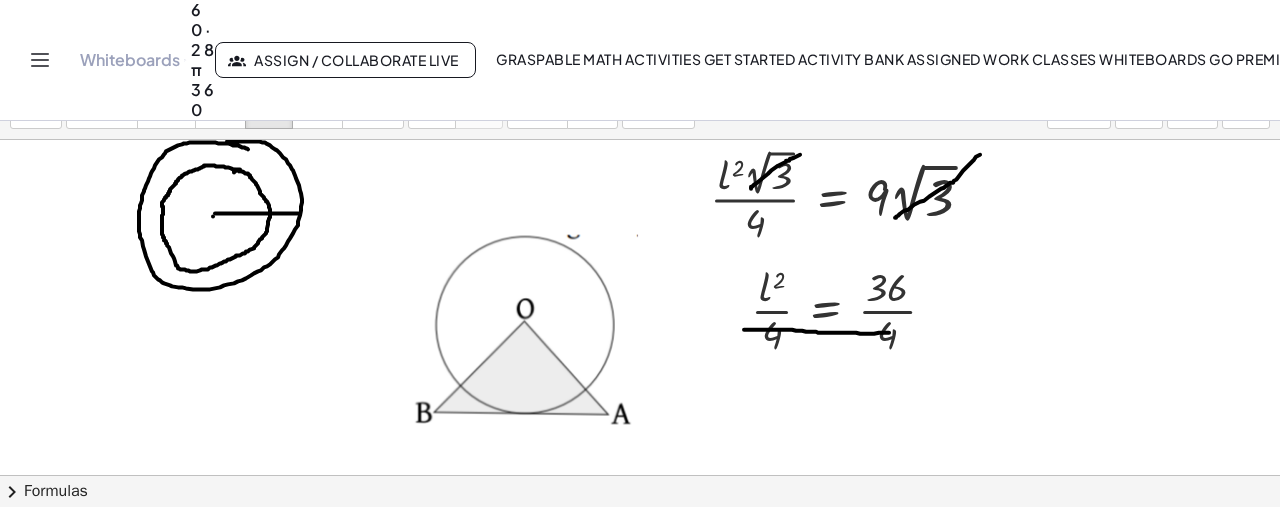 drag, startPoint x: 744, startPoint y: 328, endPoint x: 922, endPoint y: 329, distance: 178.0028 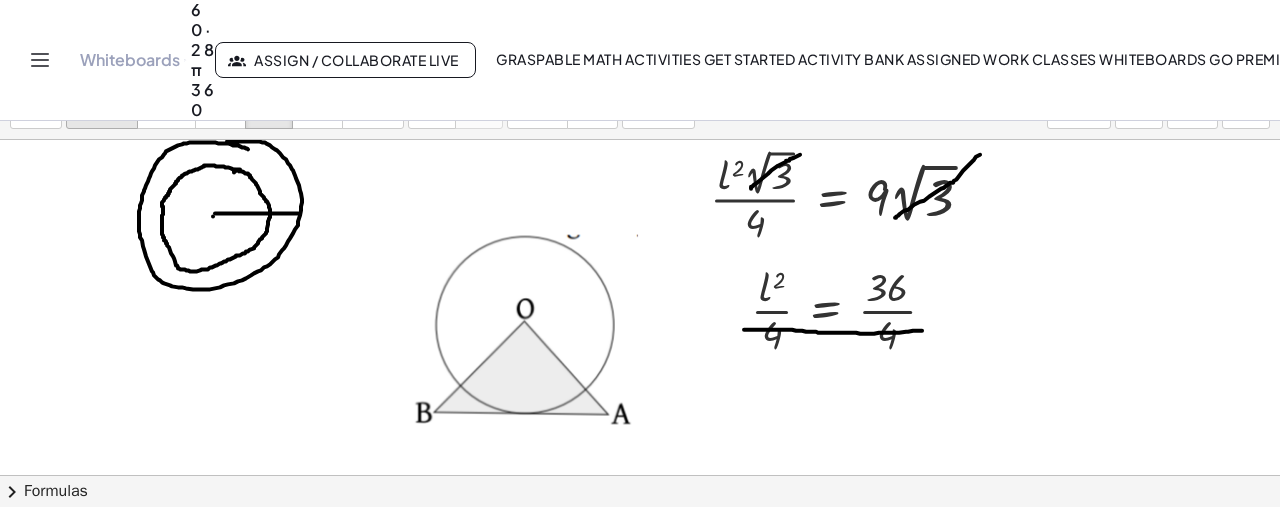 click at bounding box center [102, 94] 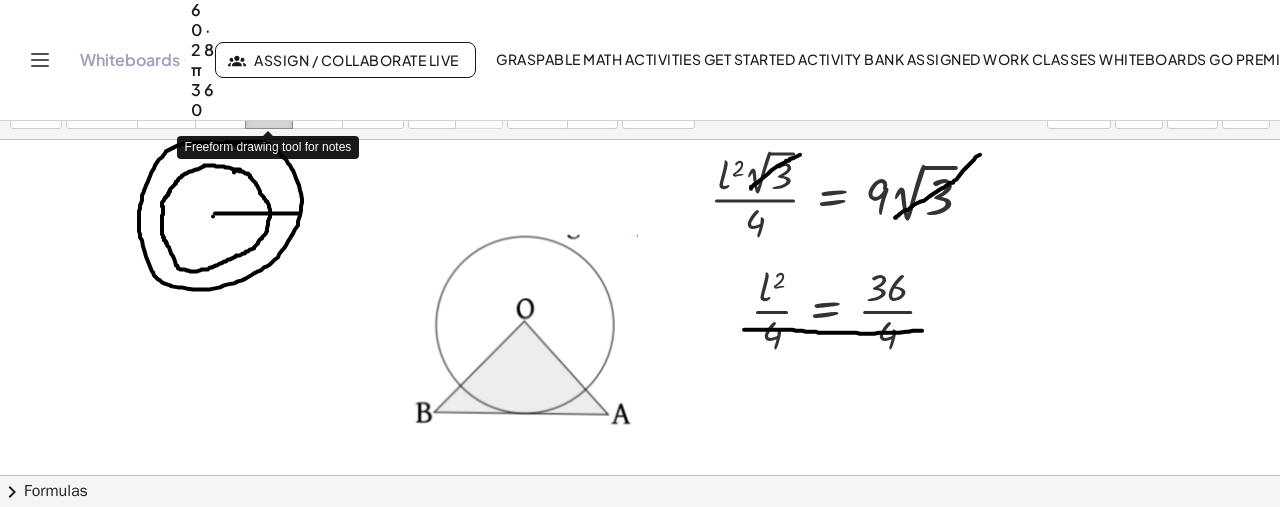 click at bounding box center (269, 94) 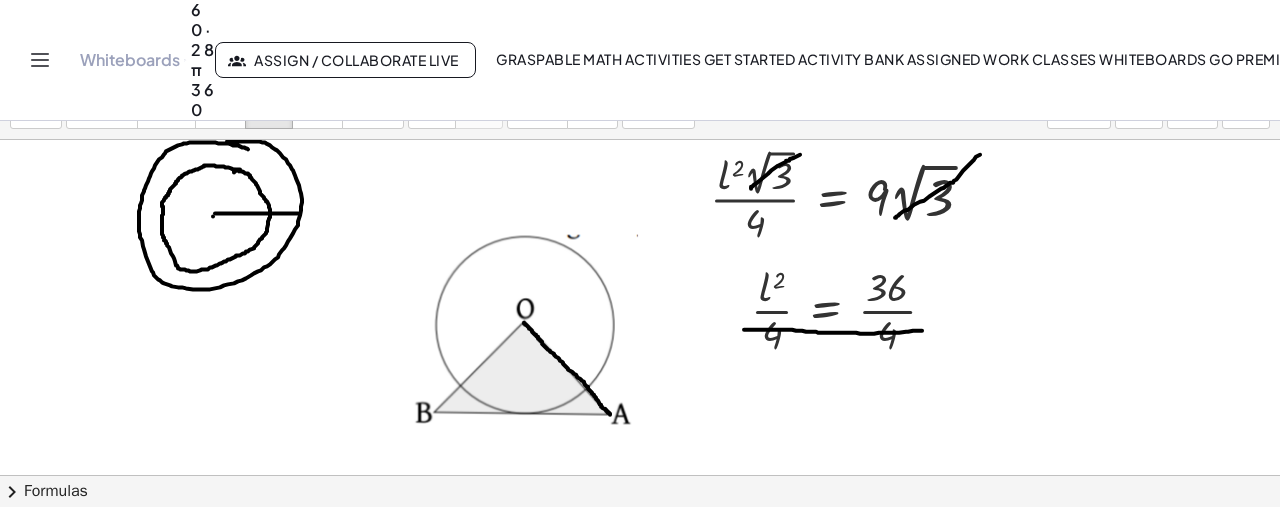 drag, startPoint x: 524, startPoint y: 321, endPoint x: 608, endPoint y: 410, distance: 122.380554 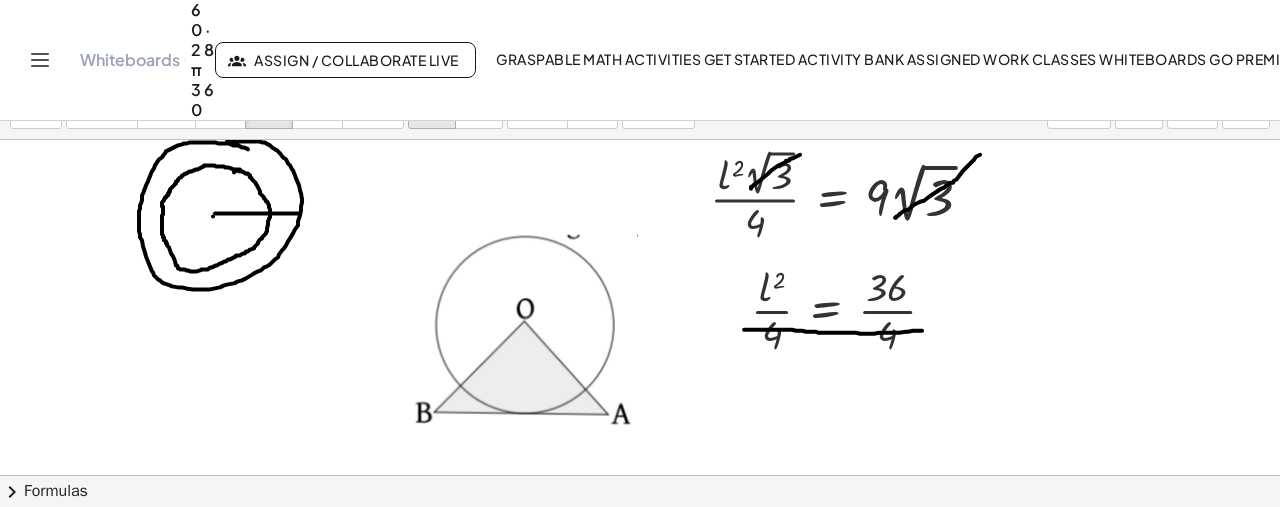 click on "undo" at bounding box center [432, 94] 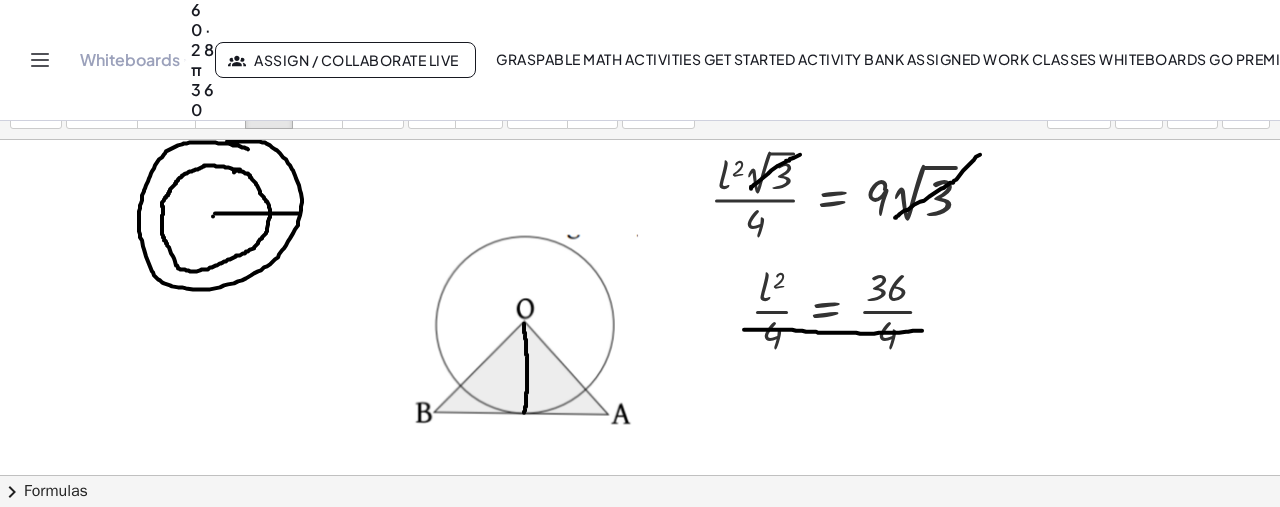 drag, startPoint x: 524, startPoint y: 322, endPoint x: 524, endPoint y: 411, distance: 89 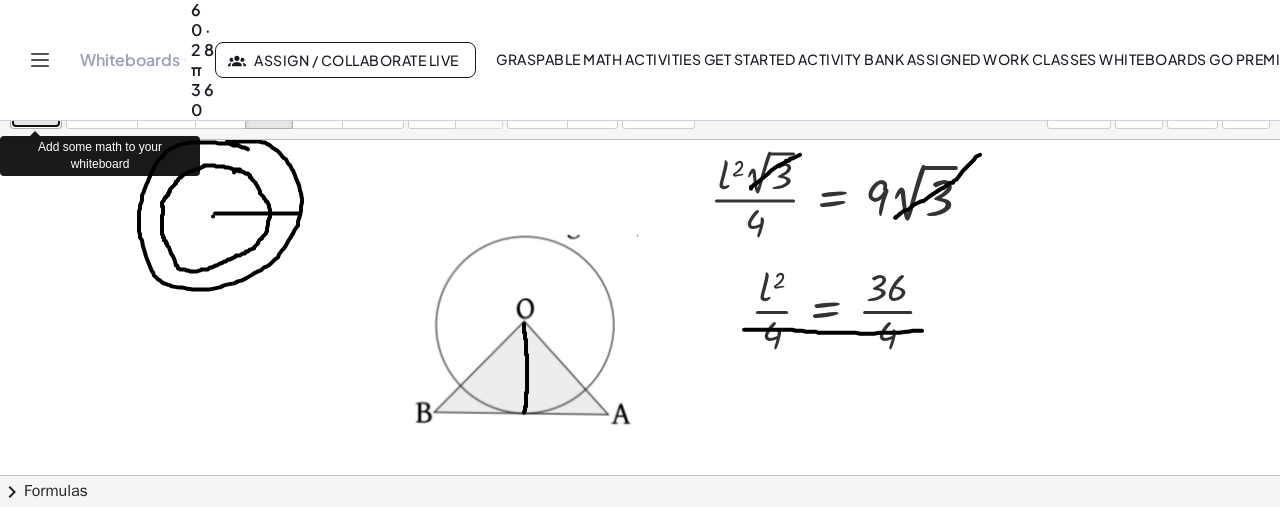 click on "insert" at bounding box center [36, 114] 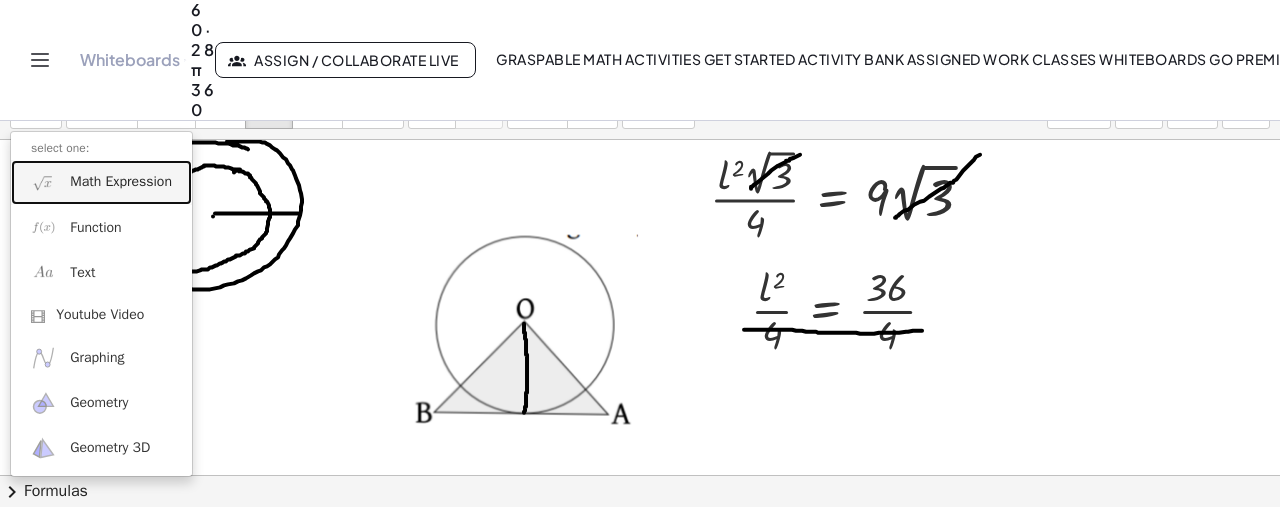 click on "Math Expression" at bounding box center (121, 182) 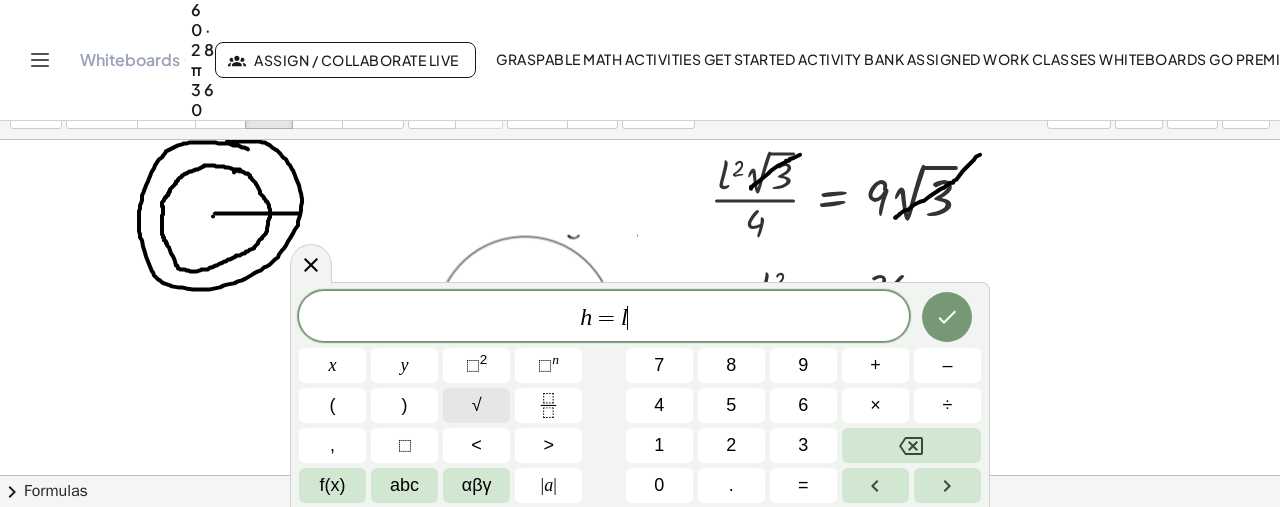 click on "√" at bounding box center (476, 405) 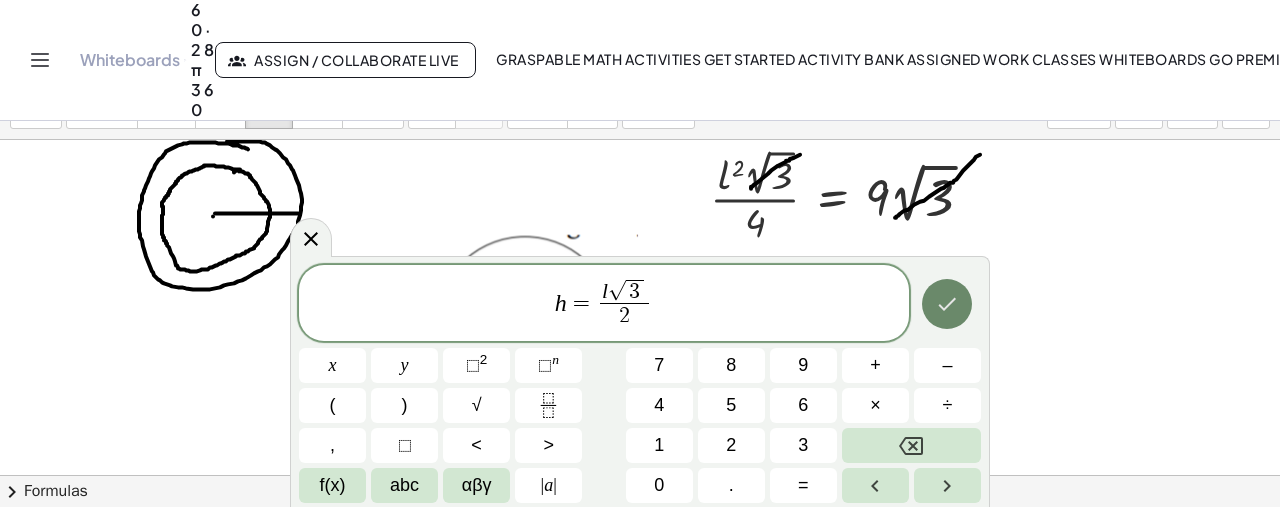 click 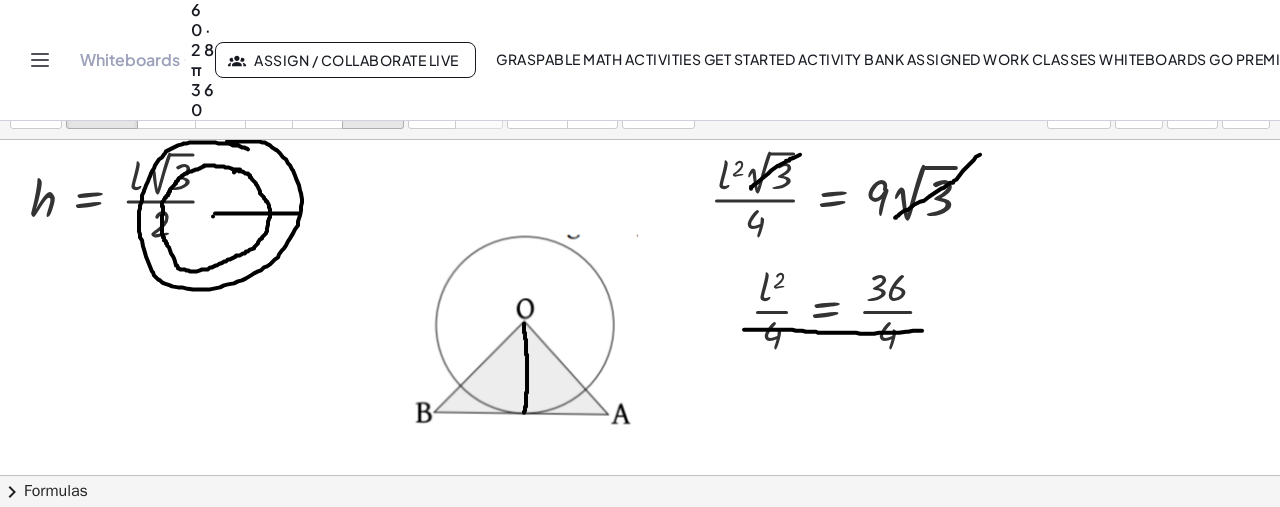 click at bounding box center (373, 93) 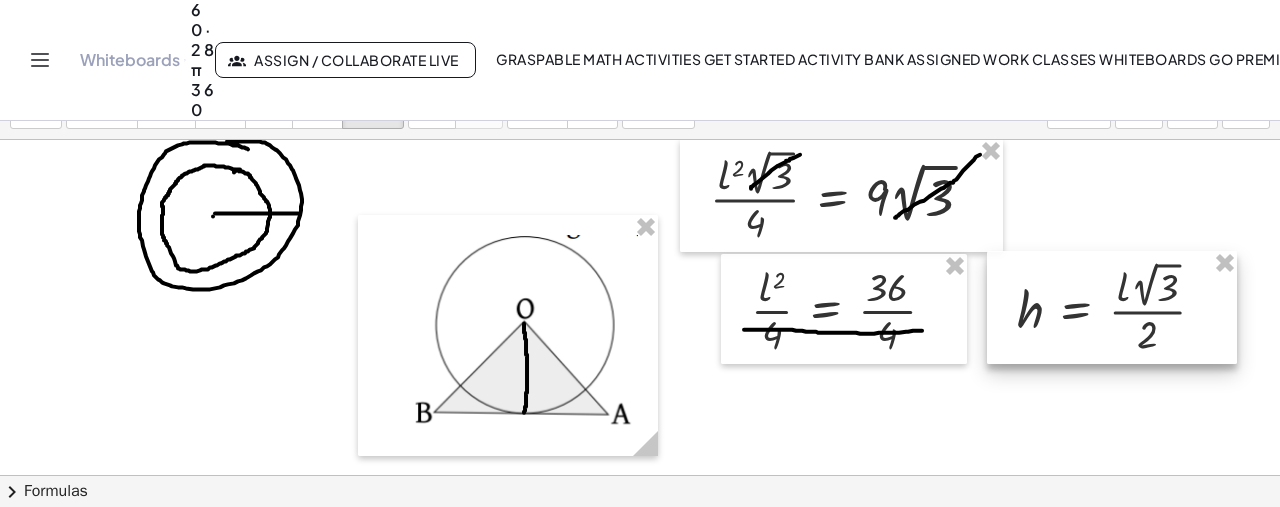 drag, startPoint x: 147, startPoint y: 191, endPoint x: 1132, endPoint y: 301, distance: 991.1231 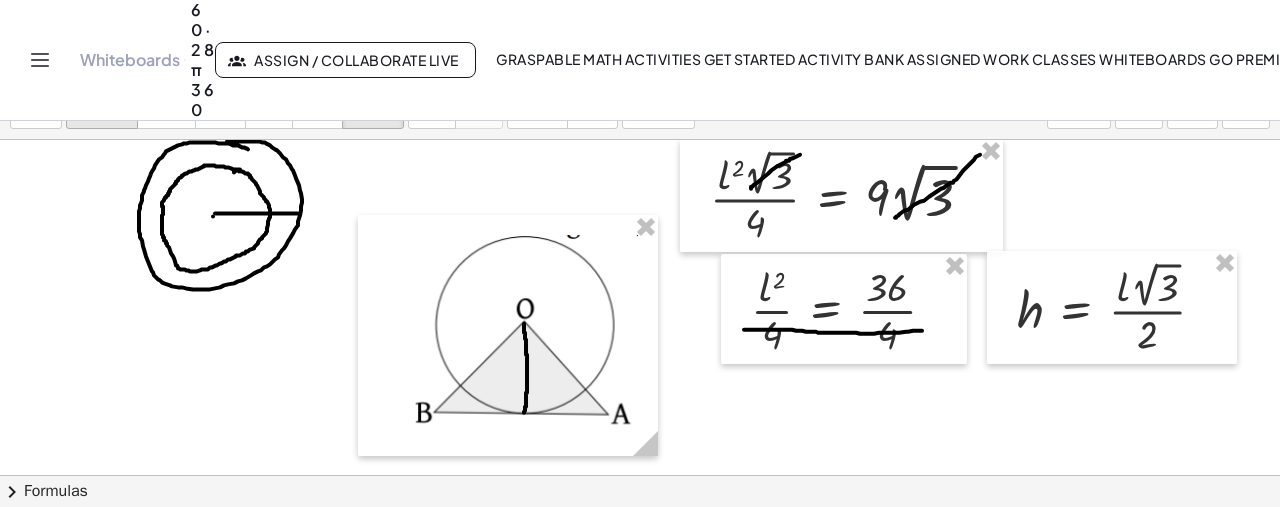 click at bounding box center [102, 93] 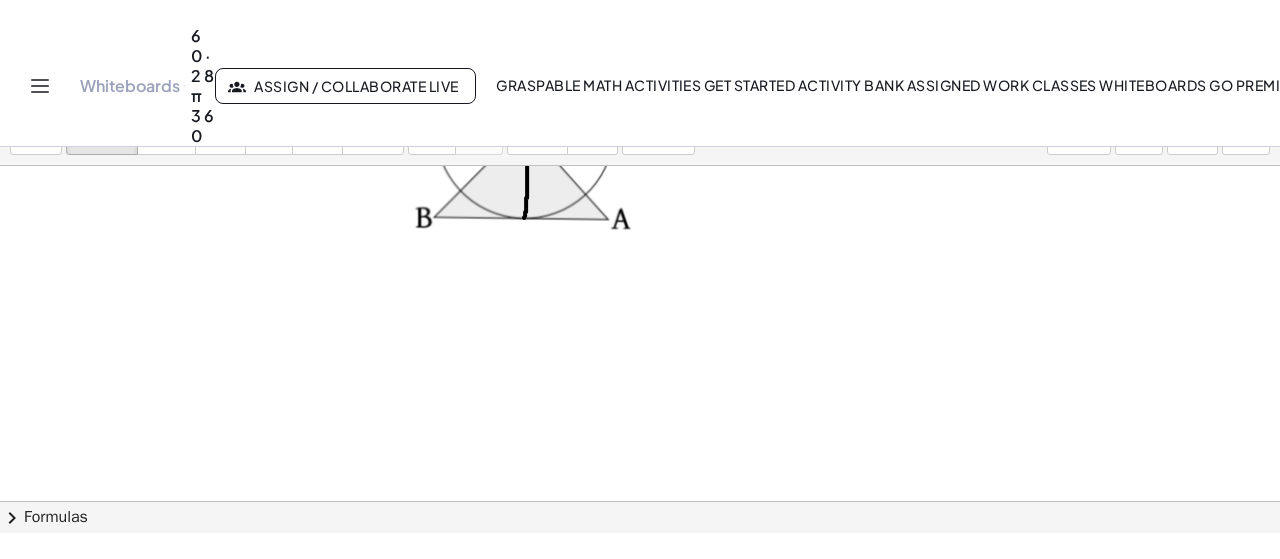 scroll, scrollTop: 1588, scrollLeft: 0, axis: vertical 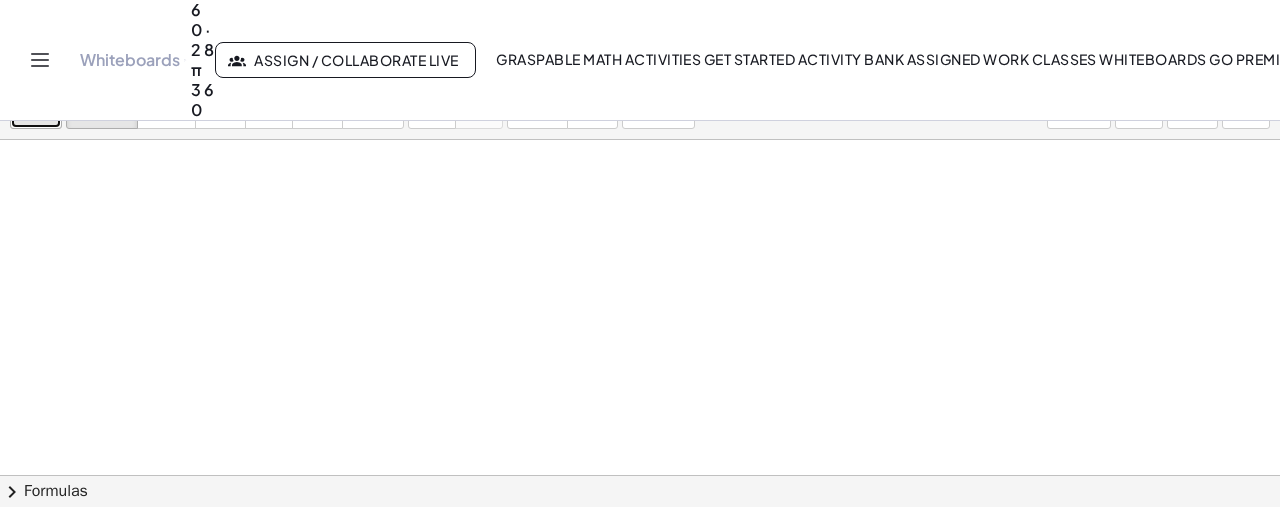 click on "insert" at bounding box center [36, 114] 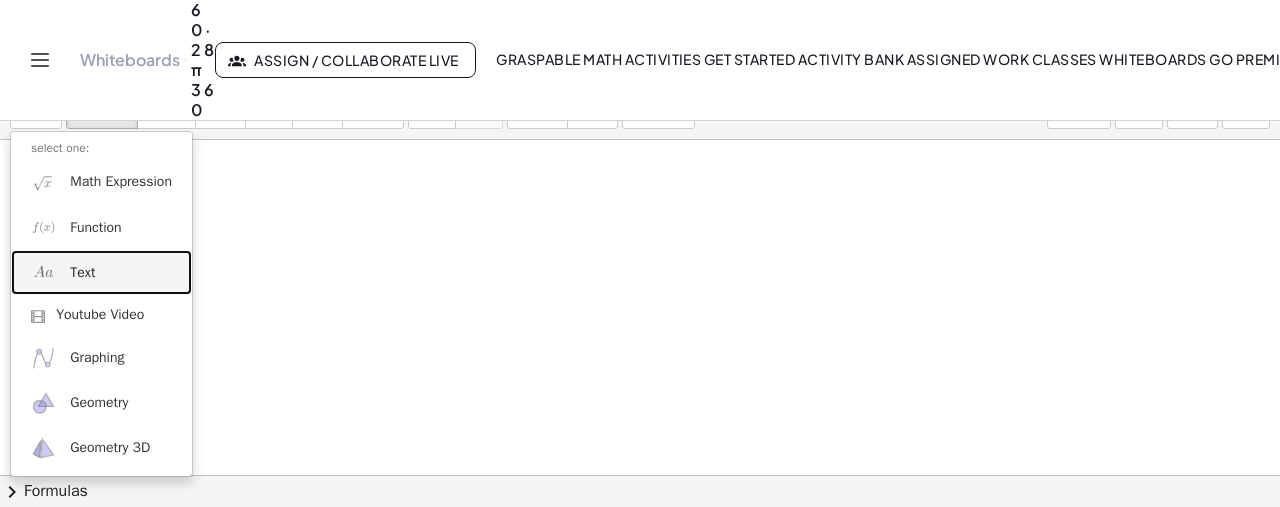 click on "Text" at bounding box center (101, 272) 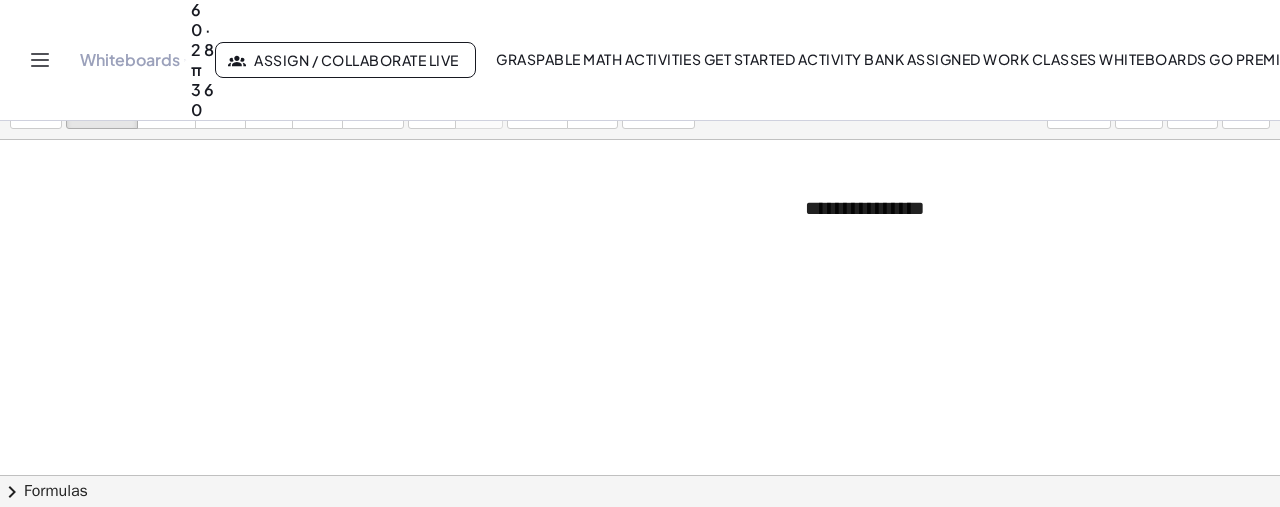 type 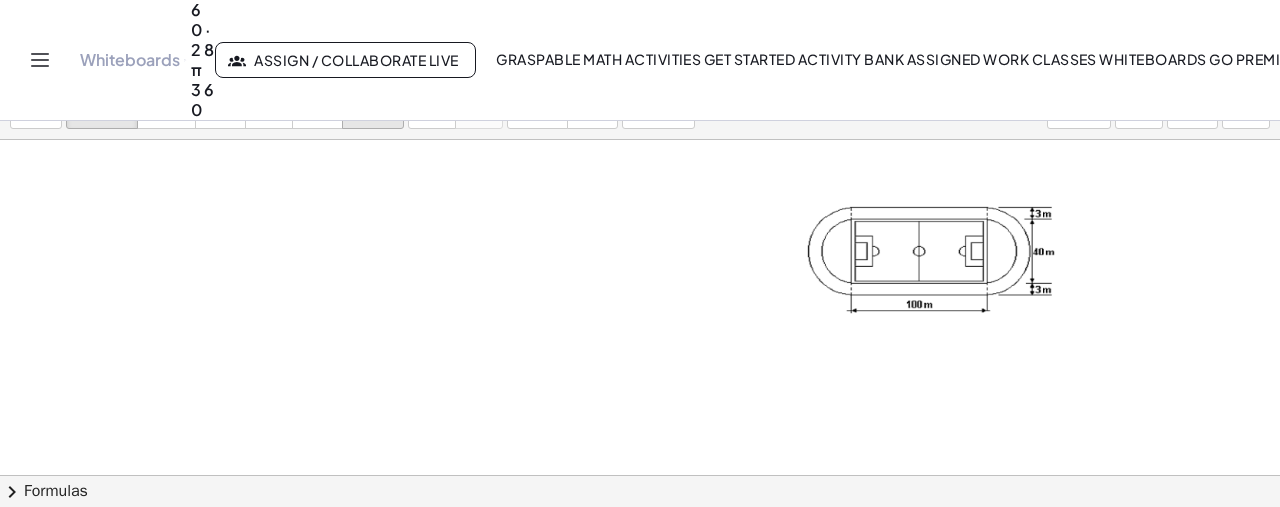 click on "arrange" at bounding box center (373, 114) 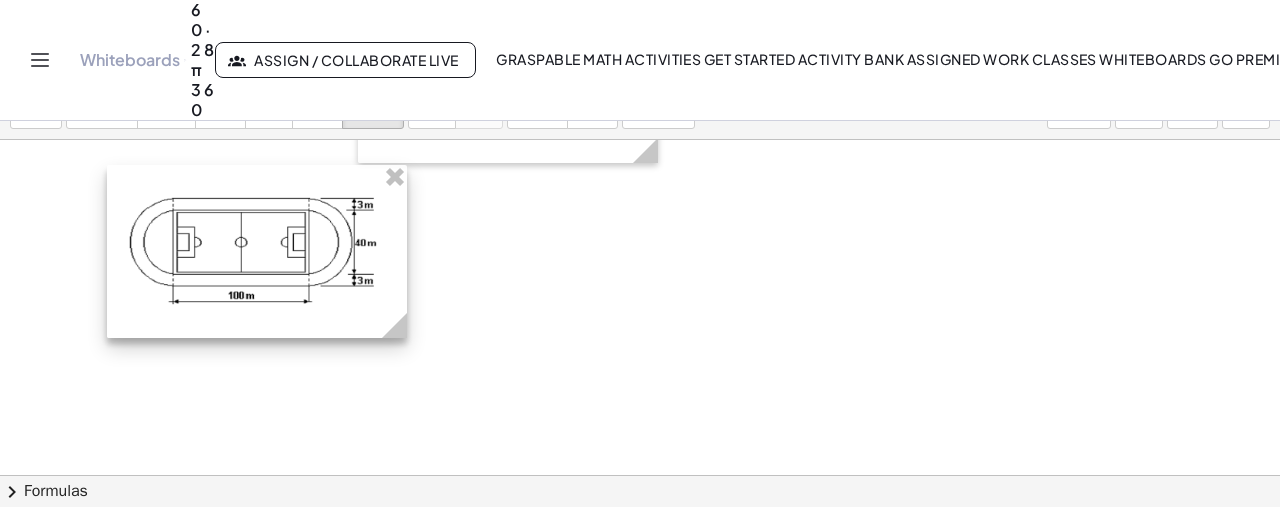 drag, startPoint x: 962, startPoint y: 300, endPoint x: 288, endPoint y: 295, distance: 674.01855 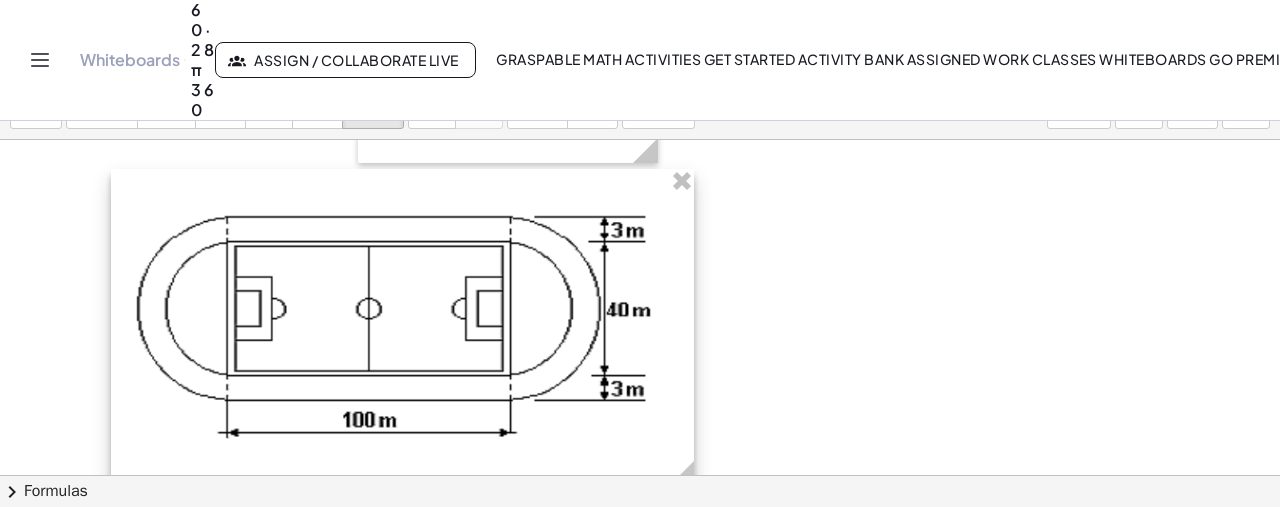 drag, startPoint x: 402, startPoint y: 333, endPoint x: 685, endPoint y: 387, distance: 288.1059 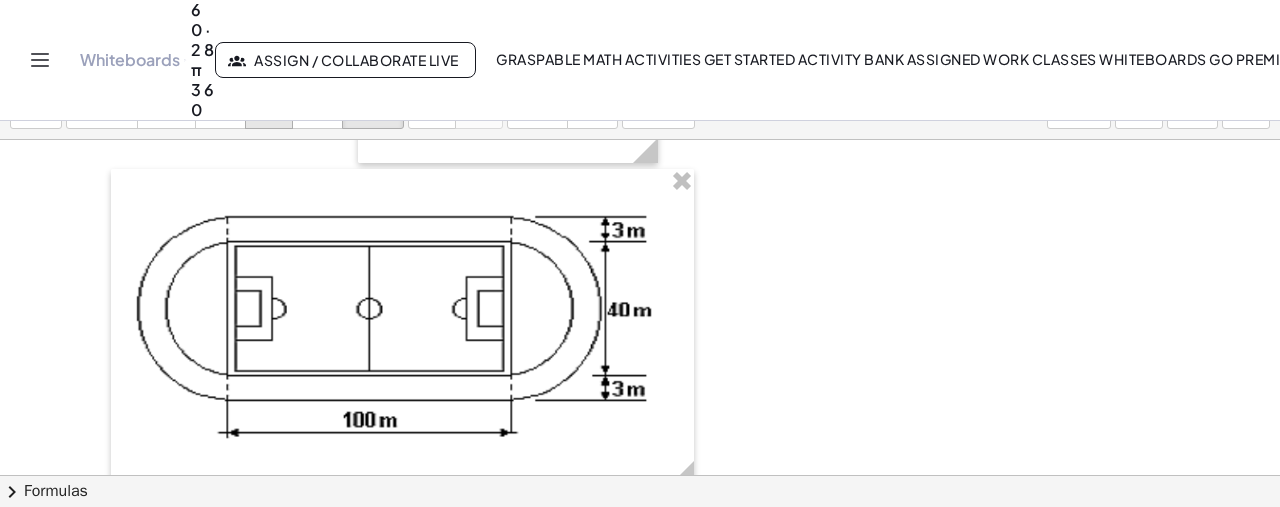 click at bounding box center [269, 94] 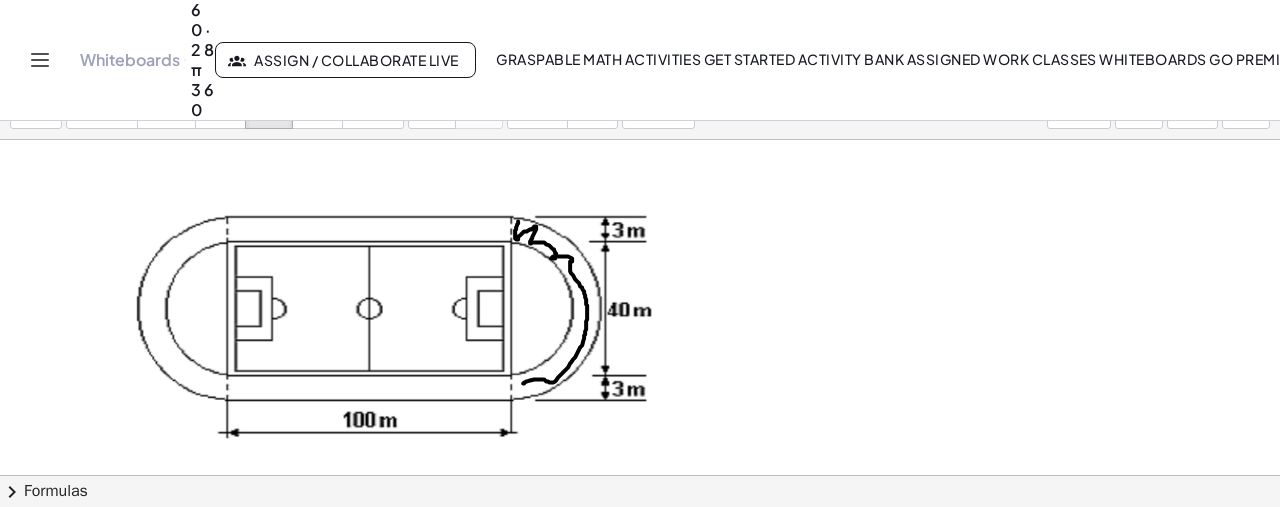 drag, startPoint x: 518, startPoint y: 219, endPoint x: 524, endPoint y: 380, distance: 161.11176 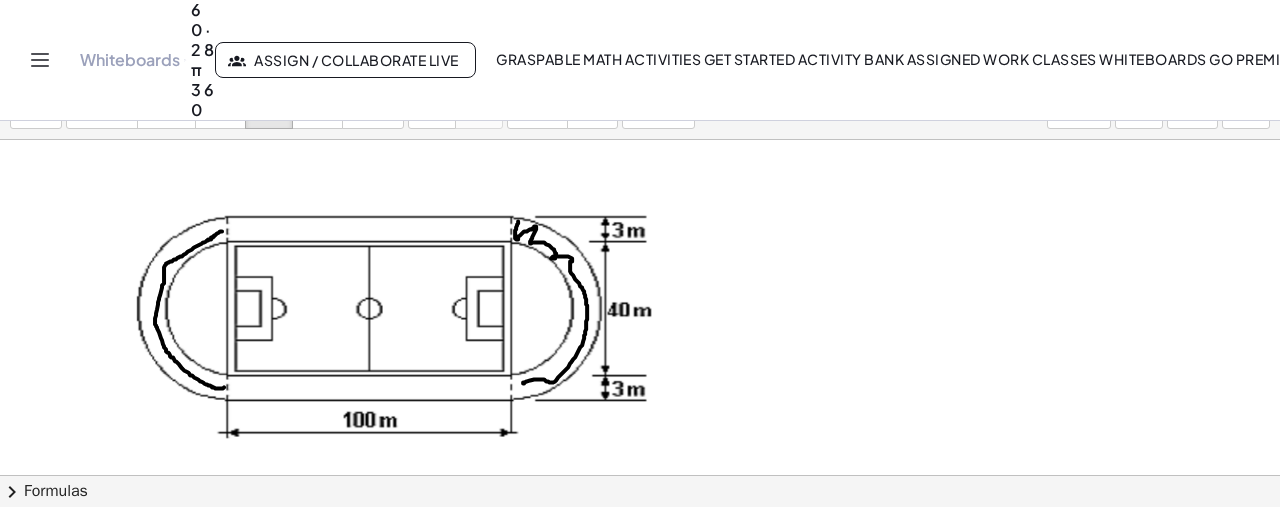 drag, startPoint x: 222, startPoint y: 229, endPoint x: 227, endPoint y: 385, distance: 156.08011 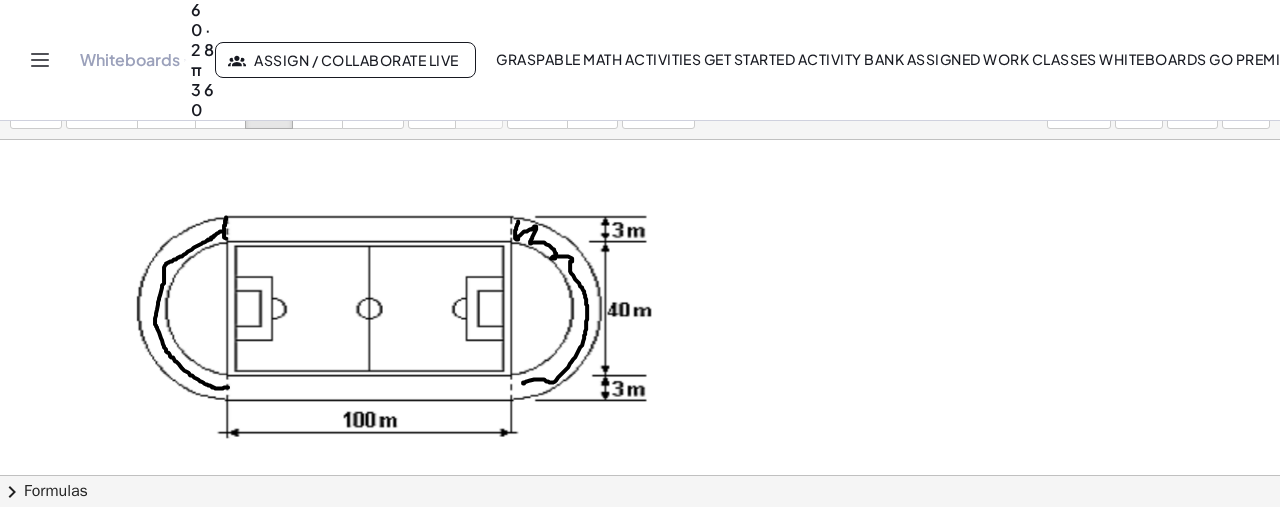 drag, startPoint x: 226, startPoint y: 215, endPoint x: 226, endPoint y: 236, distance: 21 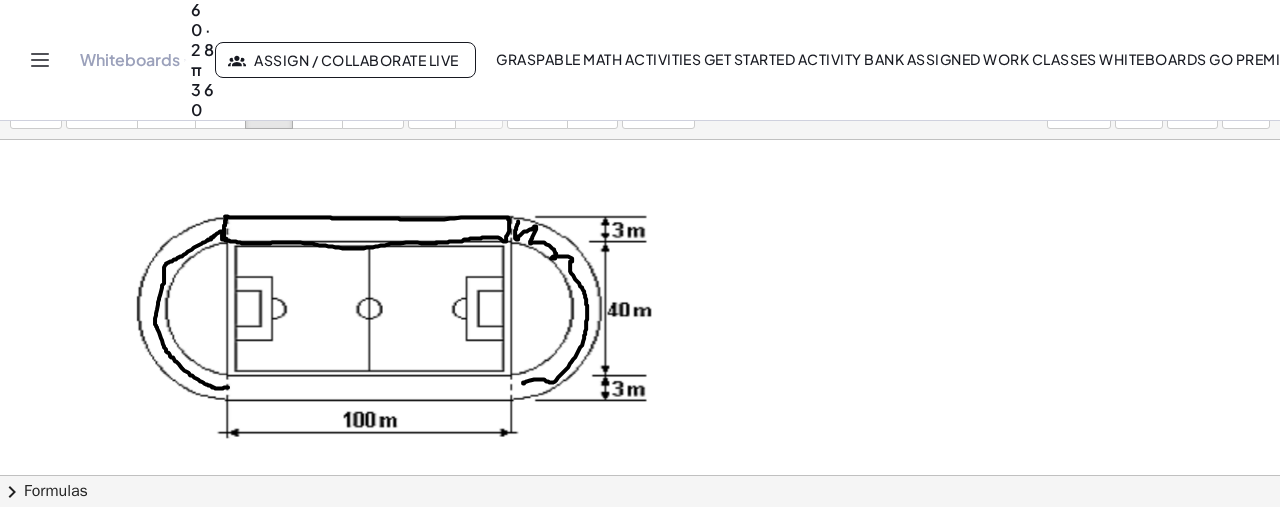 click at bounding box center (640, -438) 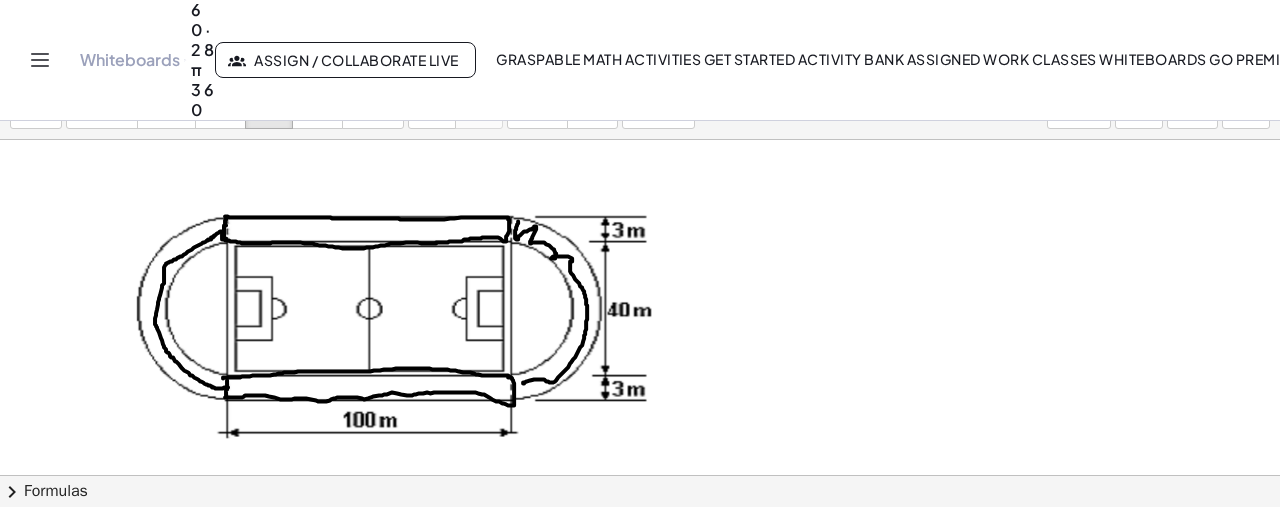 click at bounding box center [640, -438] 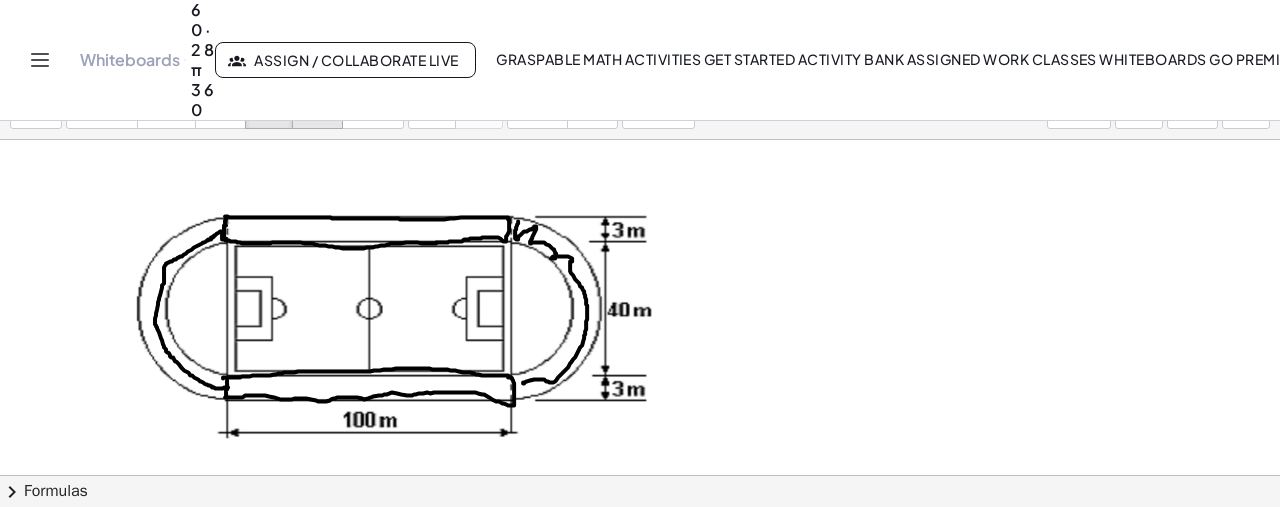 click at bounding box center (318, 94) 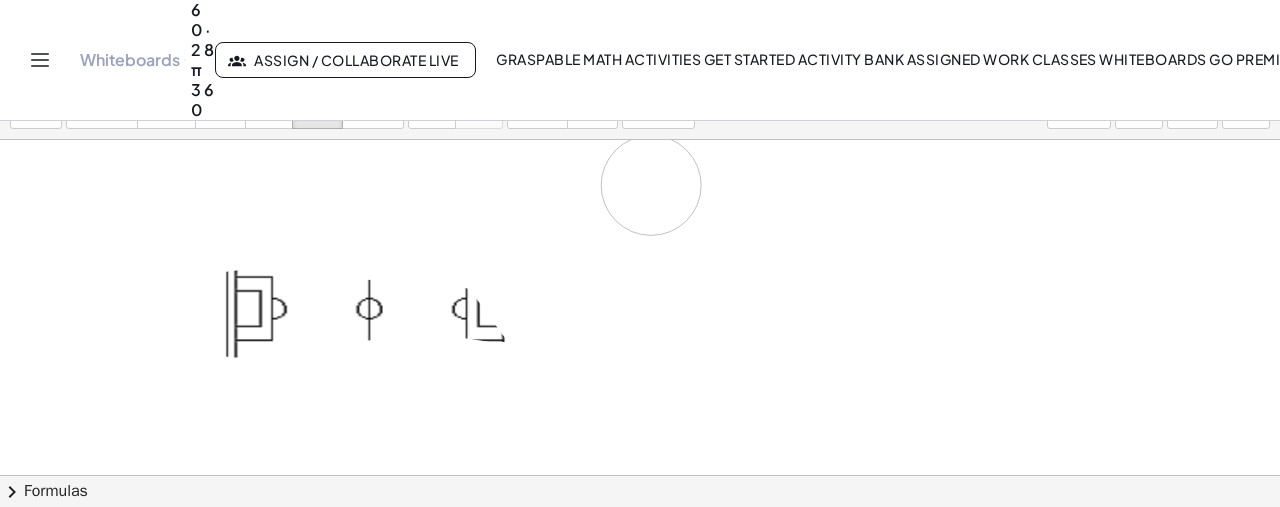 drag, startPoint x: 437, startPoint y: 233, endPoint x: 653, endPoint y: 215, distance: 216.7487 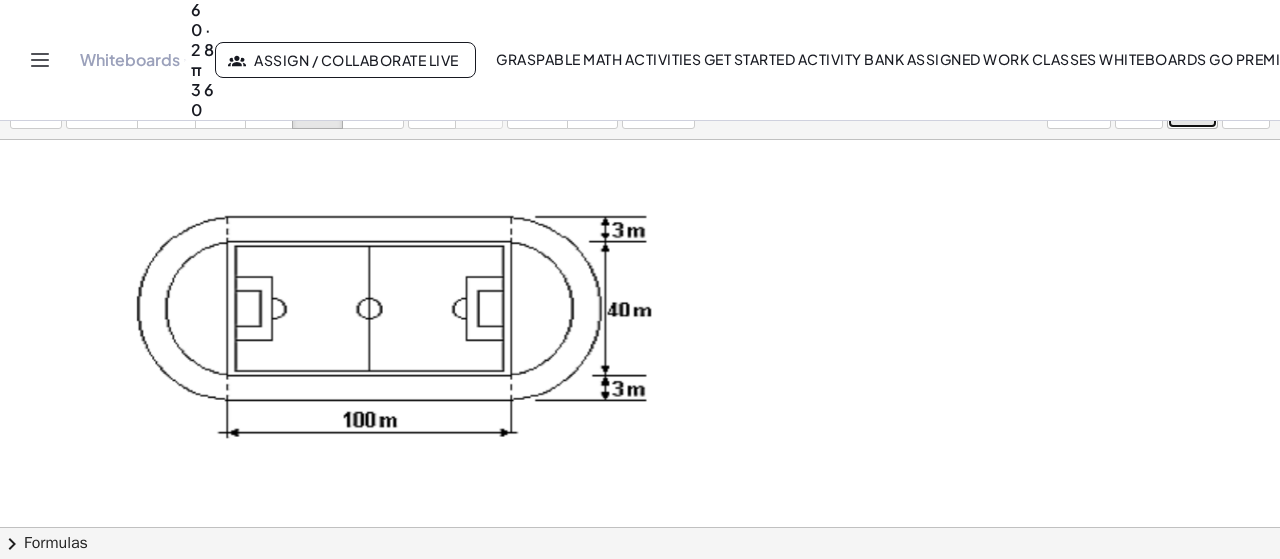 click at bounding box center [1192, 93] 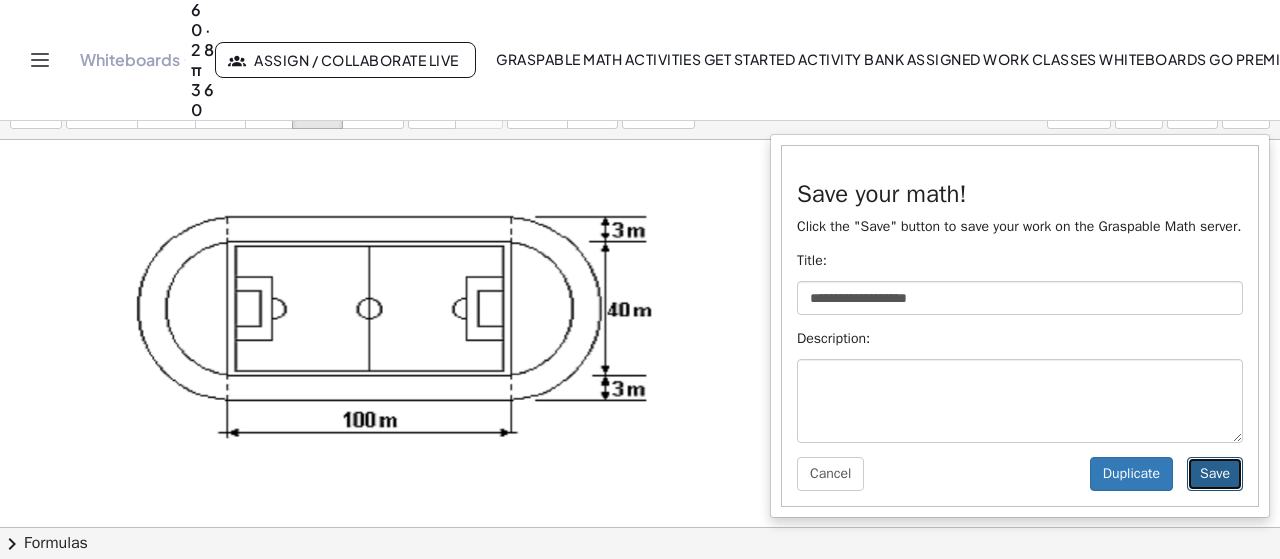 click on "Save" at bounding box center [1215, 474] 